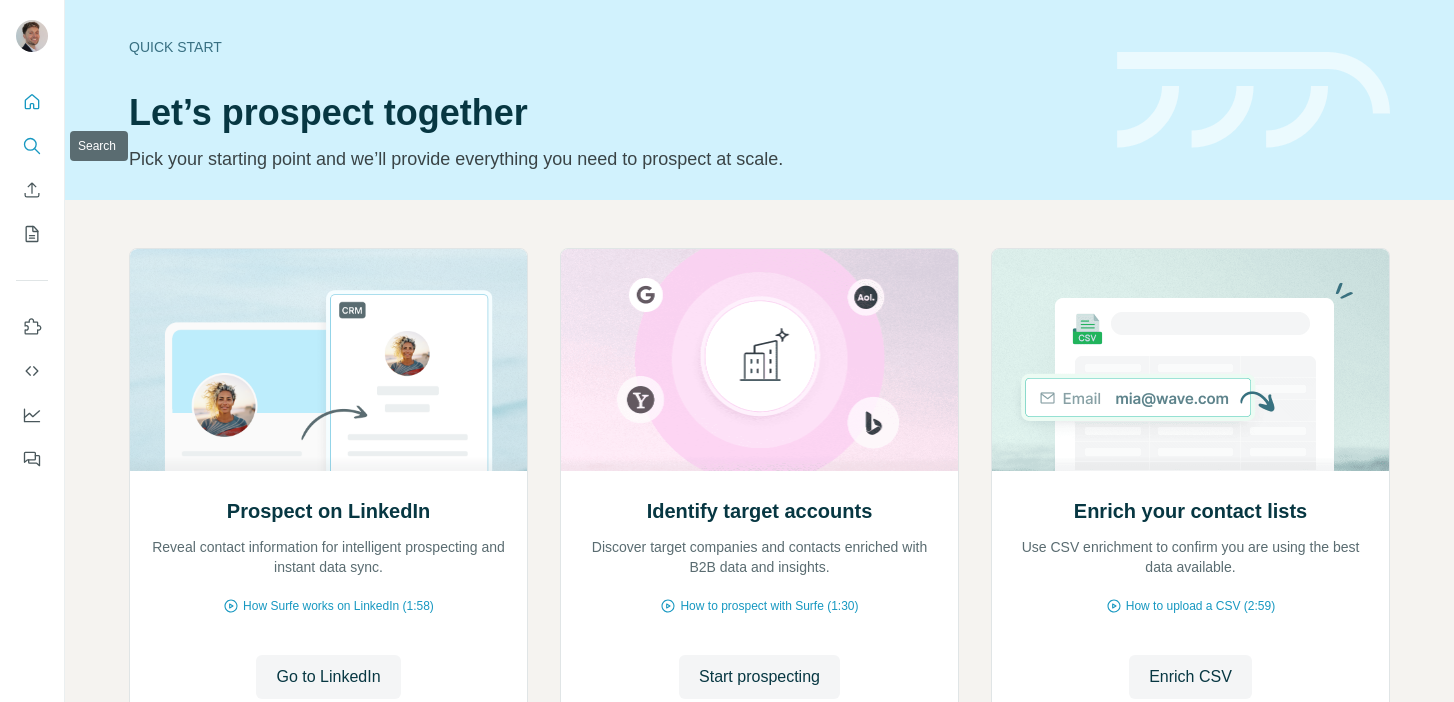 scroll, scrollTop: 0, scrollLeft: 0, axis: both 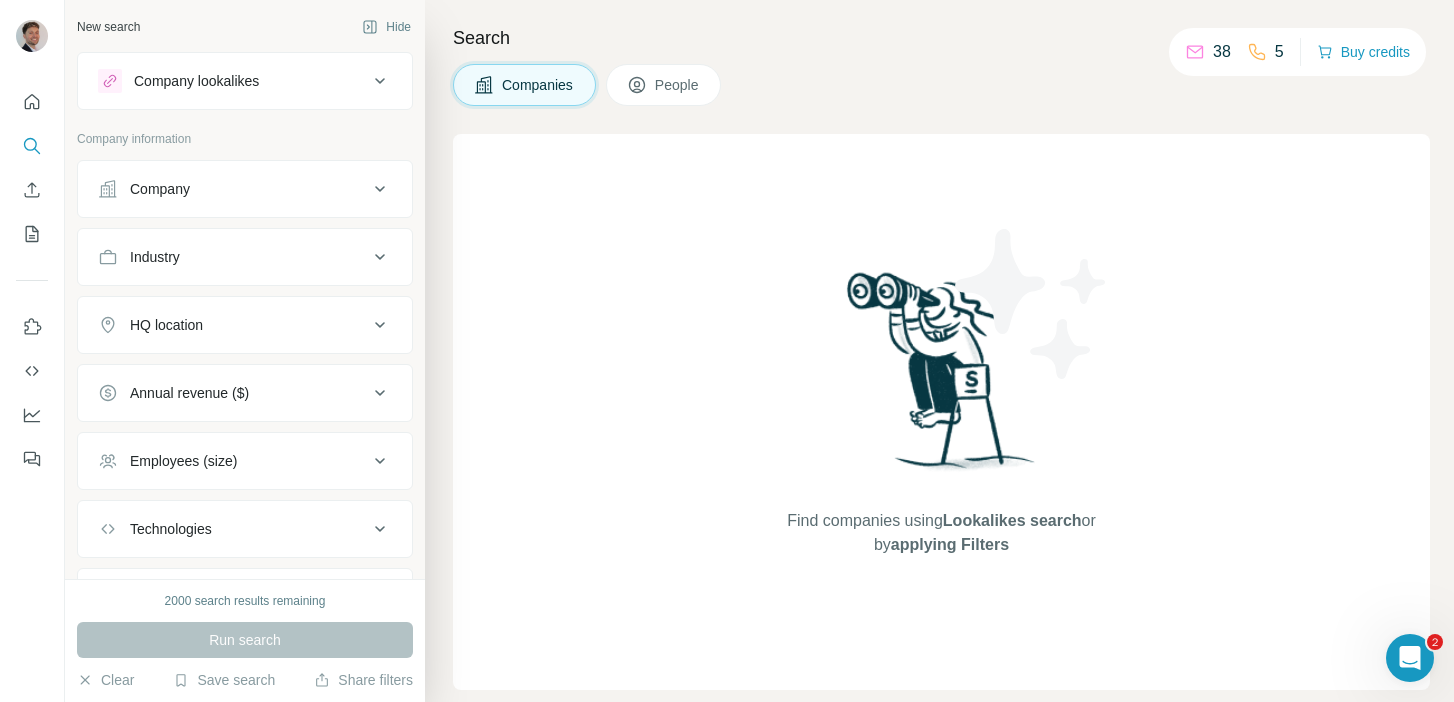 click on "People" at bounding box center [664, 85] 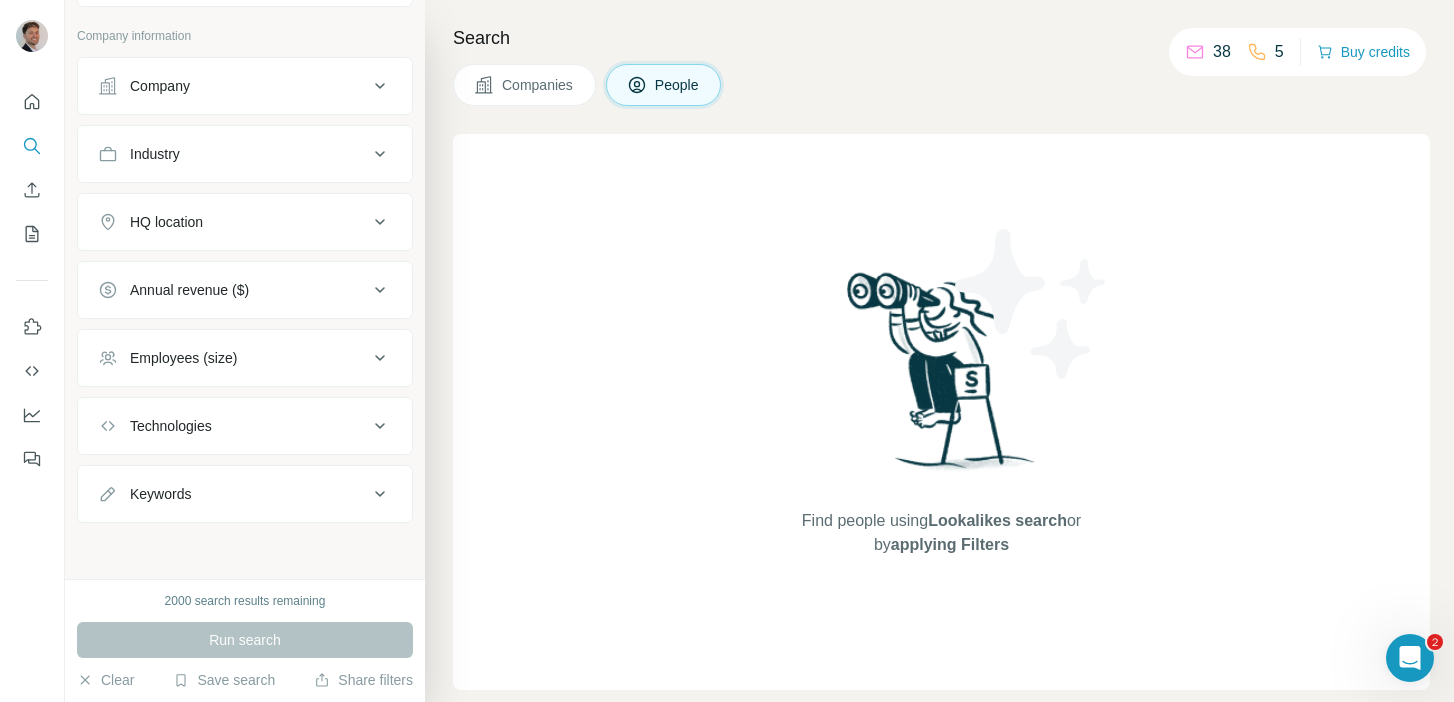 scroll, scrollTop: 412, scrollLeft: 0, axis: vertical 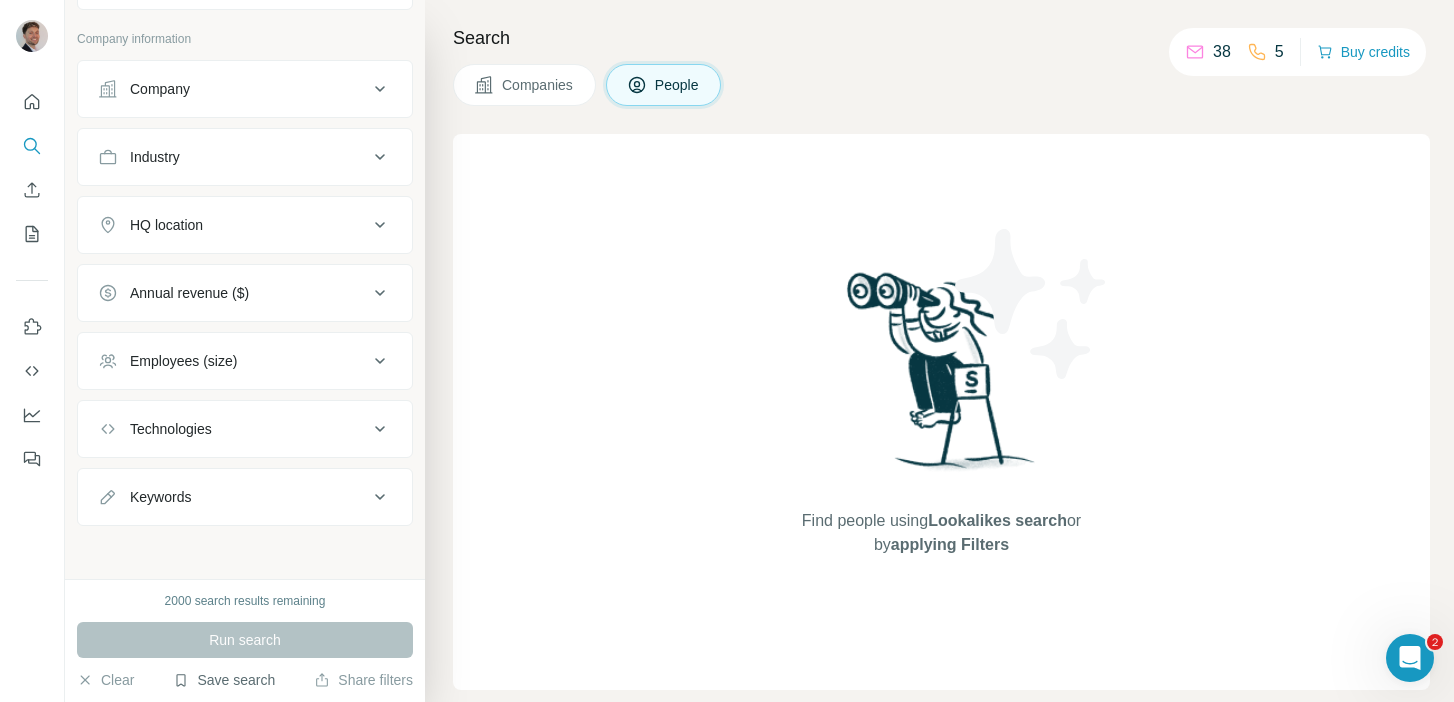 click on "Save search" at bounding box center [224, 680] 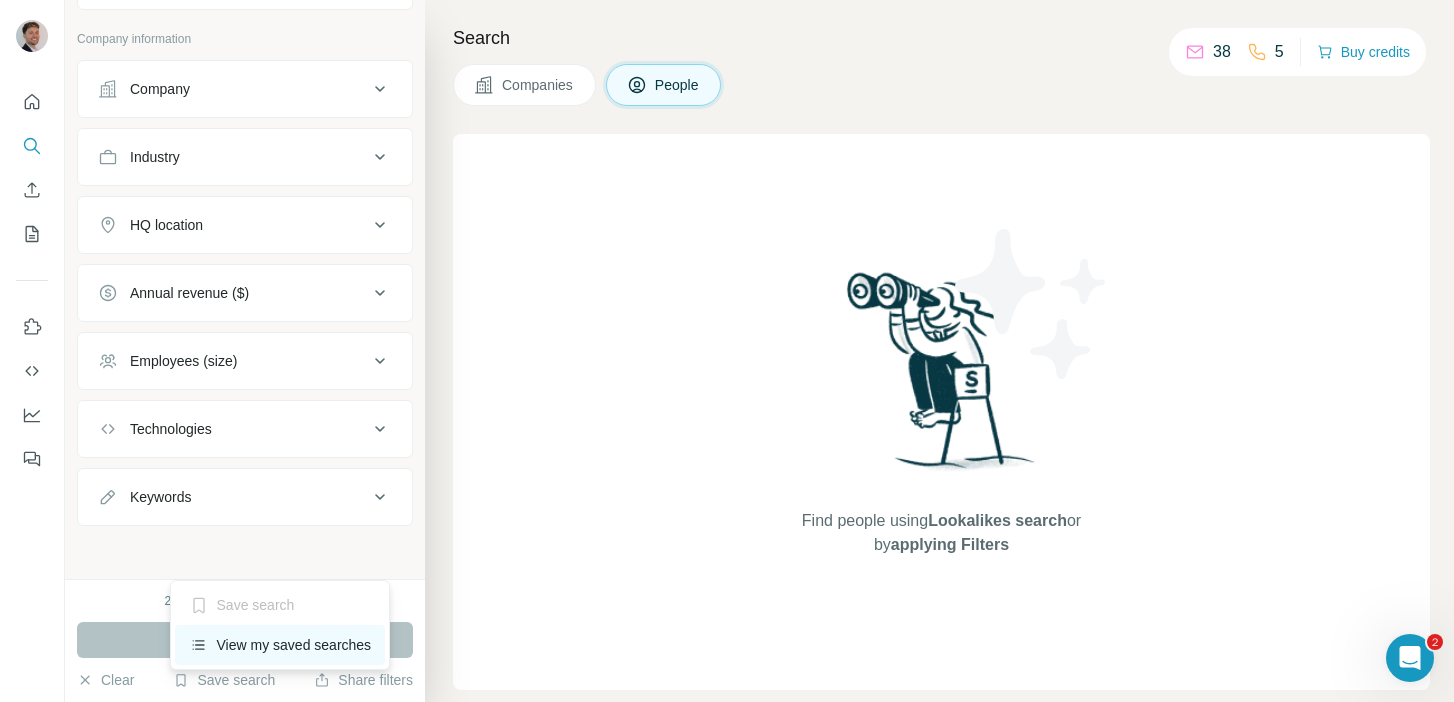 click on "View my saved searches" at bounding box center (280, 645) 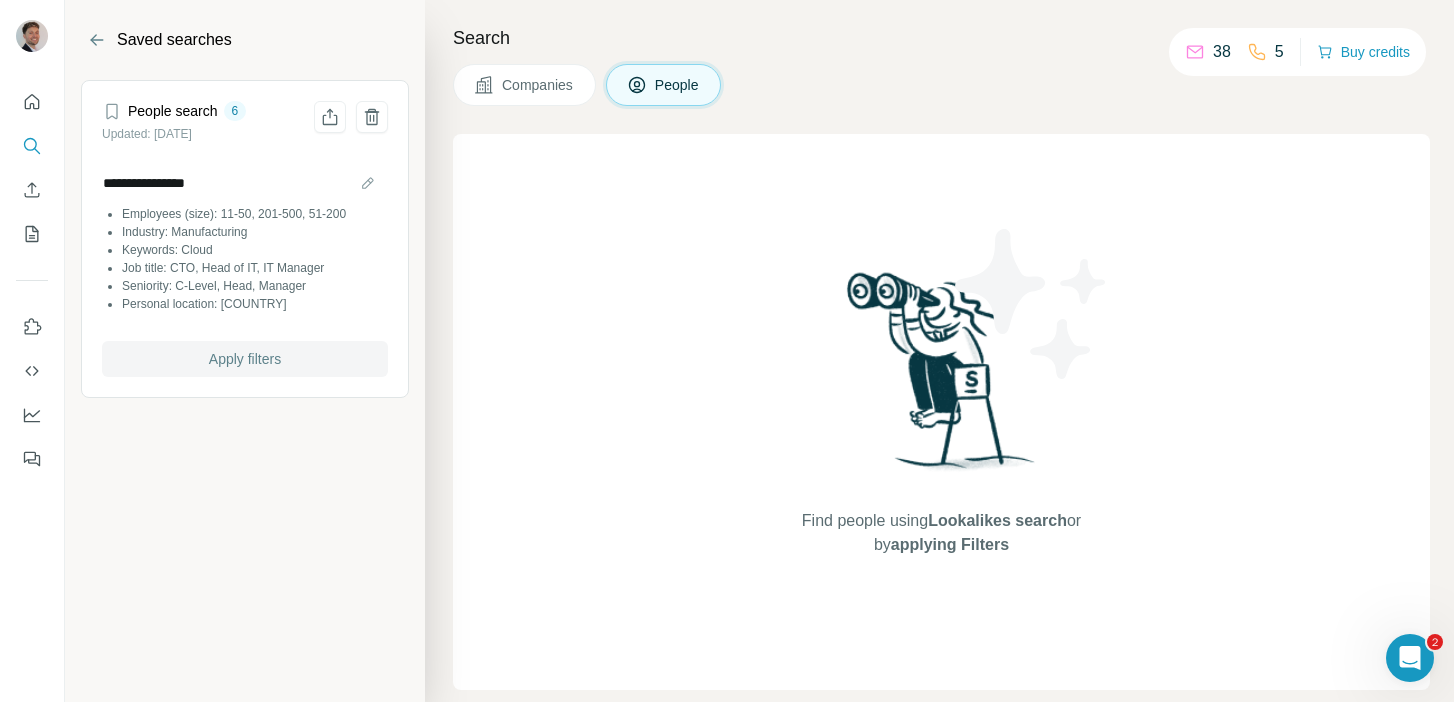 click on "Apply filters" at bounding box center [245, 359] 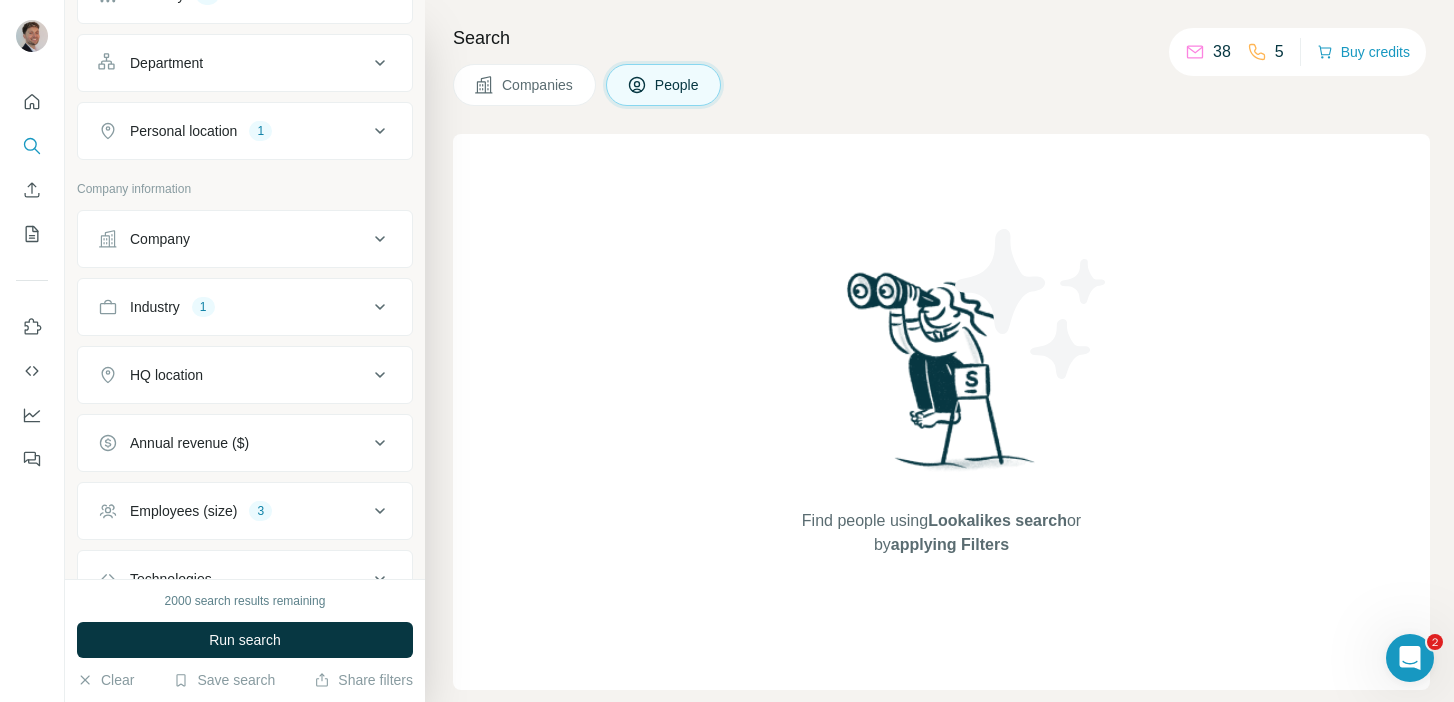 scroll, scrollTop: 415, scrollLeft: 0, axis: vertical 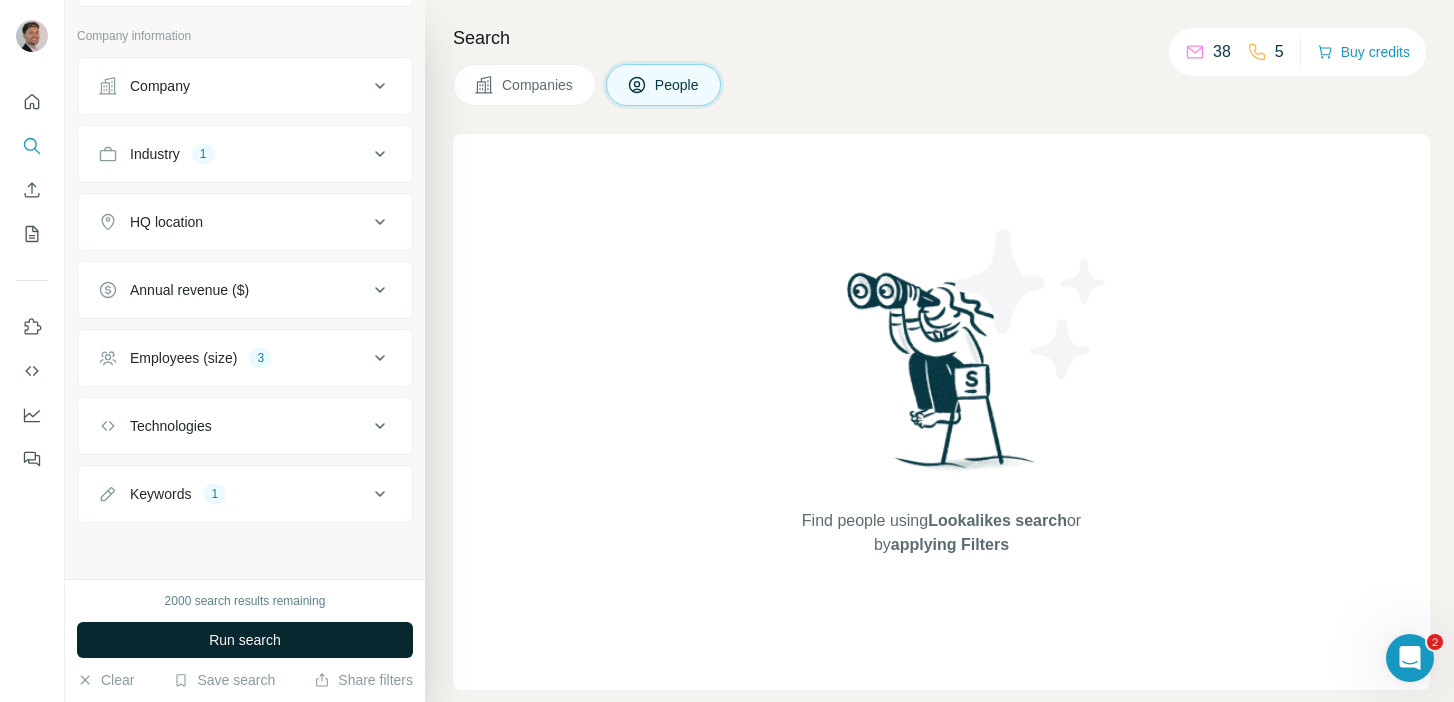 click on "Run search" at bounding box center [245, 640] 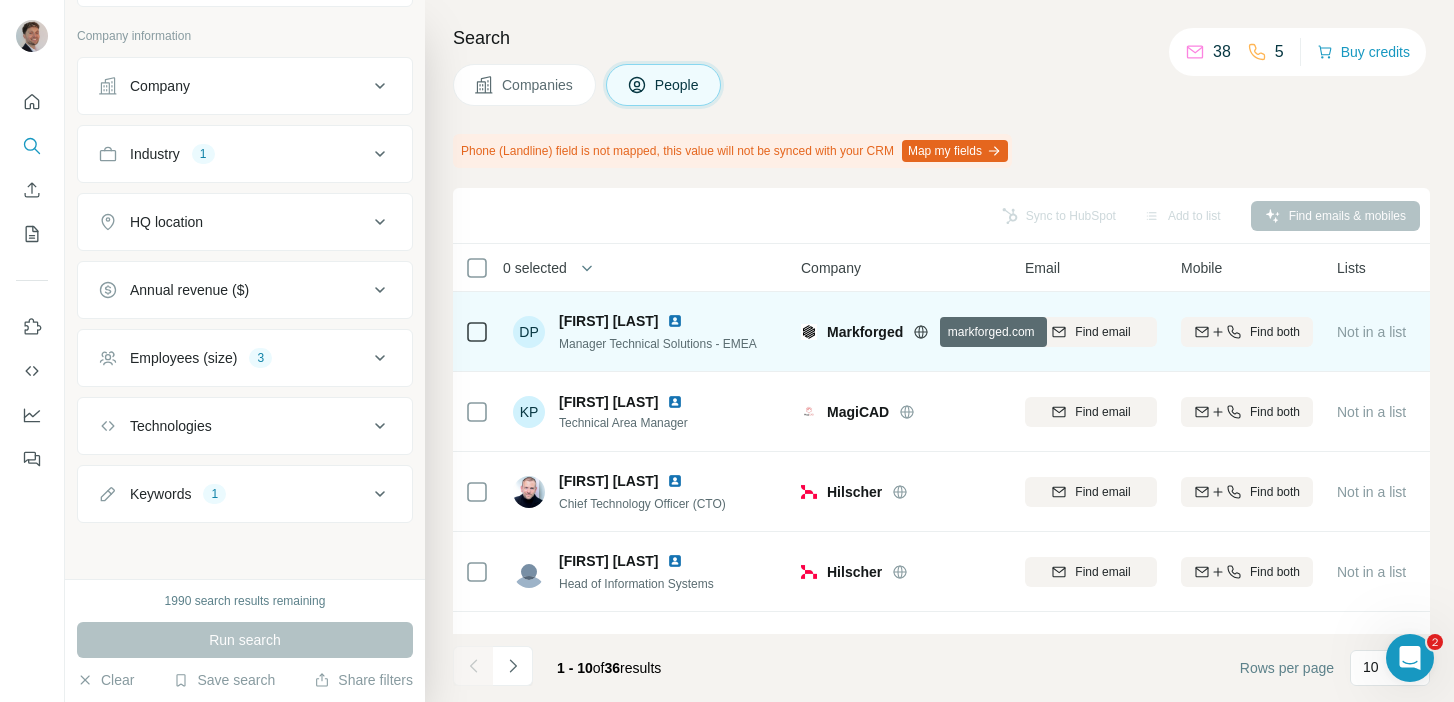 click 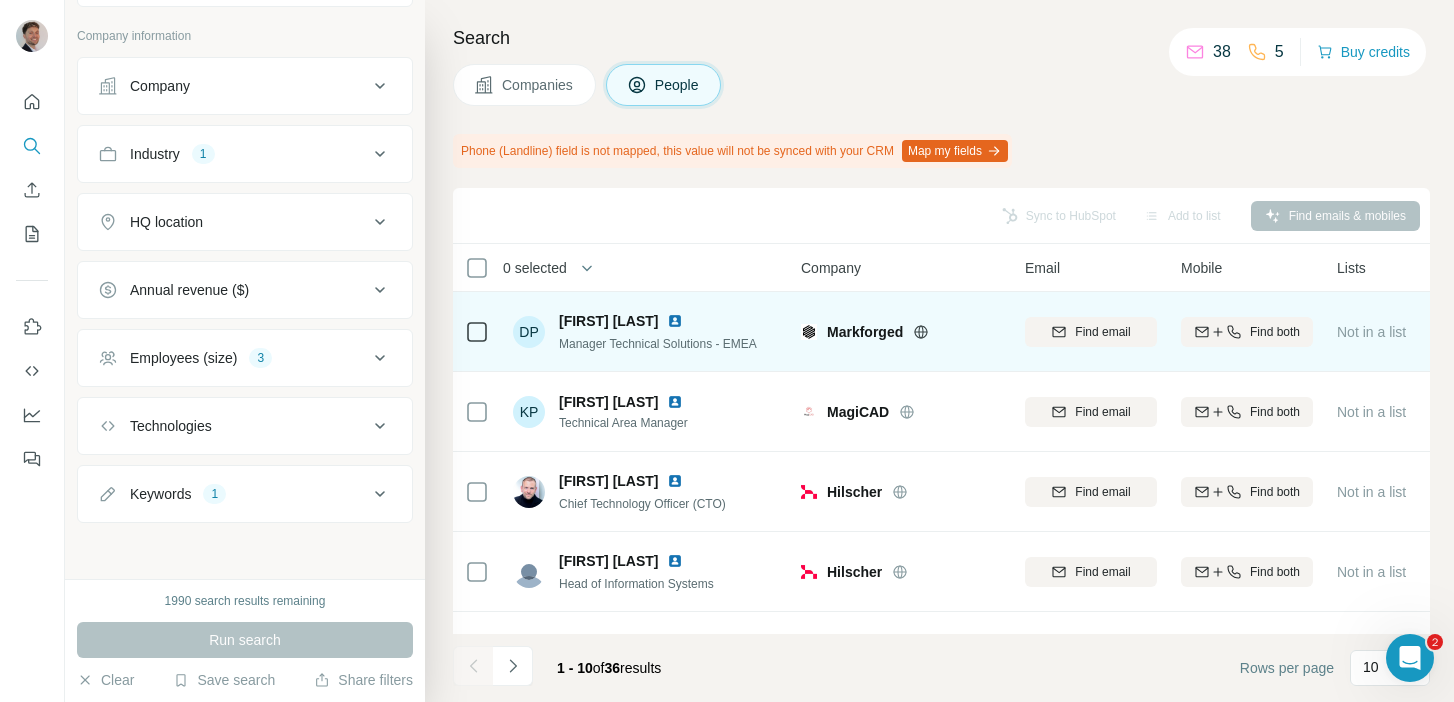 click at bounding box center (675, 321) 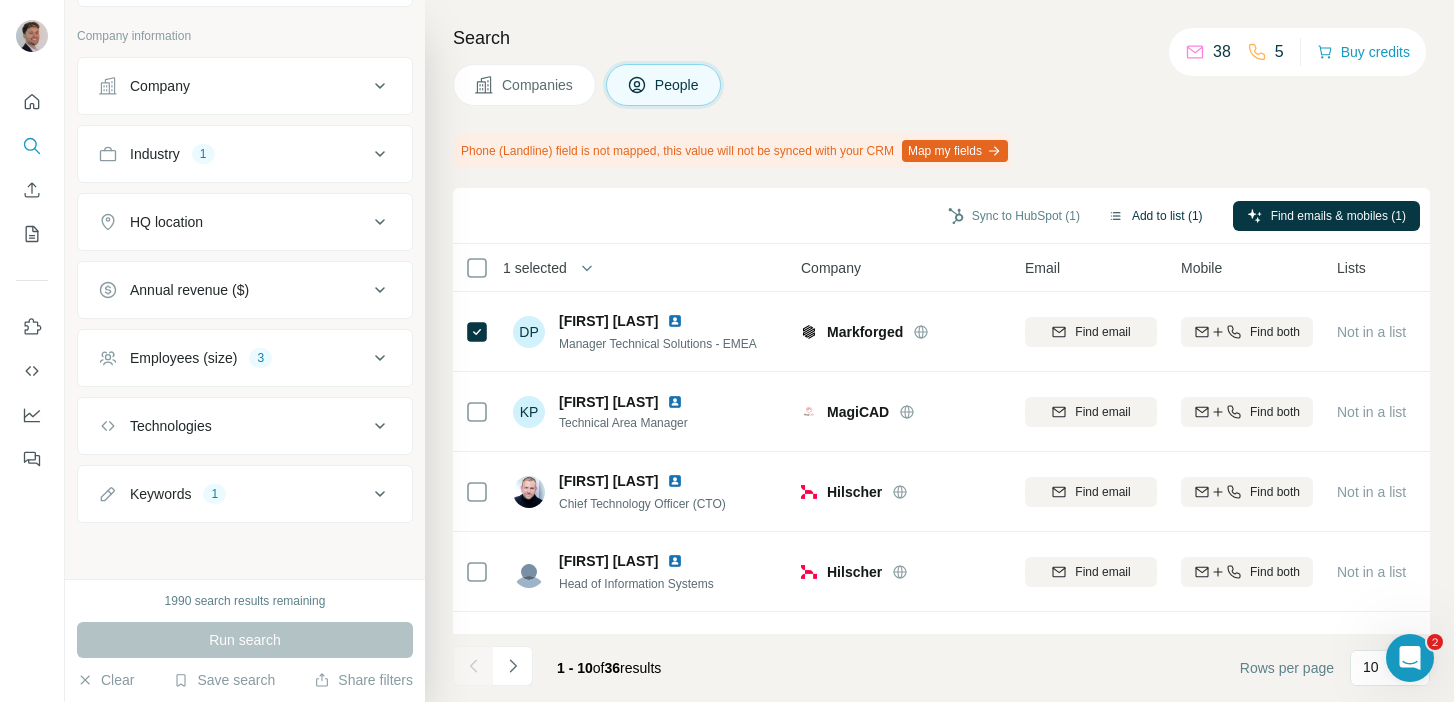 click on "Add to list (1)" at bounding box center (1155, 216) 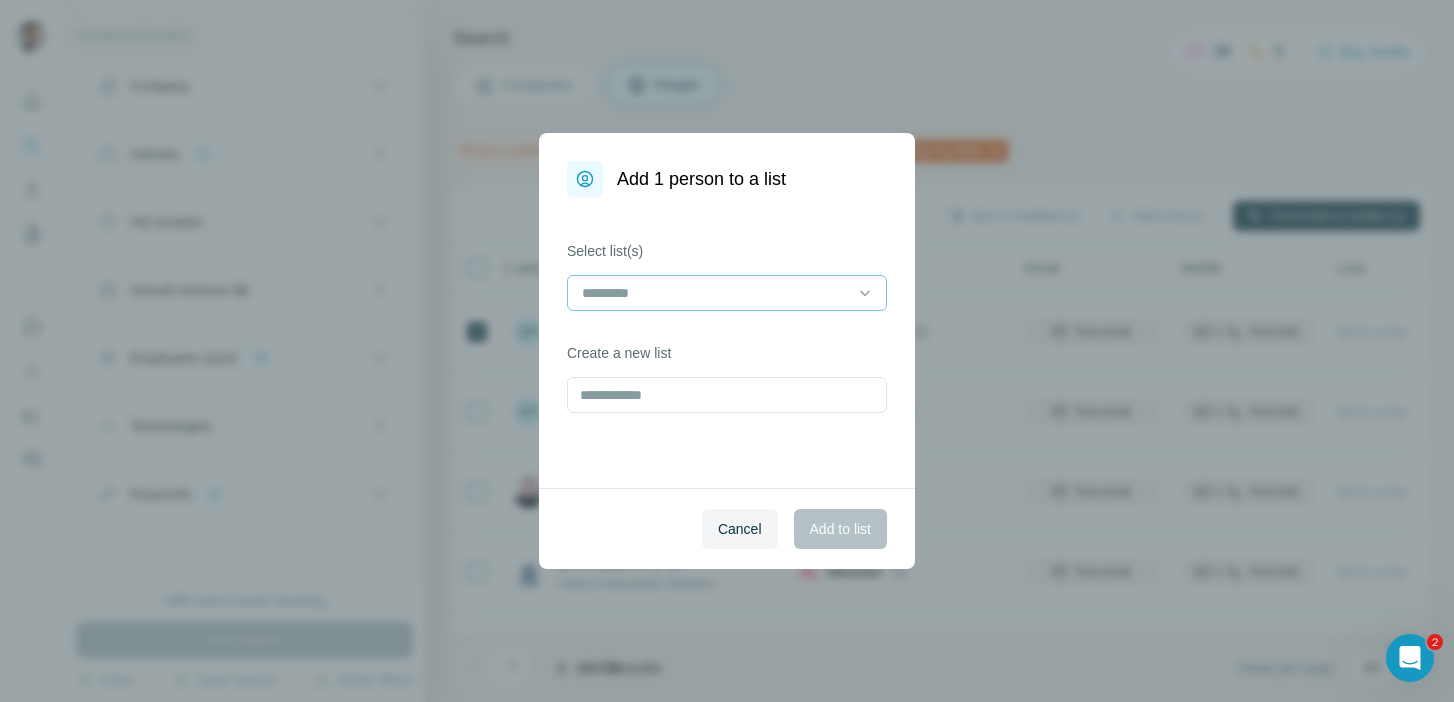 click at bounding box center (715, 293) 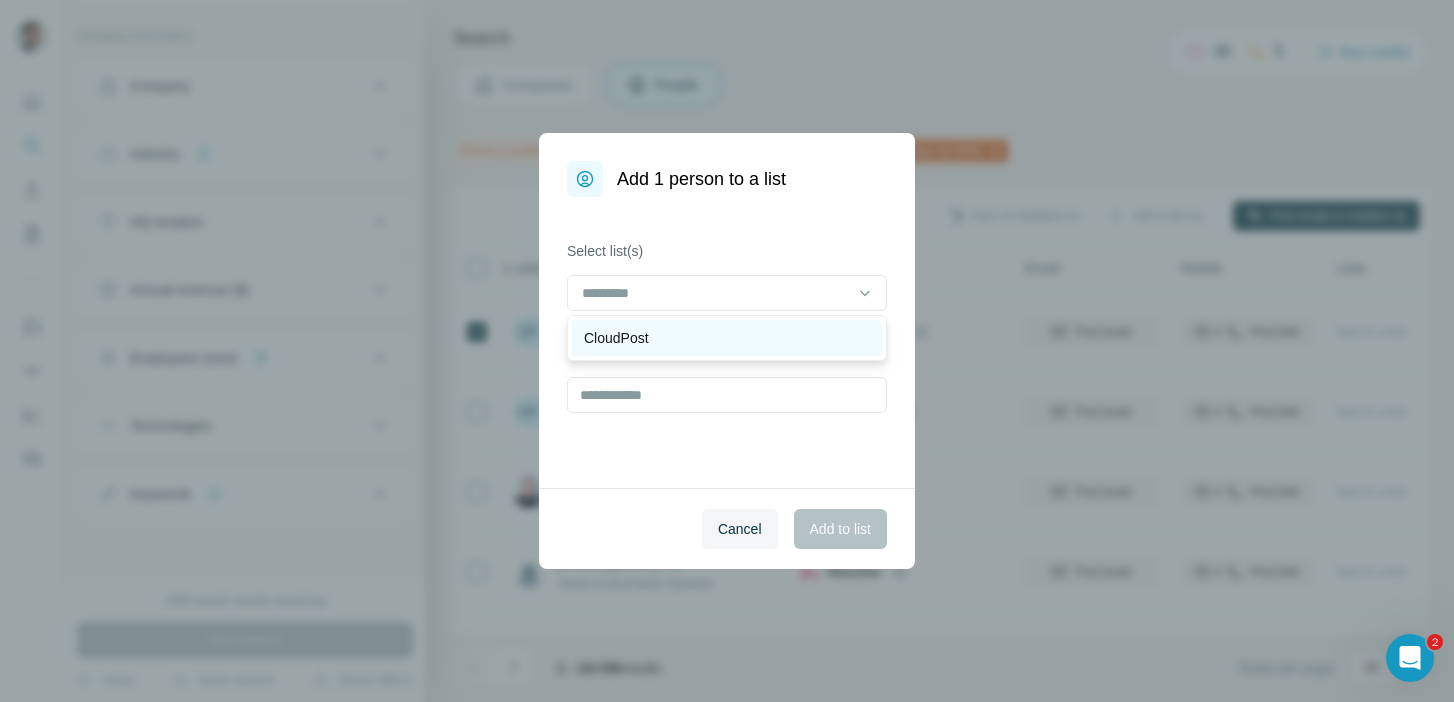 click on "CloudPost" at bounding box center [727, 338] 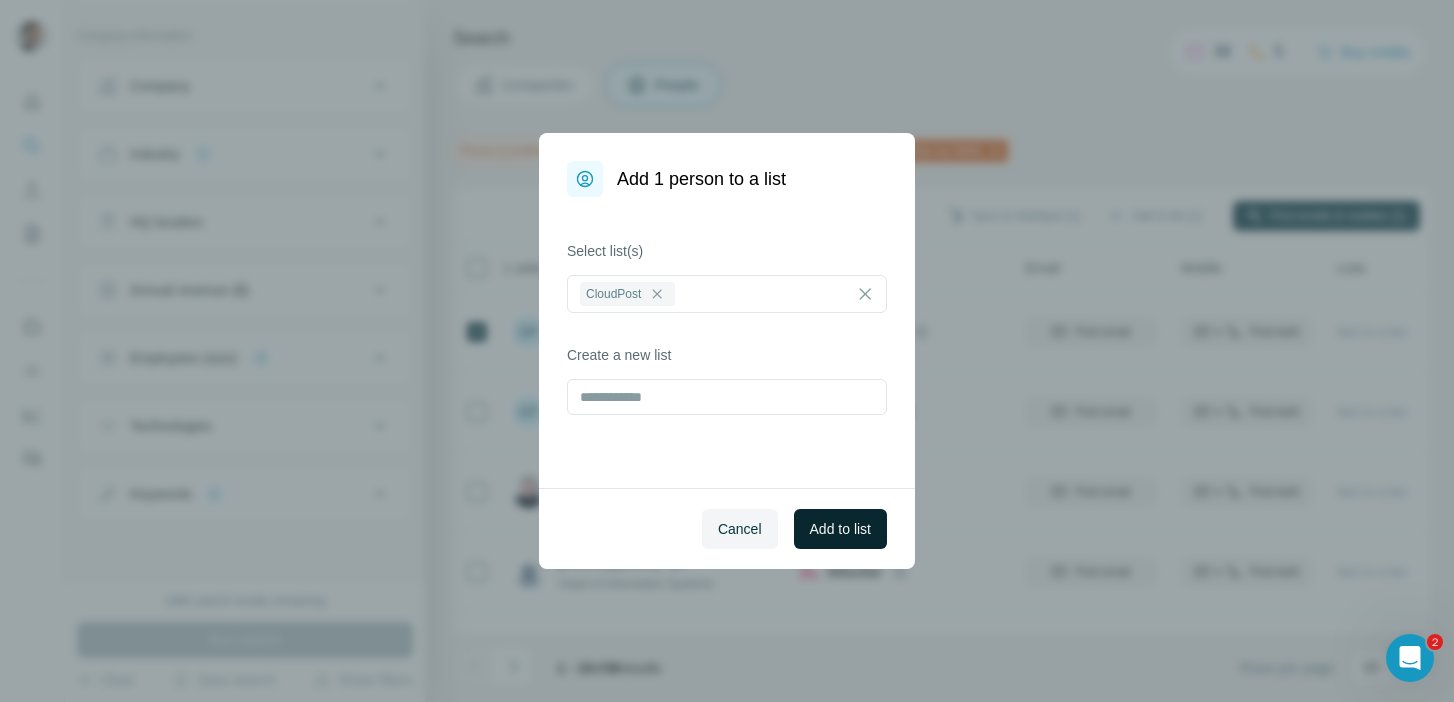 click on "Add to list" at bounding box center [840, 529] 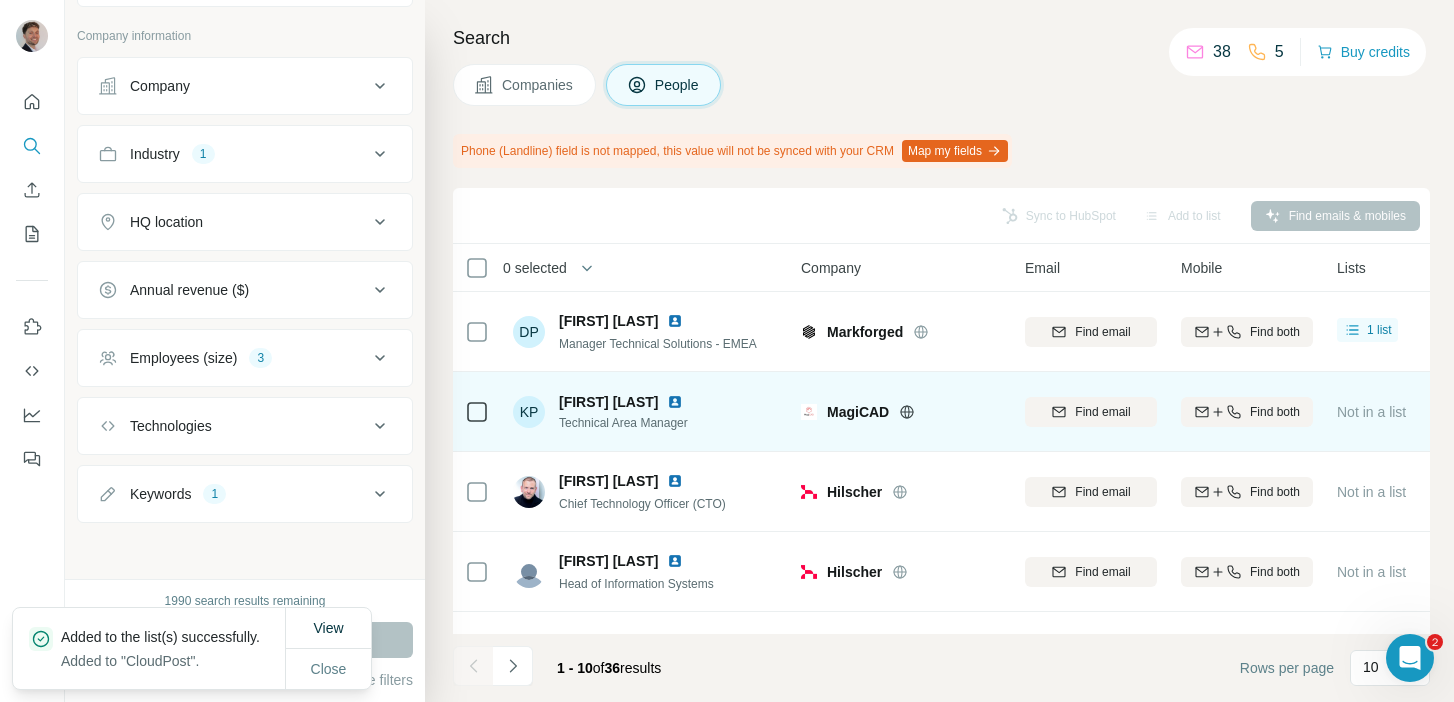 click at bounding box center (675, 402) 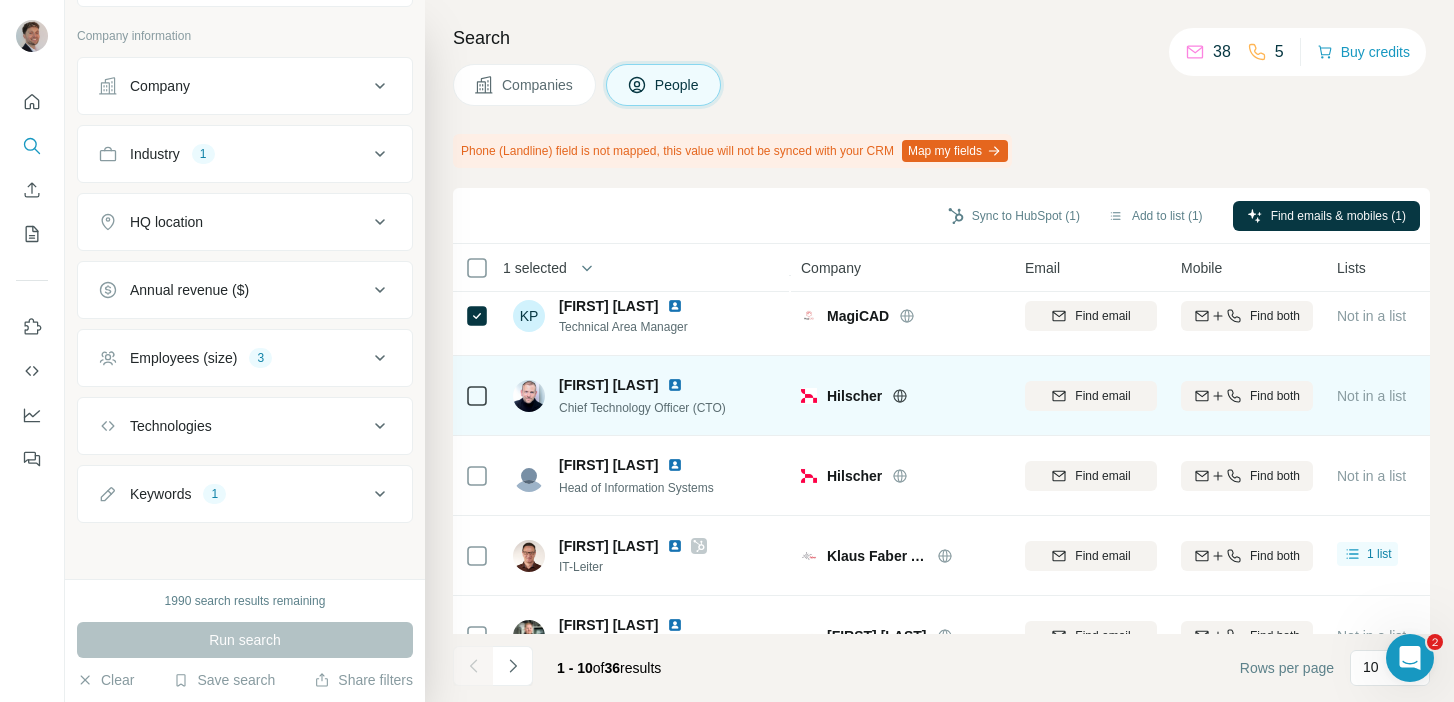 scroll, scrollTop: 97, scrollLeft: 0, axis: vertical 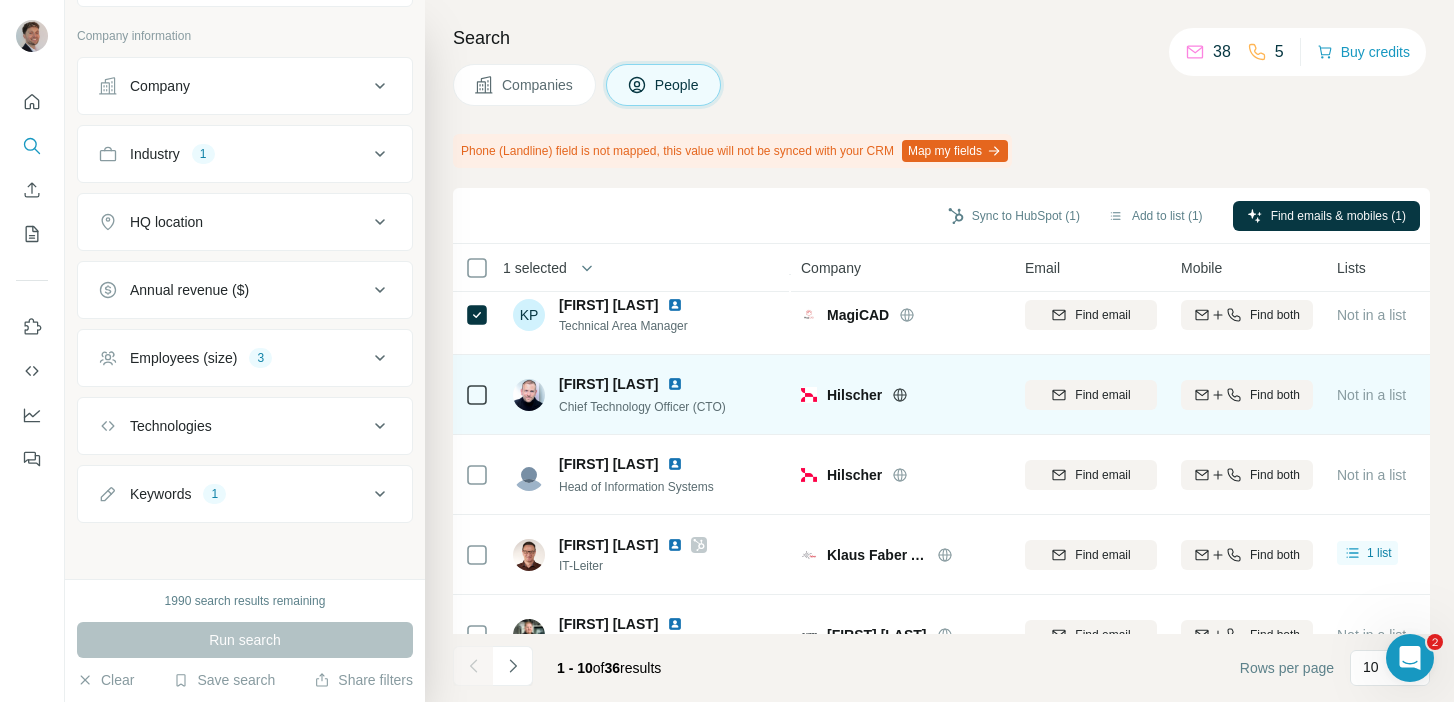 click 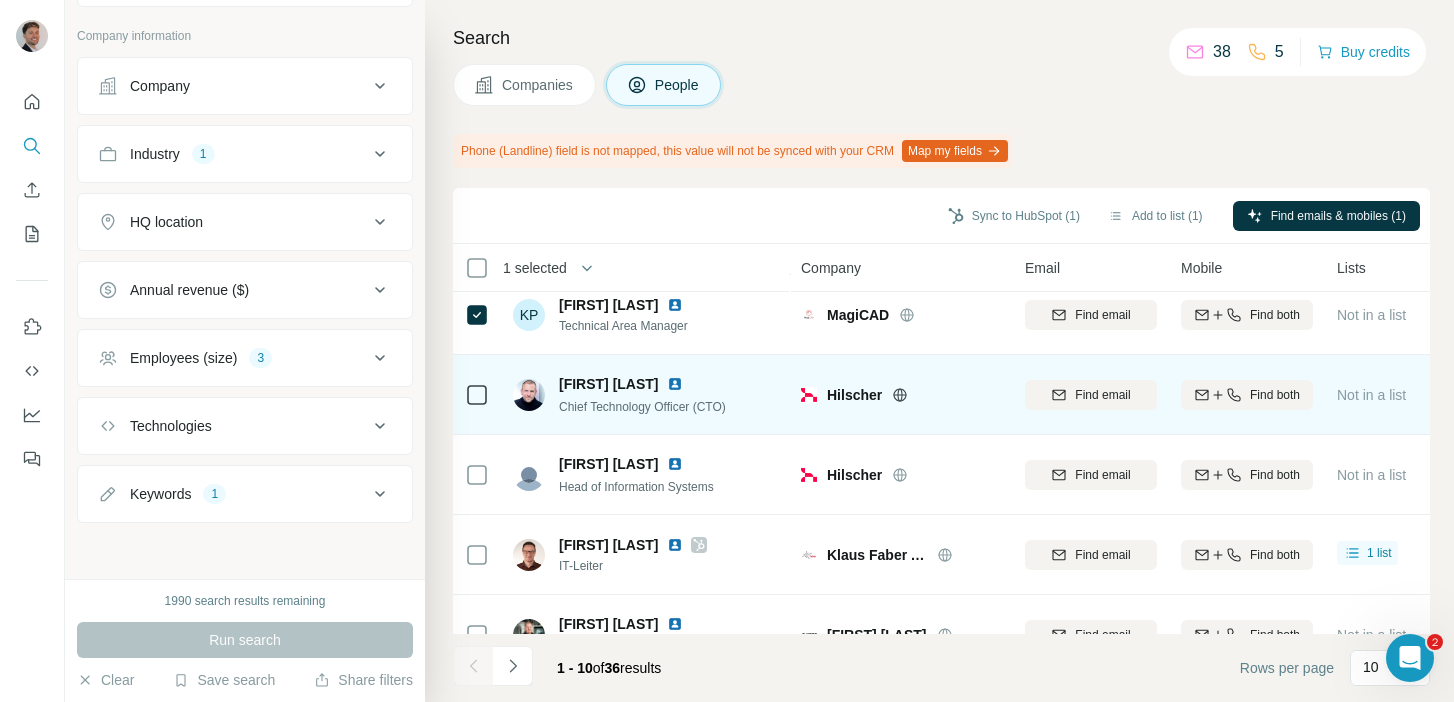 click at bounding box center [675, 384] 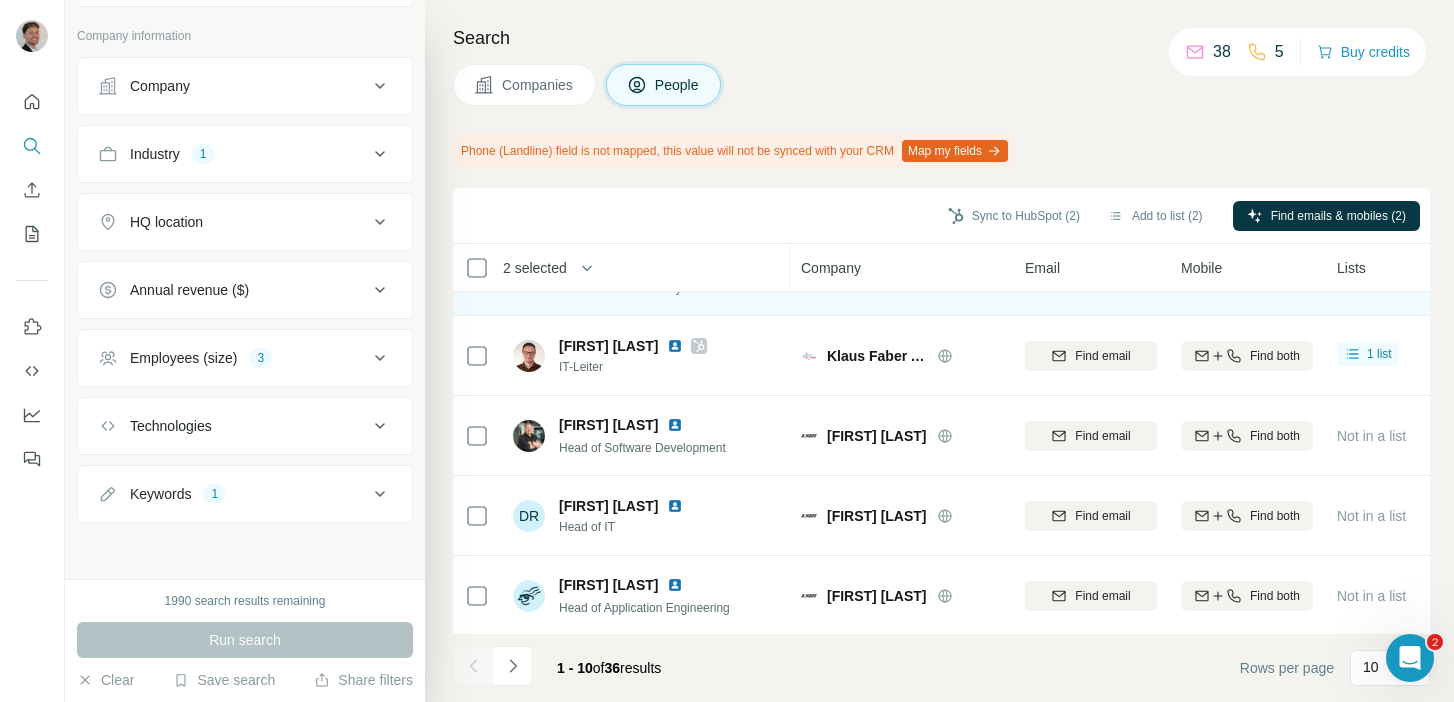 scroll, scrollTop: 299, scrollLeft: 0, axis: vertical 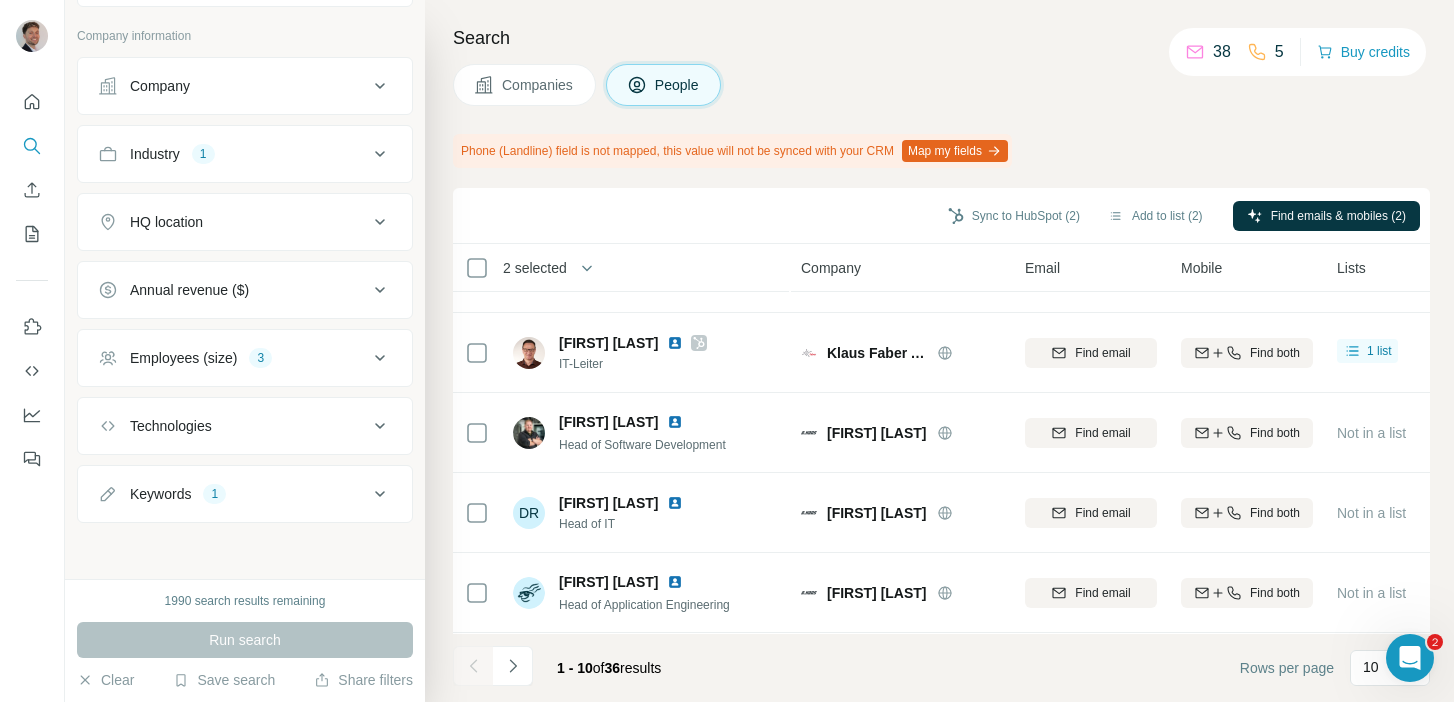 click on "Lists" at bounding box center [1351, 268] 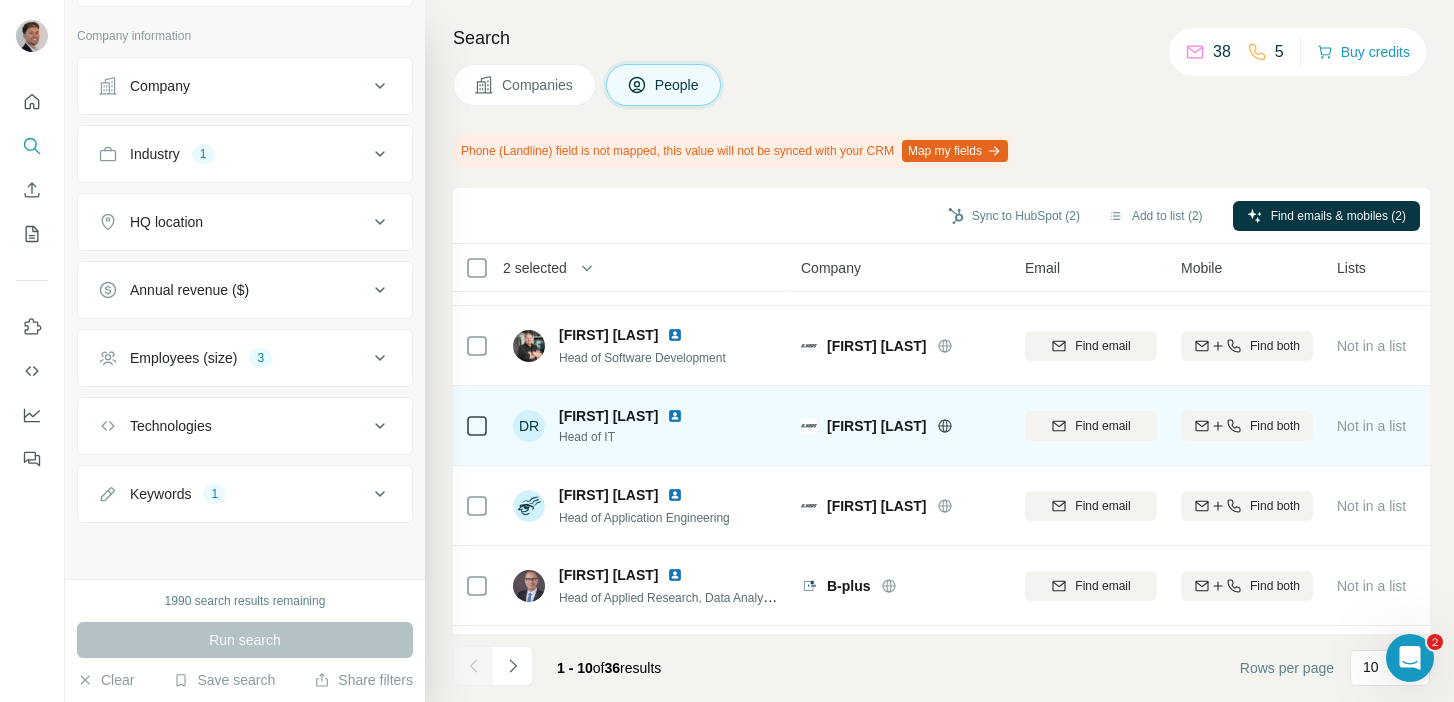 scroll, scrollTop: 385, scrollLeft: 0, axis: vertical 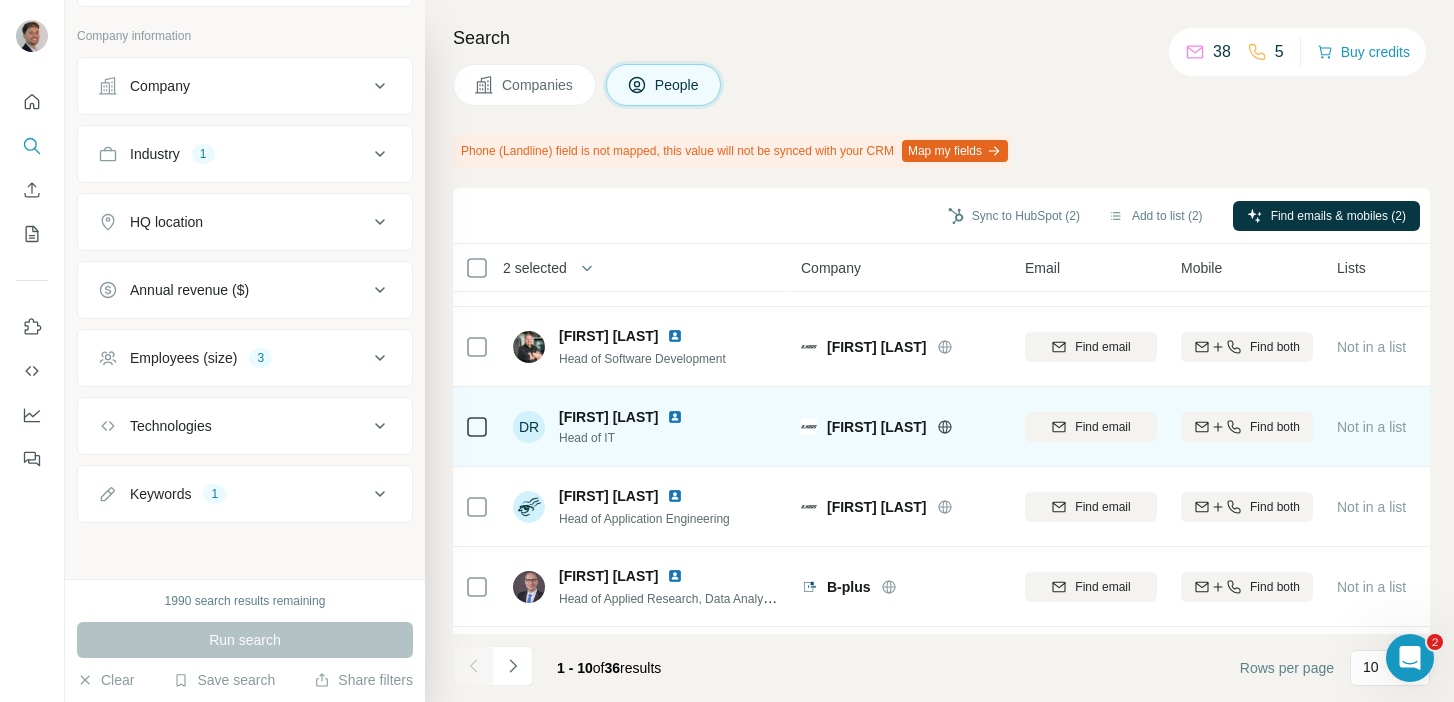 click 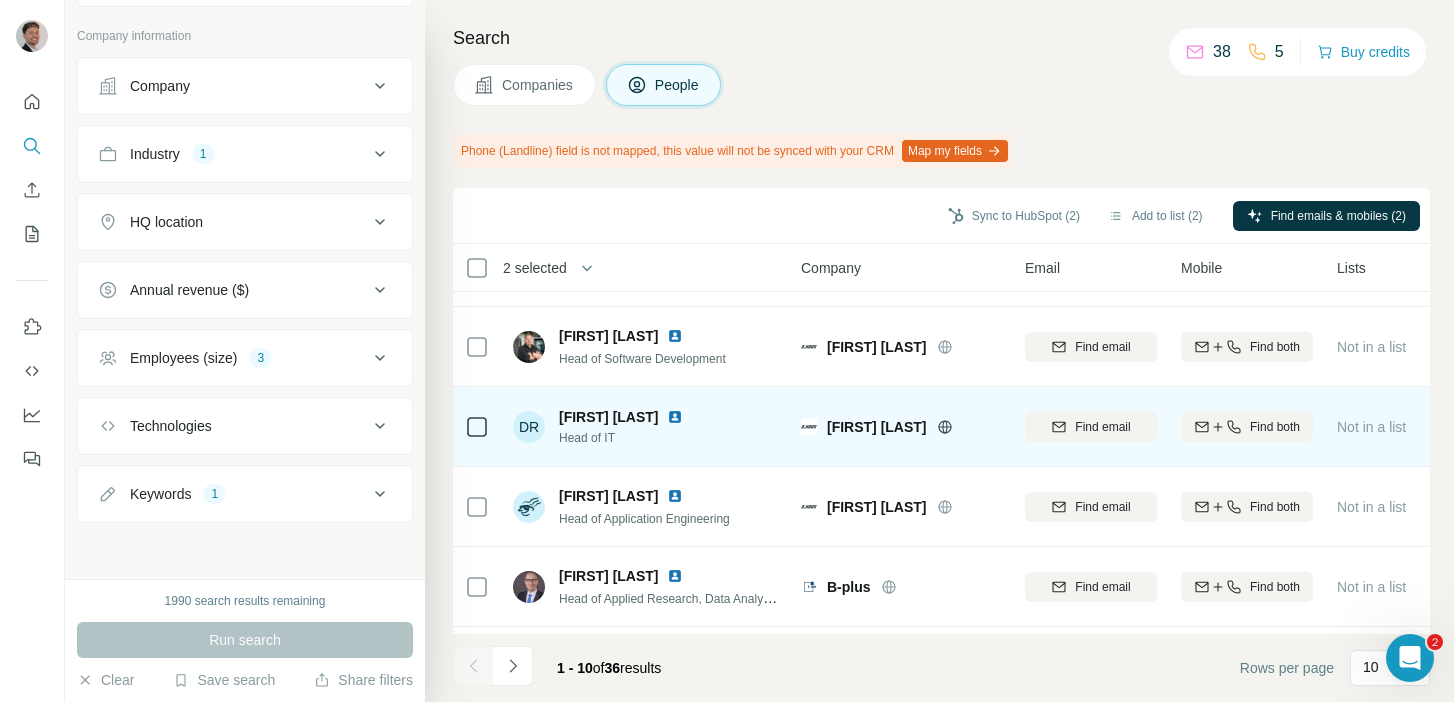 click at bounding box center [675, 417] 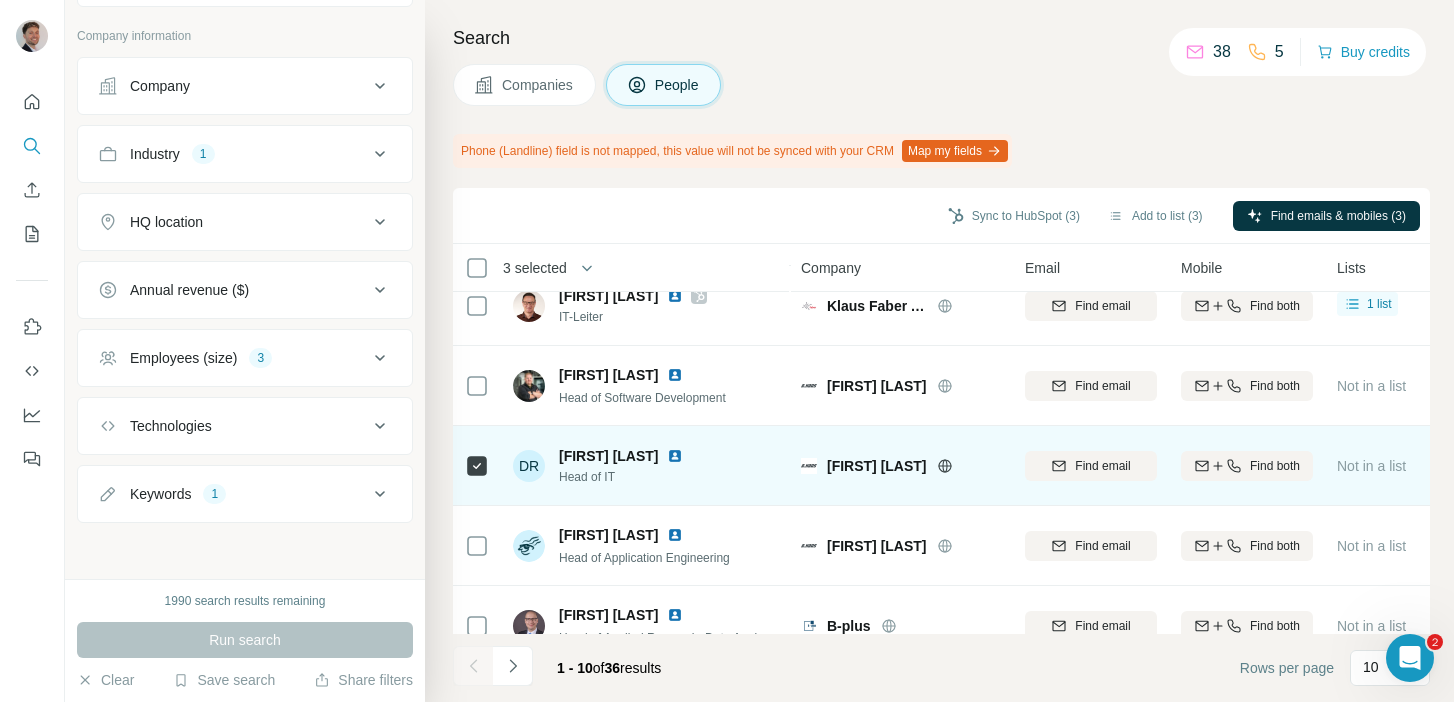 scroll, scrollTop: 334, scrollLeft: 0, axis: vertical 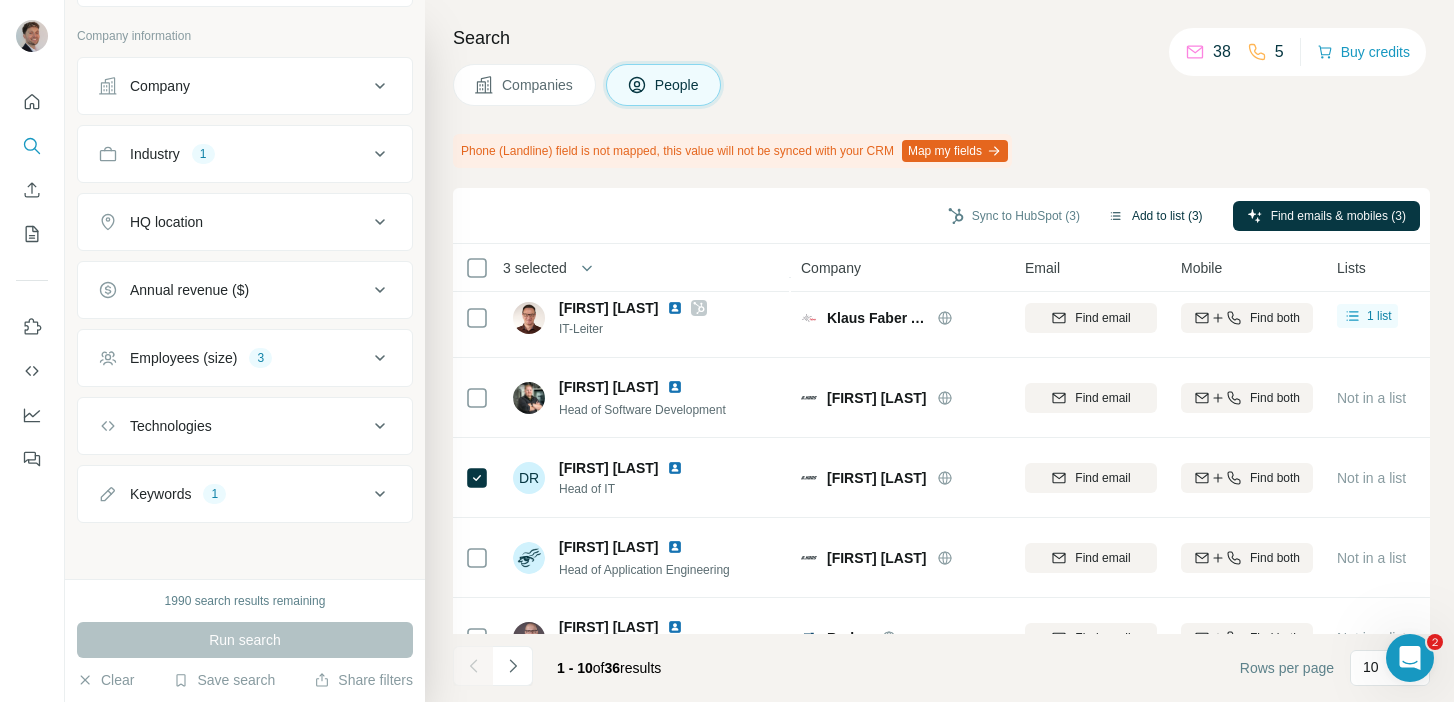 click on "Add to list (3)" at bounding box center (1155, 216) 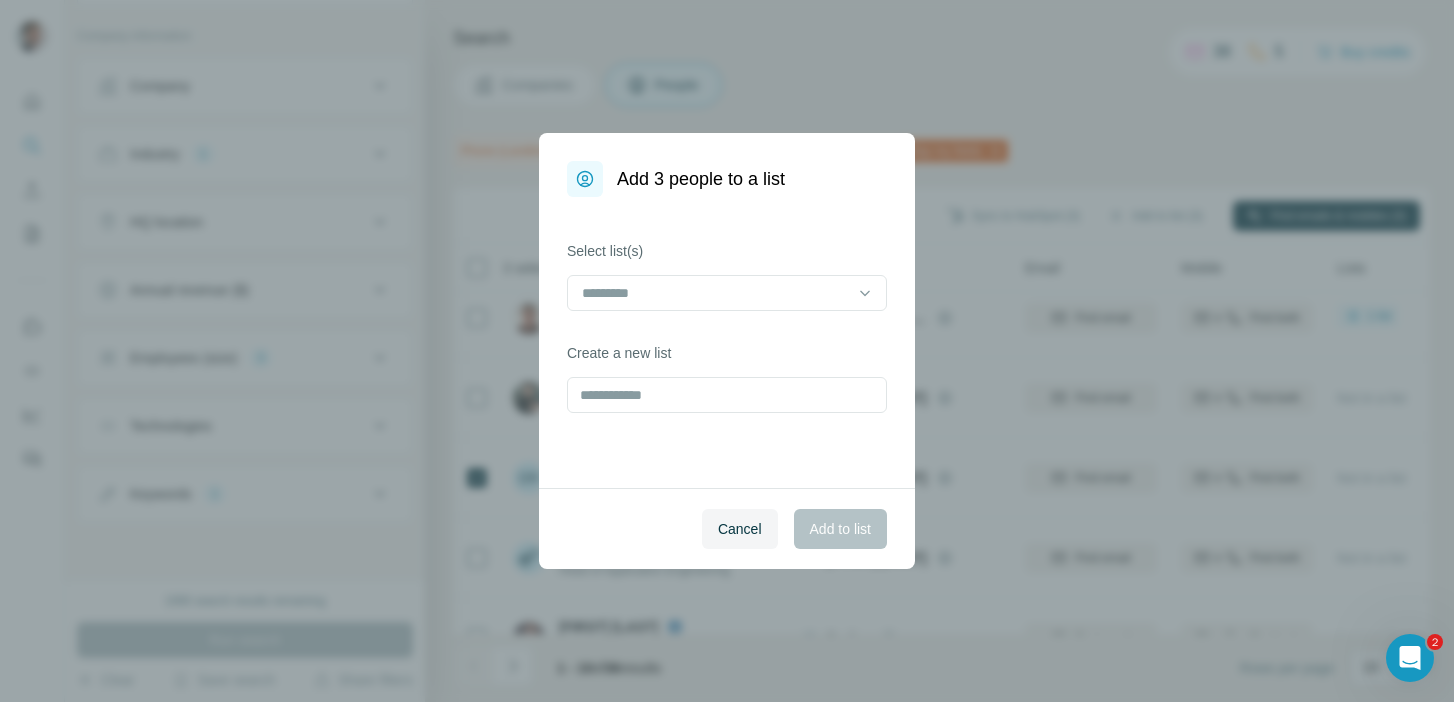 click at bounding box center (727, 295) 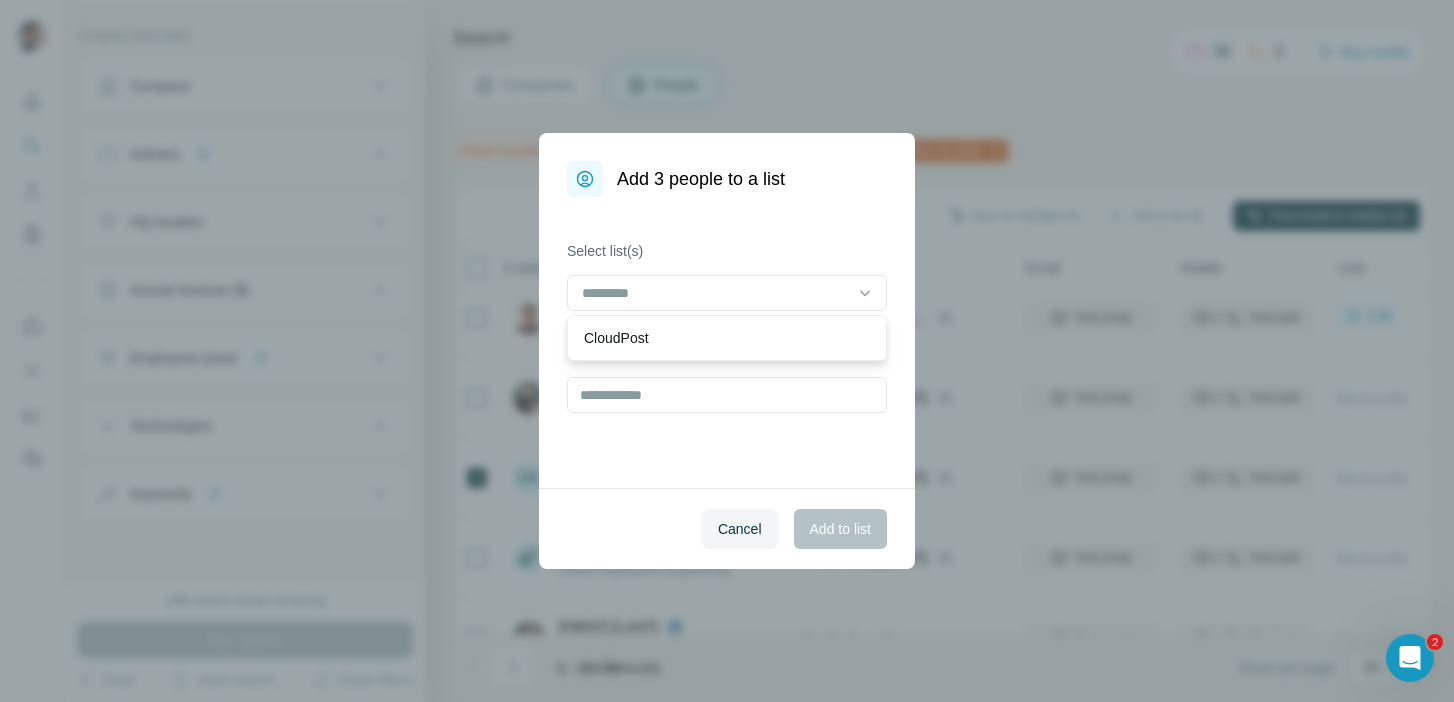 click at bounding box center [715, 293] 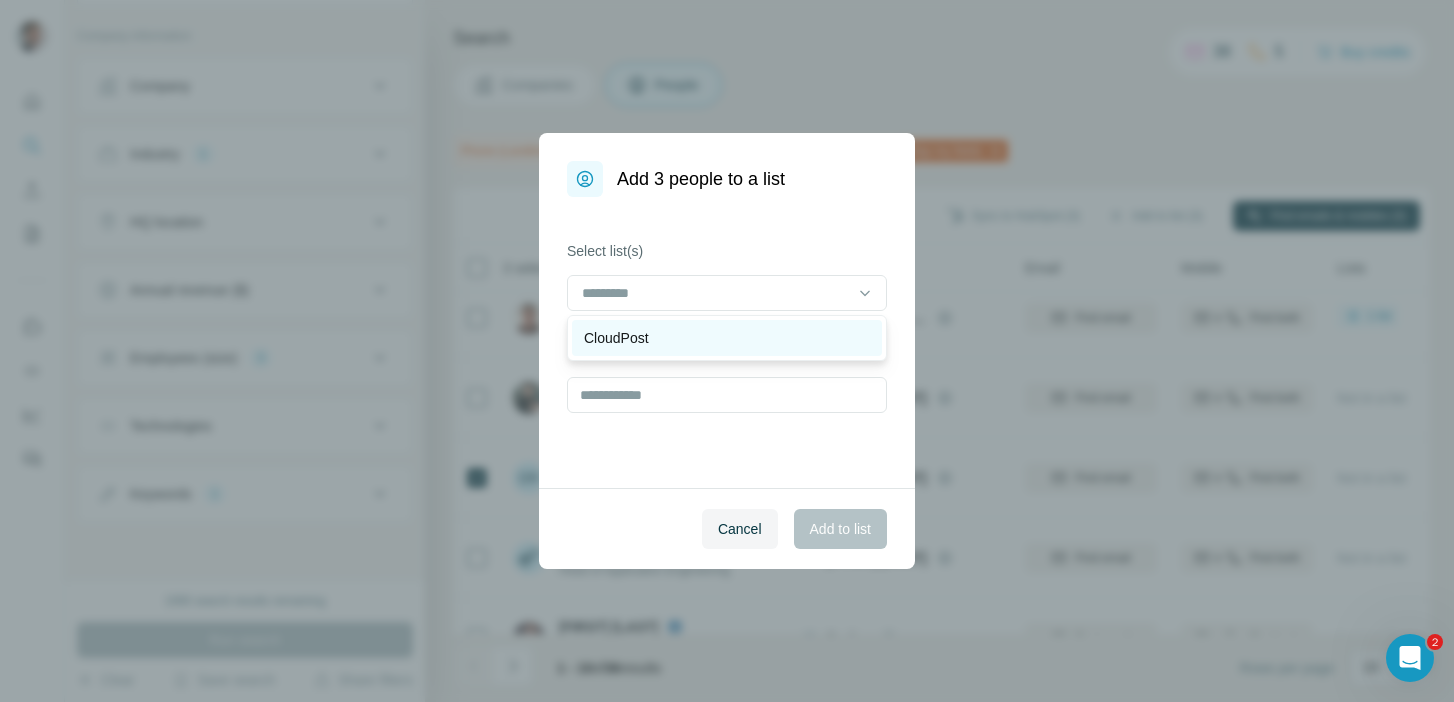 click on "CloudPost" at bounding box center [727, 338] 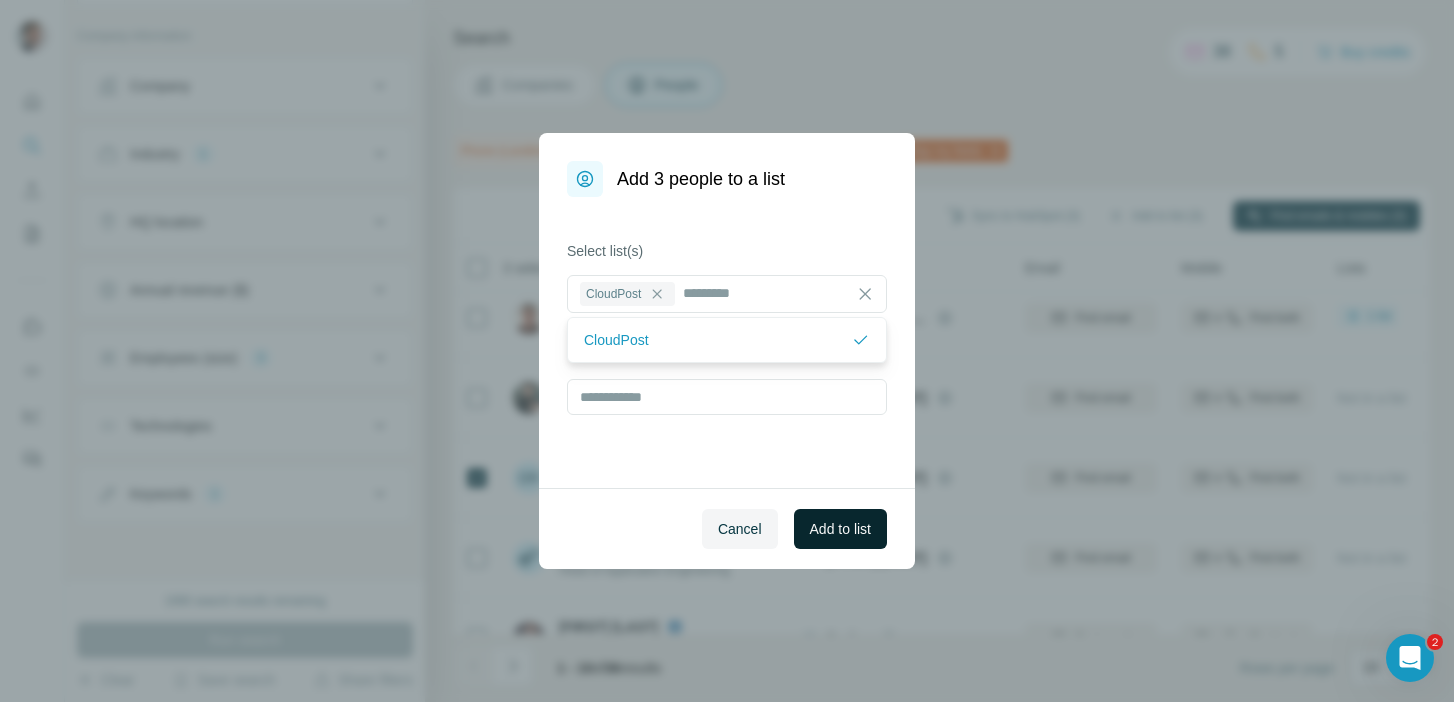 click on "Add to list" at bounding box center [840, 529] 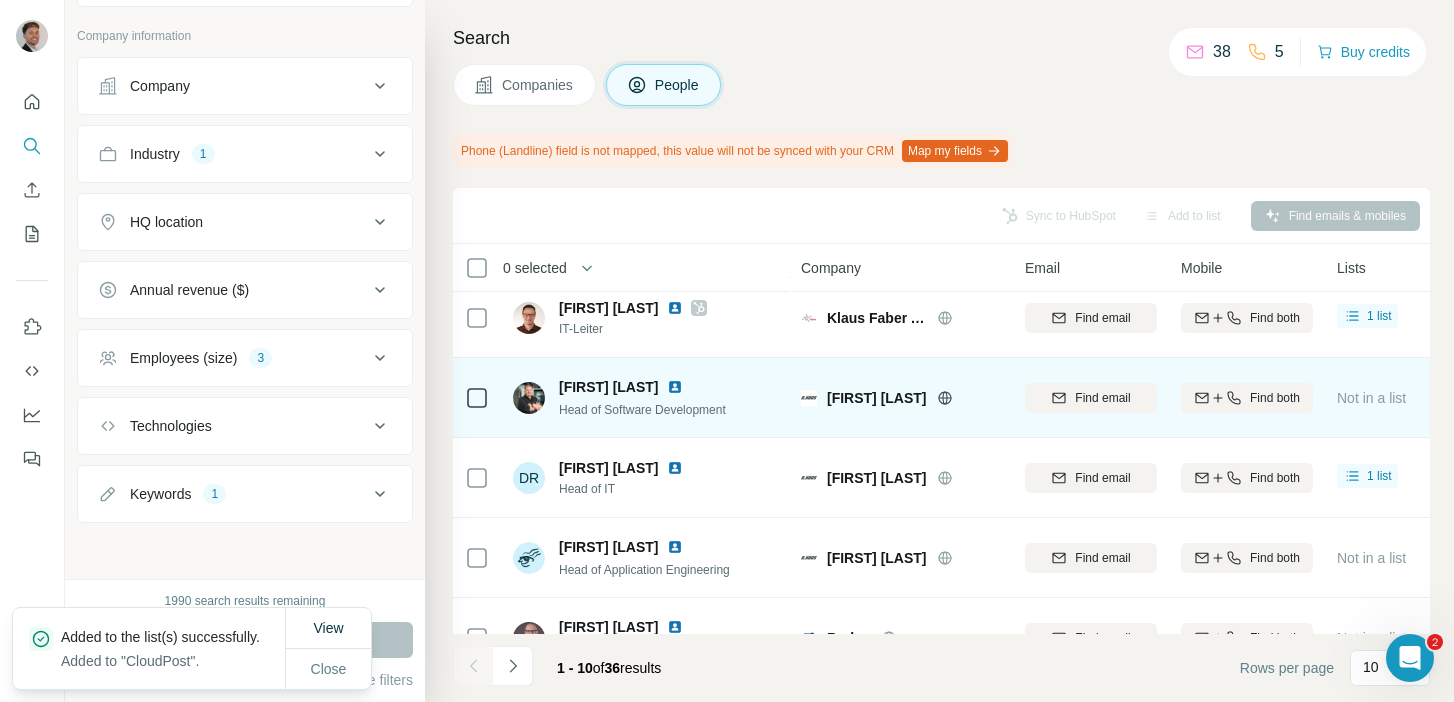 click at bounding box center [675, 387] 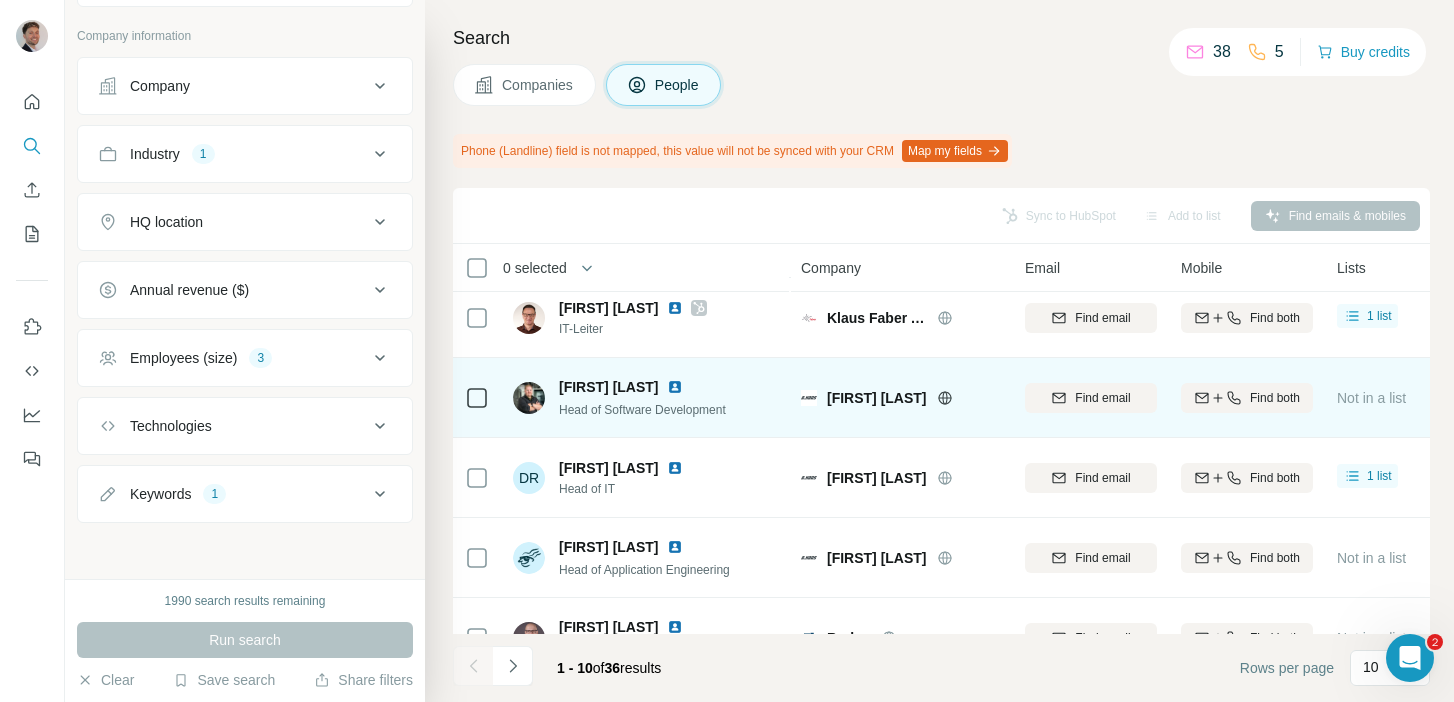 click at bounding box center [675, 387] 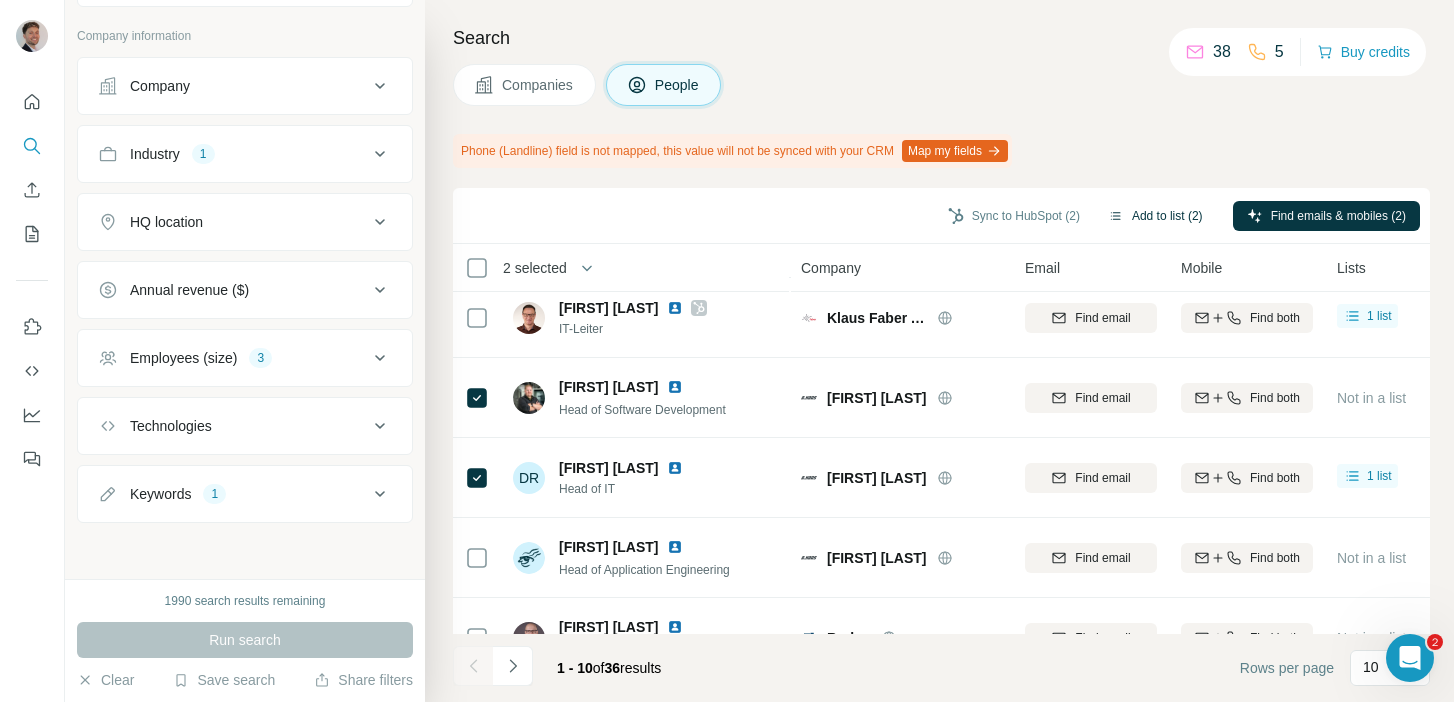 click on "Add to list (2)" at bounding box center (1155, 216) 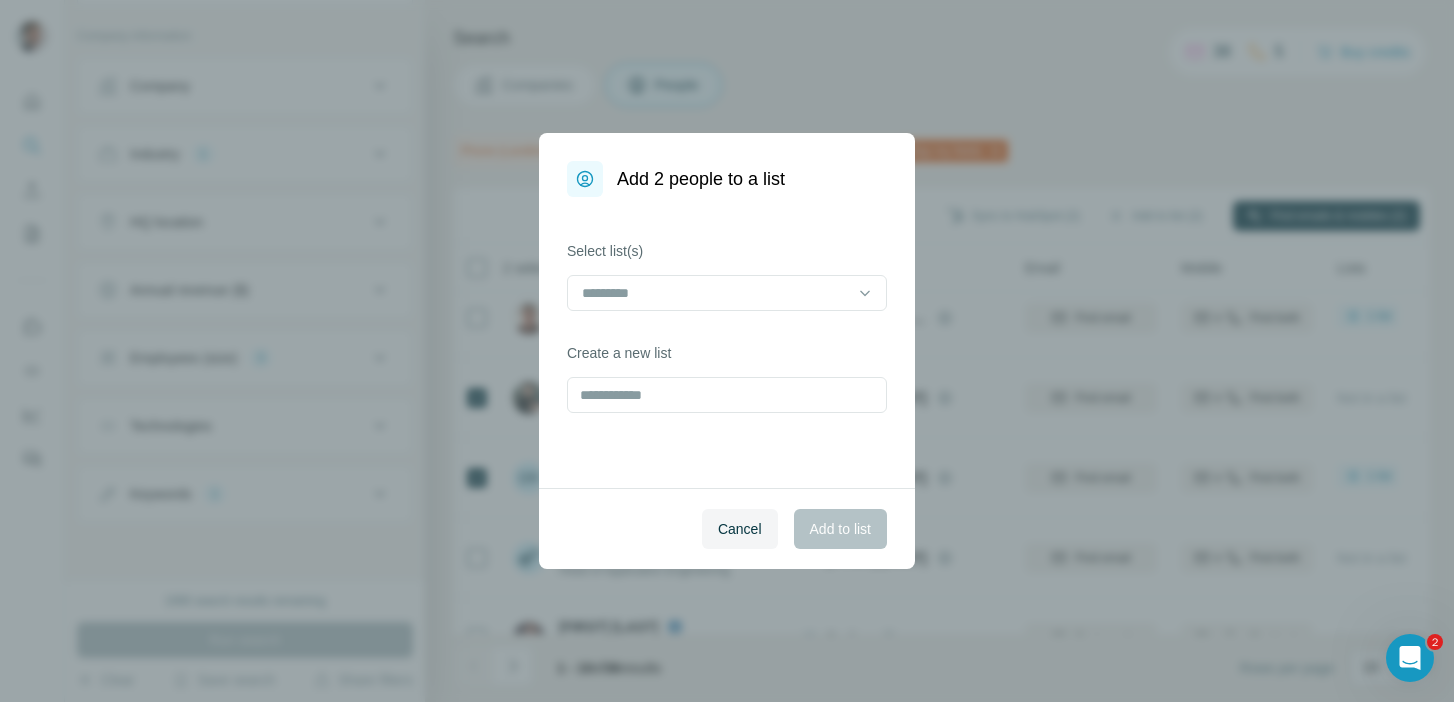 click at bounding box center [727, 295] 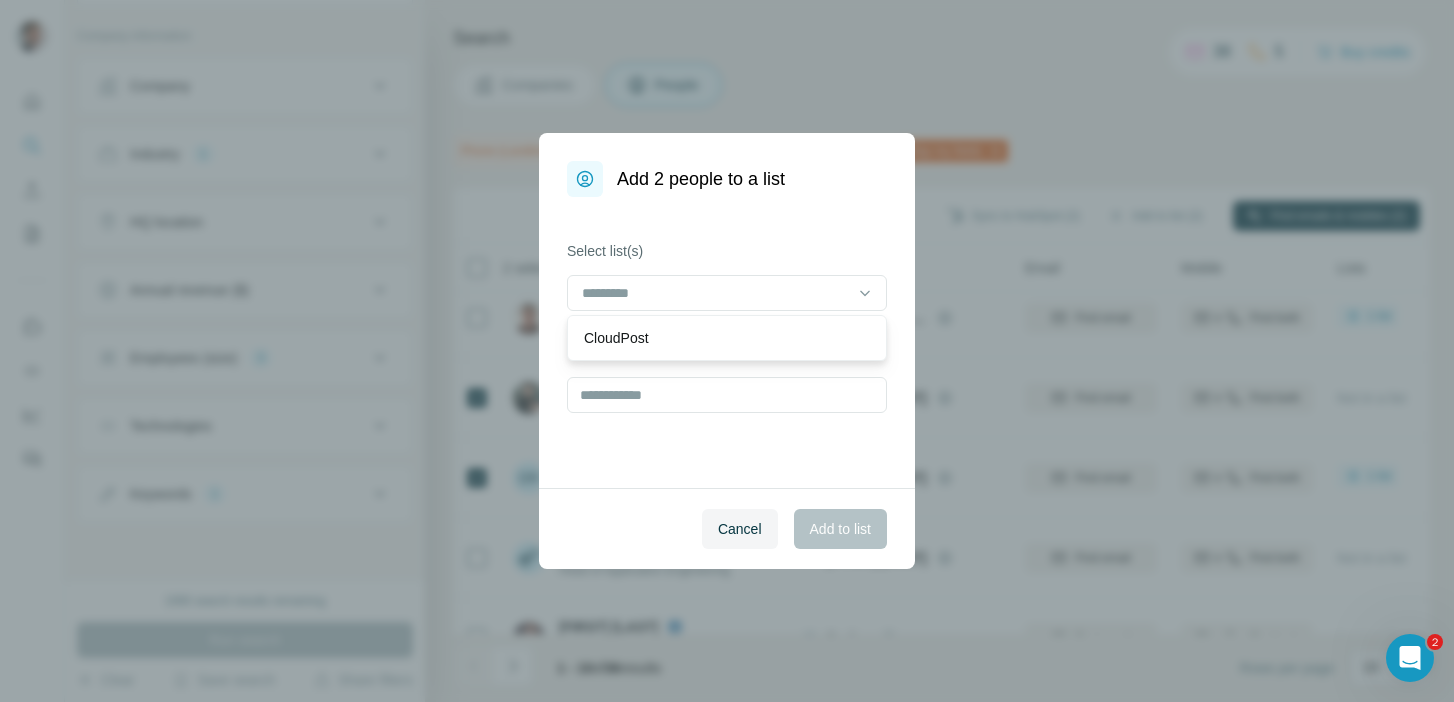 click on "CloudPost" at bounding box center [727, 338] 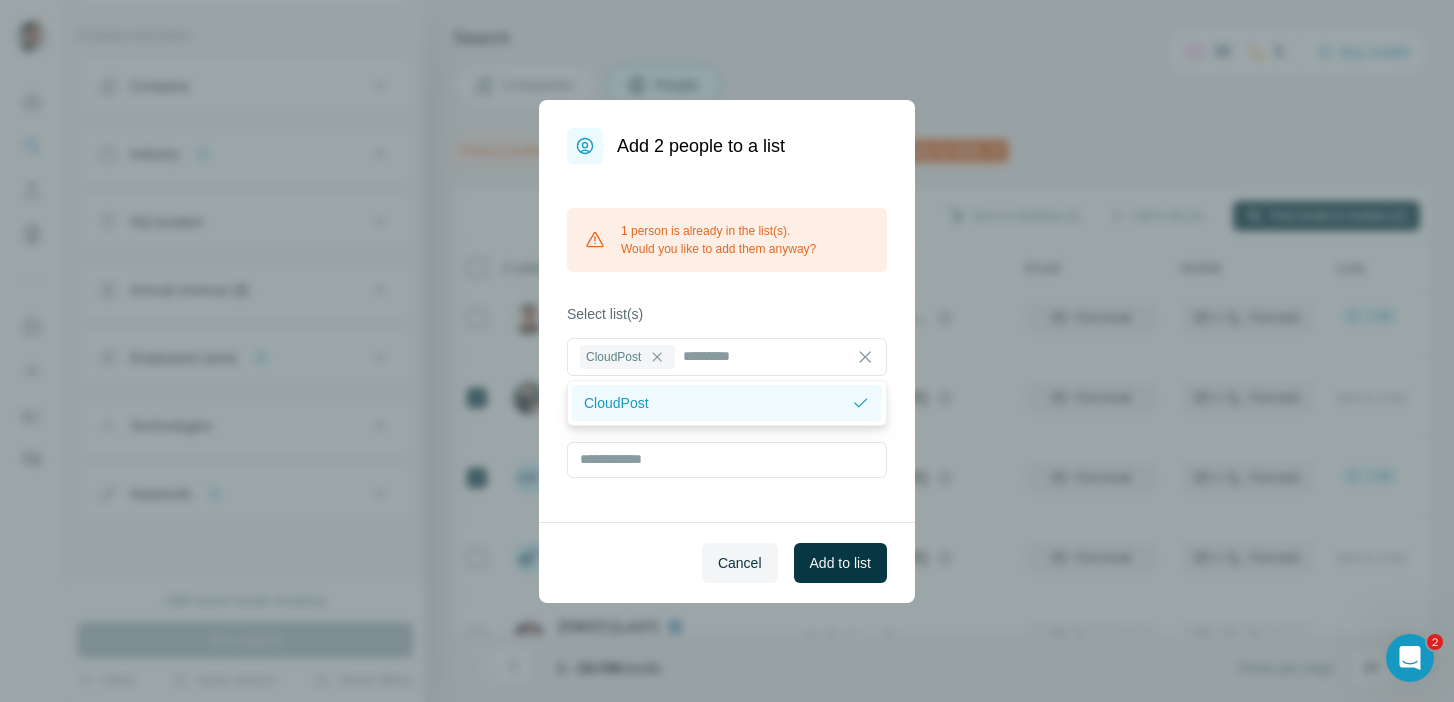 click 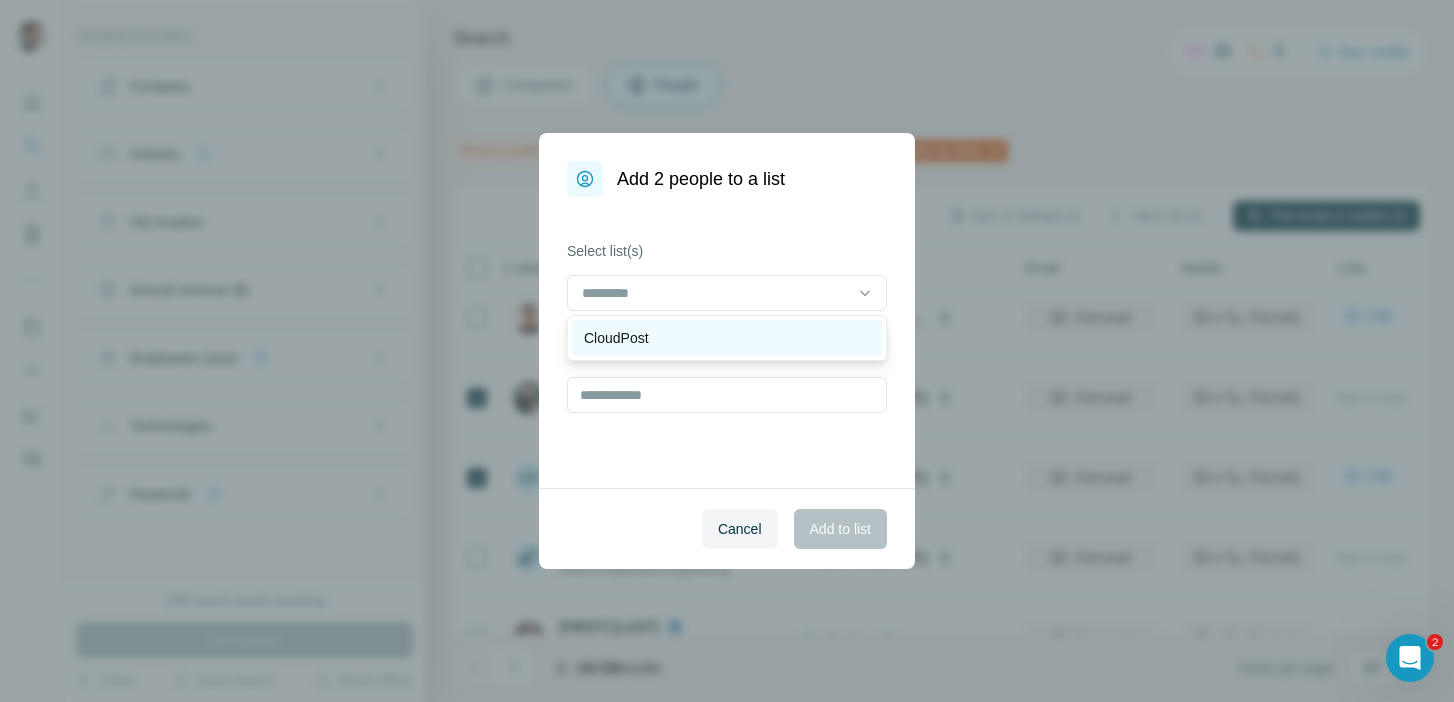 click on "CloudPost" at bounding box center [727, 338] 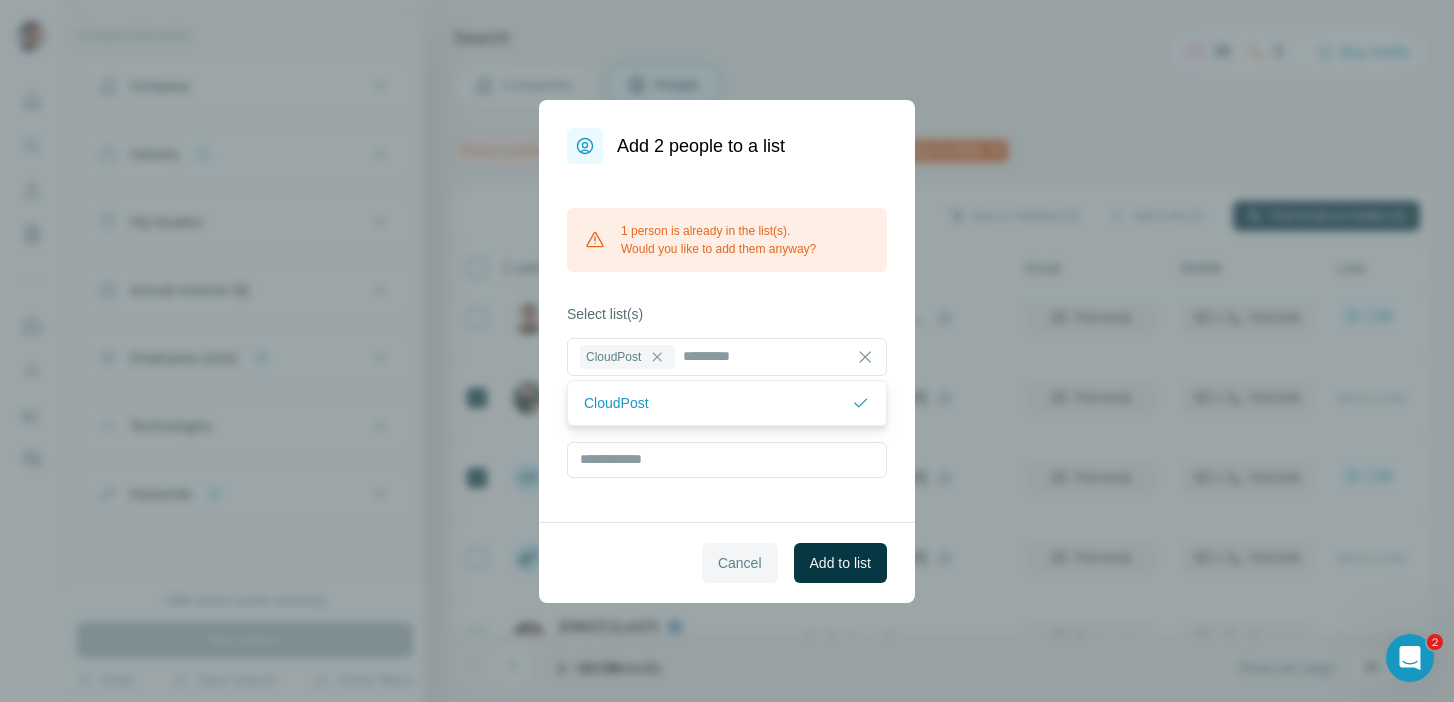 click on "Cancel" at bounding box center [740, 563] 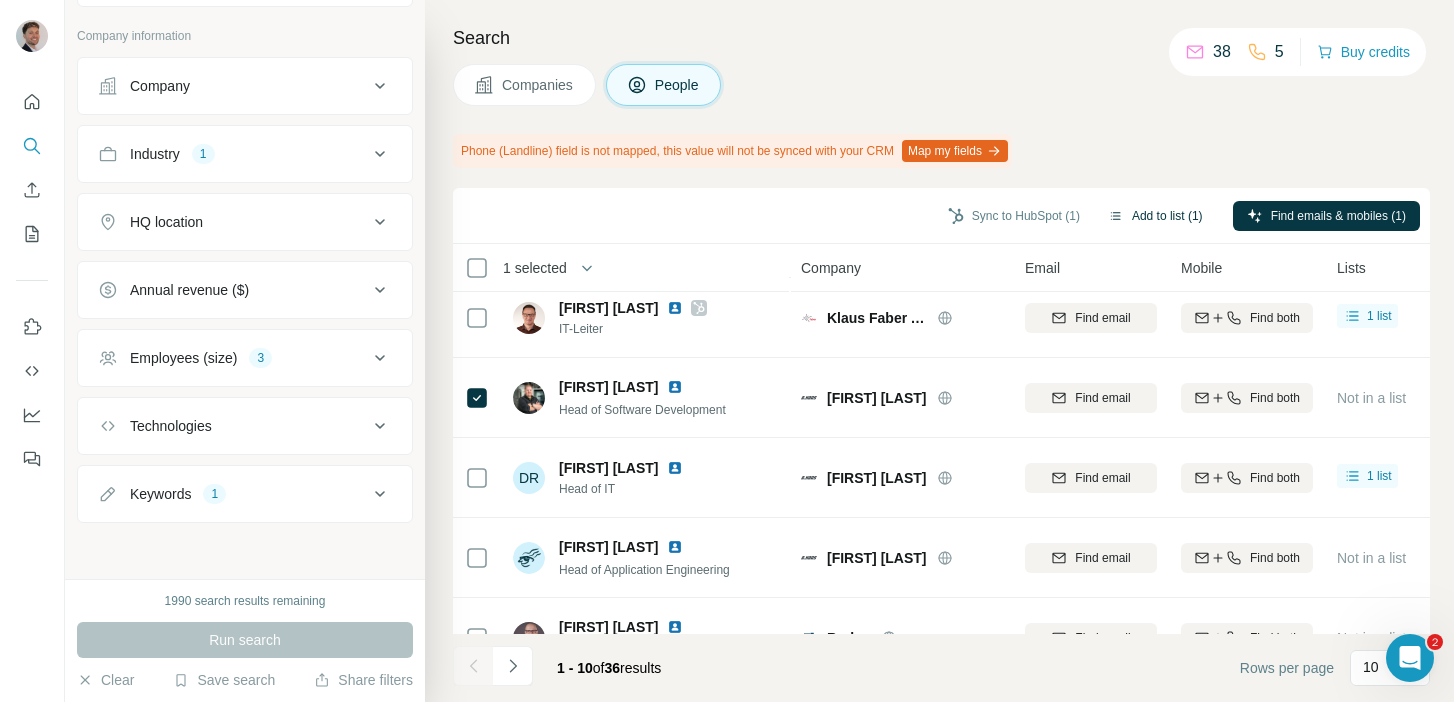 click on "Add to list (1)" at bounding box center (1155, 216) 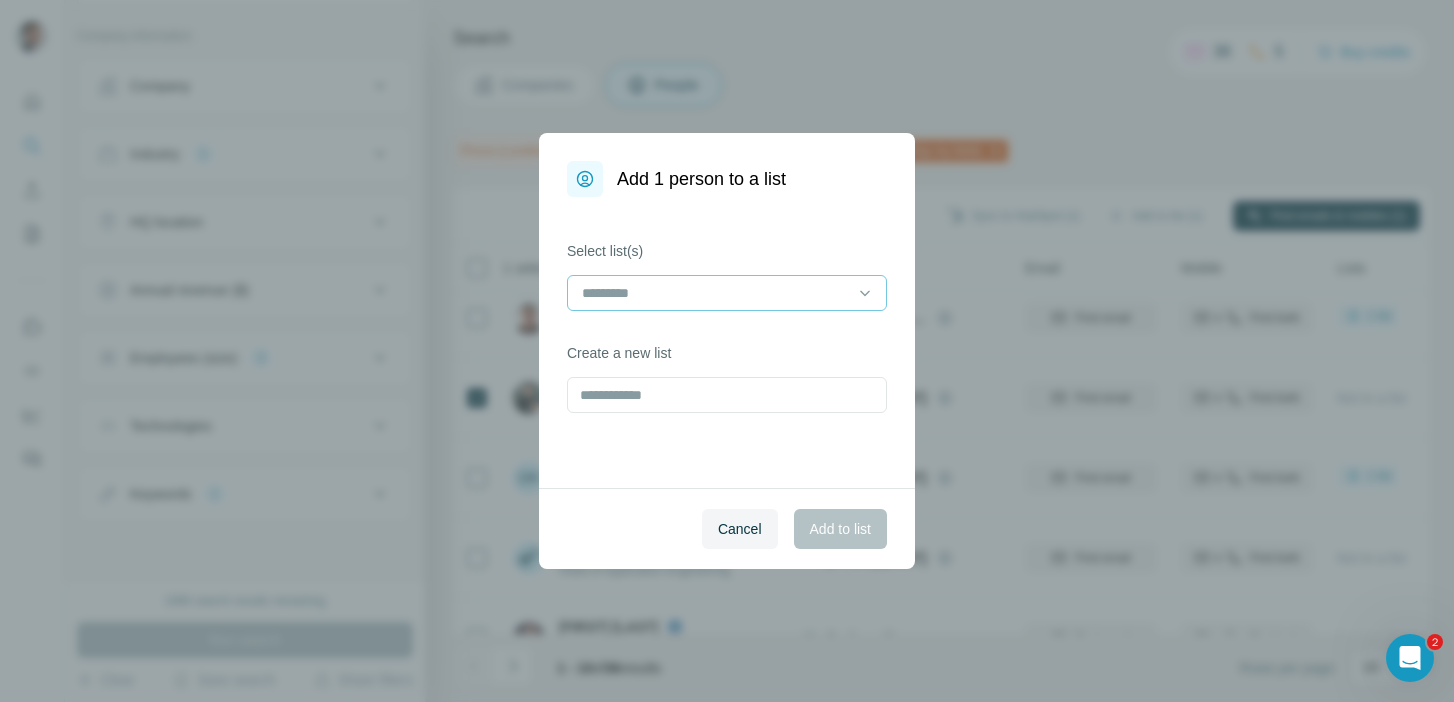 click at bounding box center (715, 293) 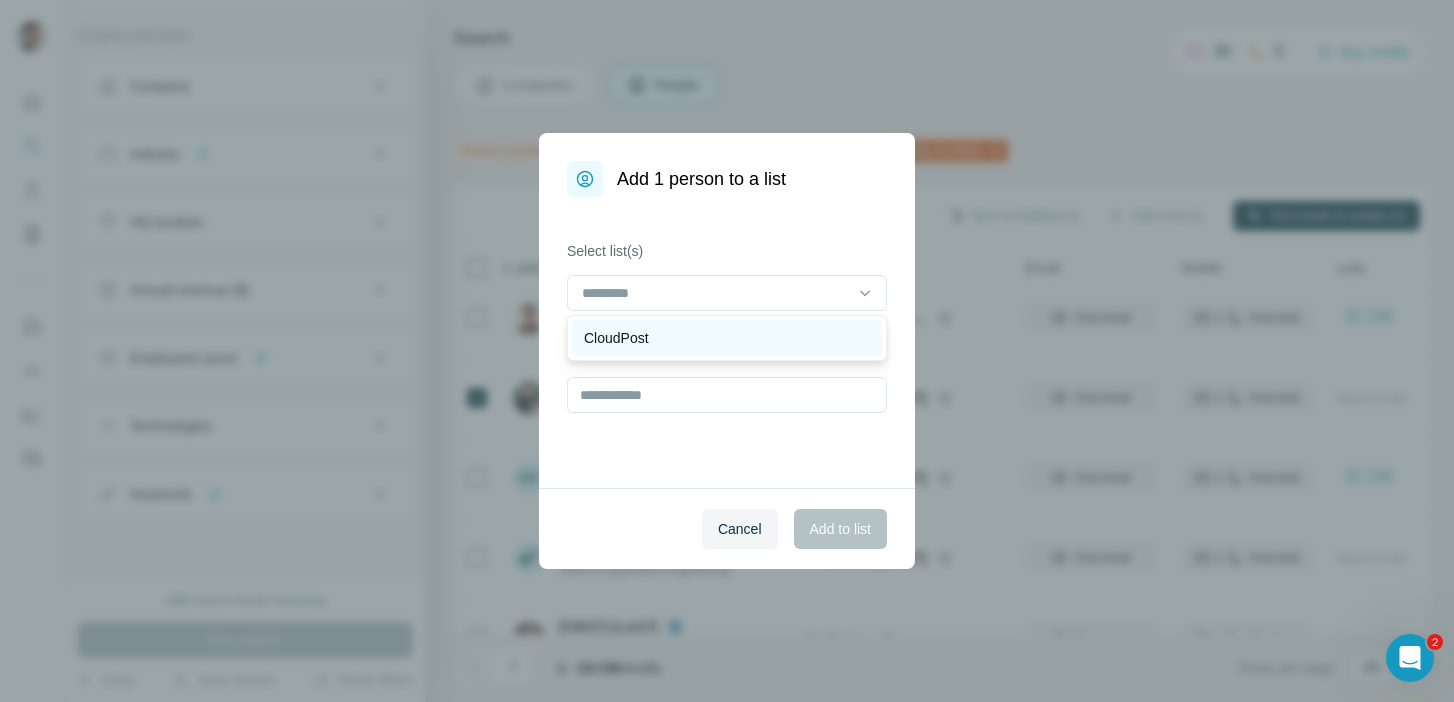 click on "CloudPost" at bounding box center (727, 338) 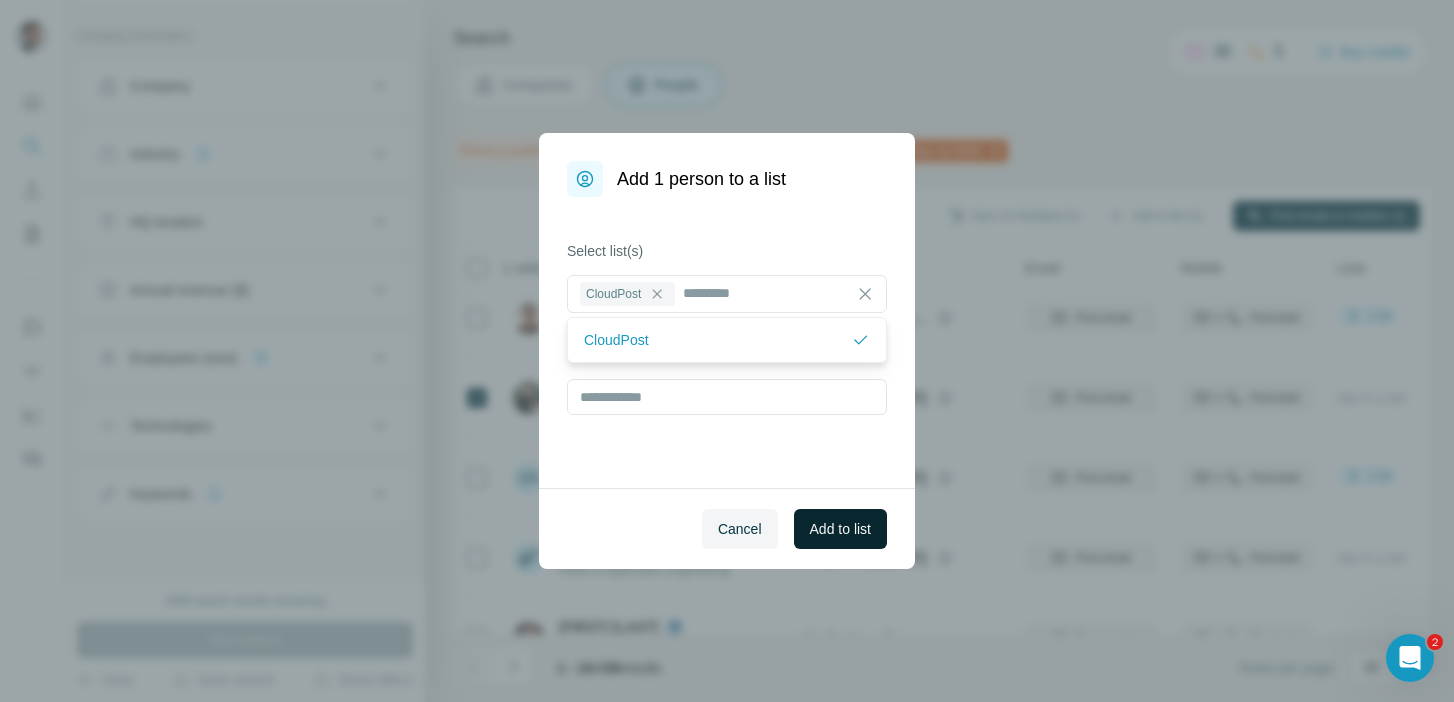 click on "Add to list" at bounding box center [840, 529] 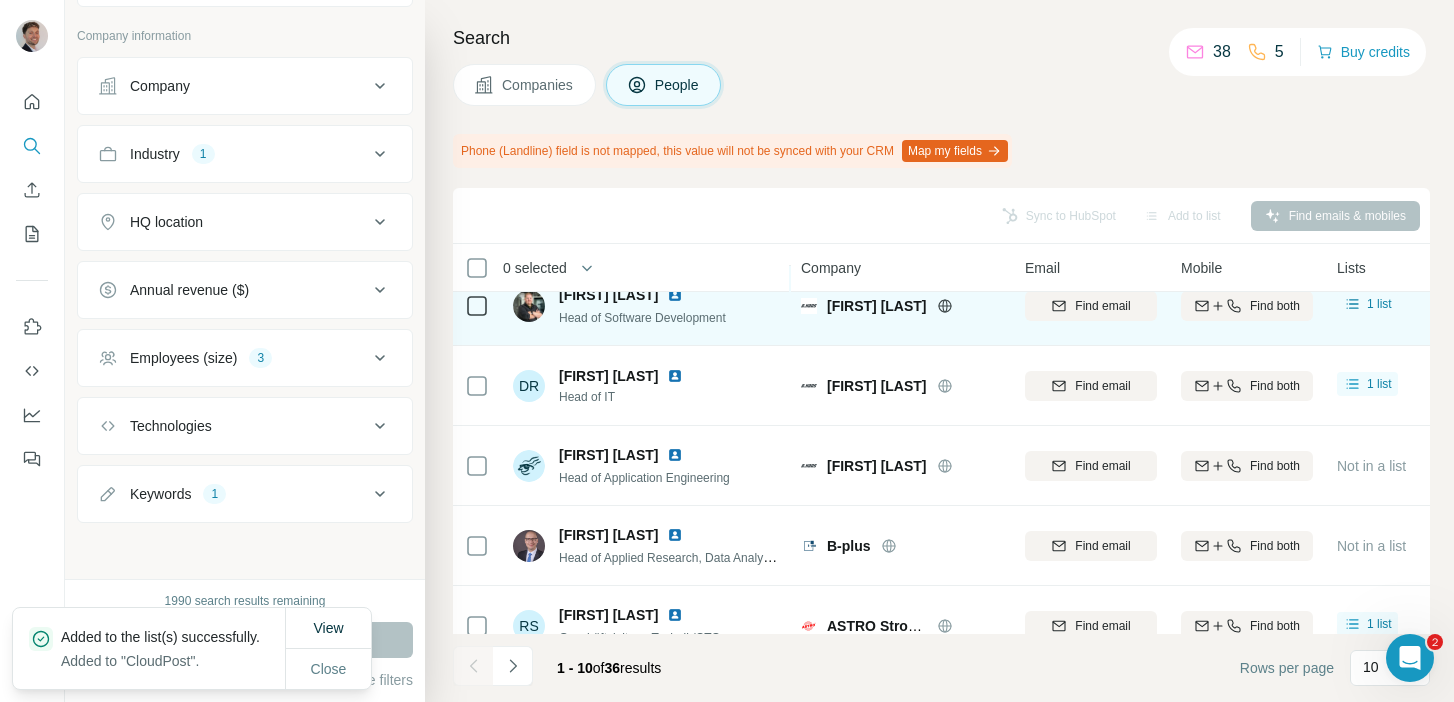 scroll, scrollTop: 458, scrollLeft: 0, axis: vertical 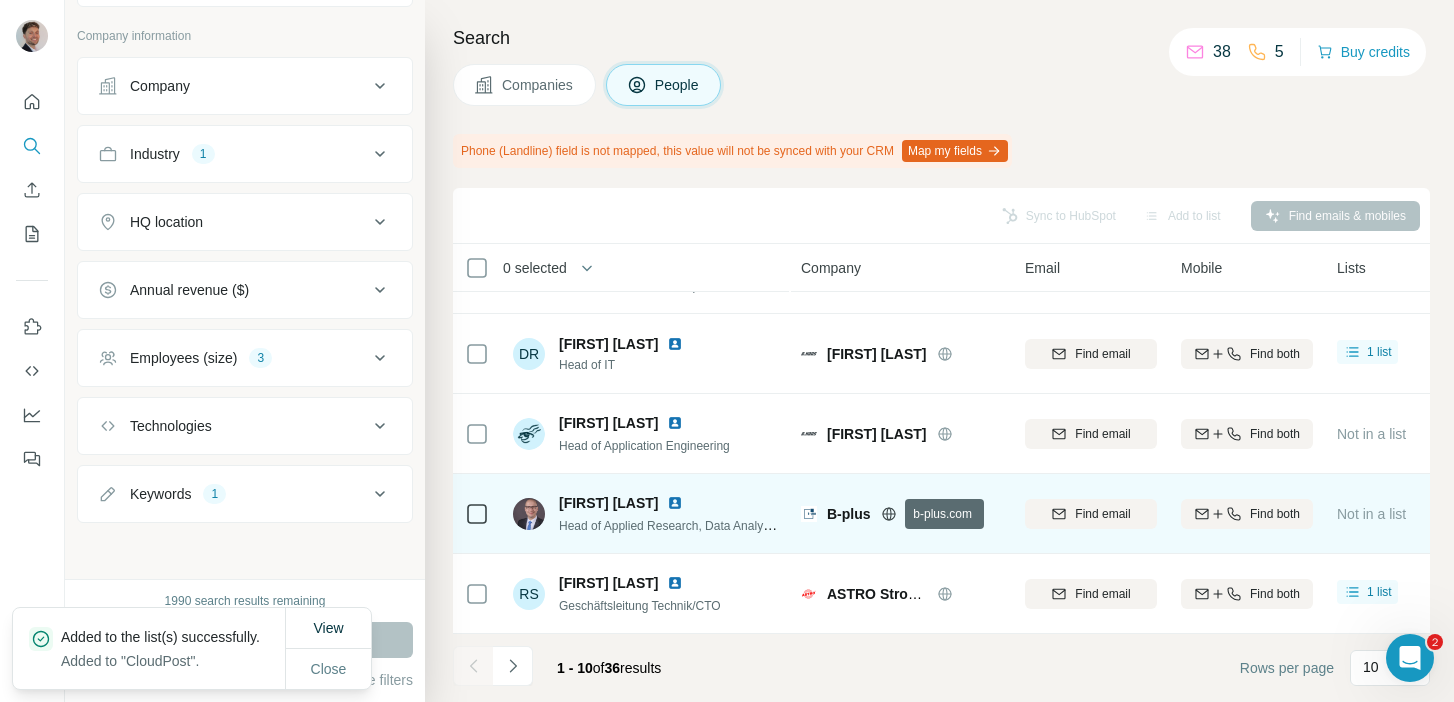 click 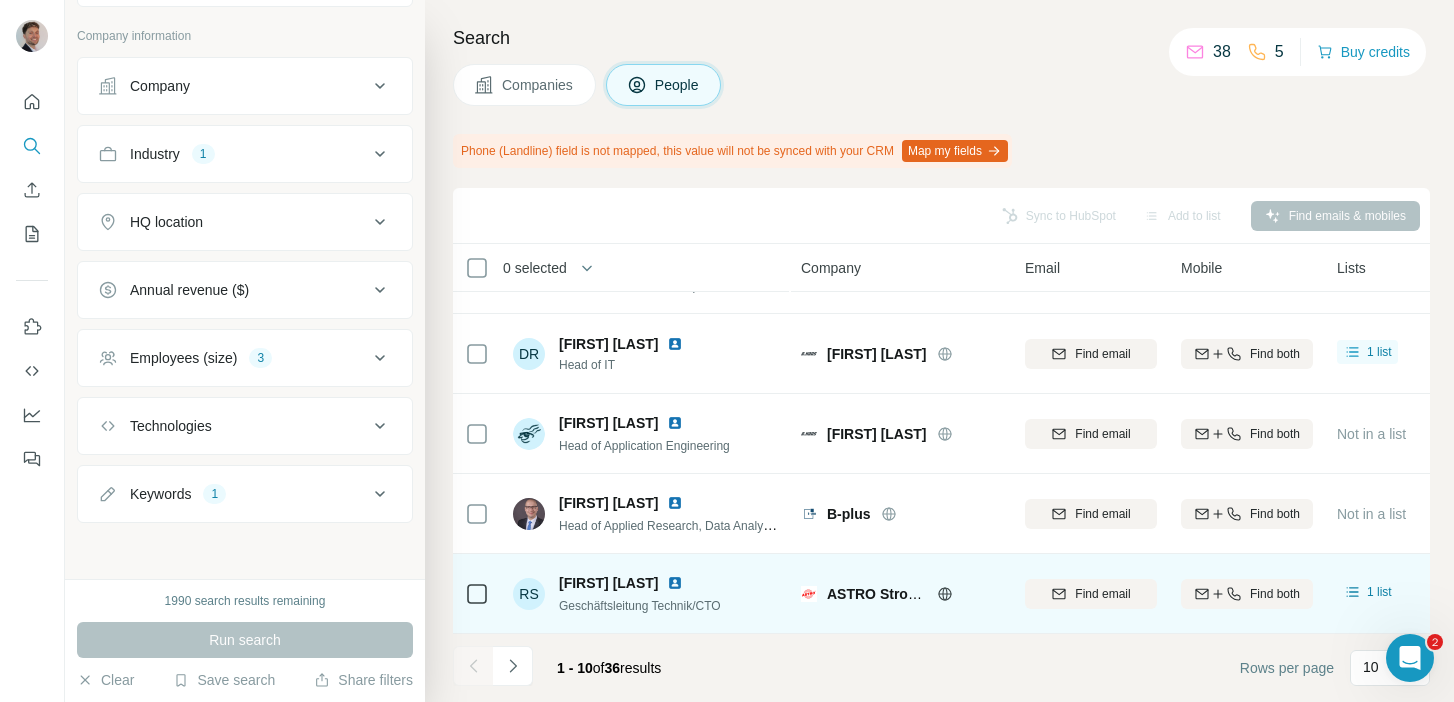 click 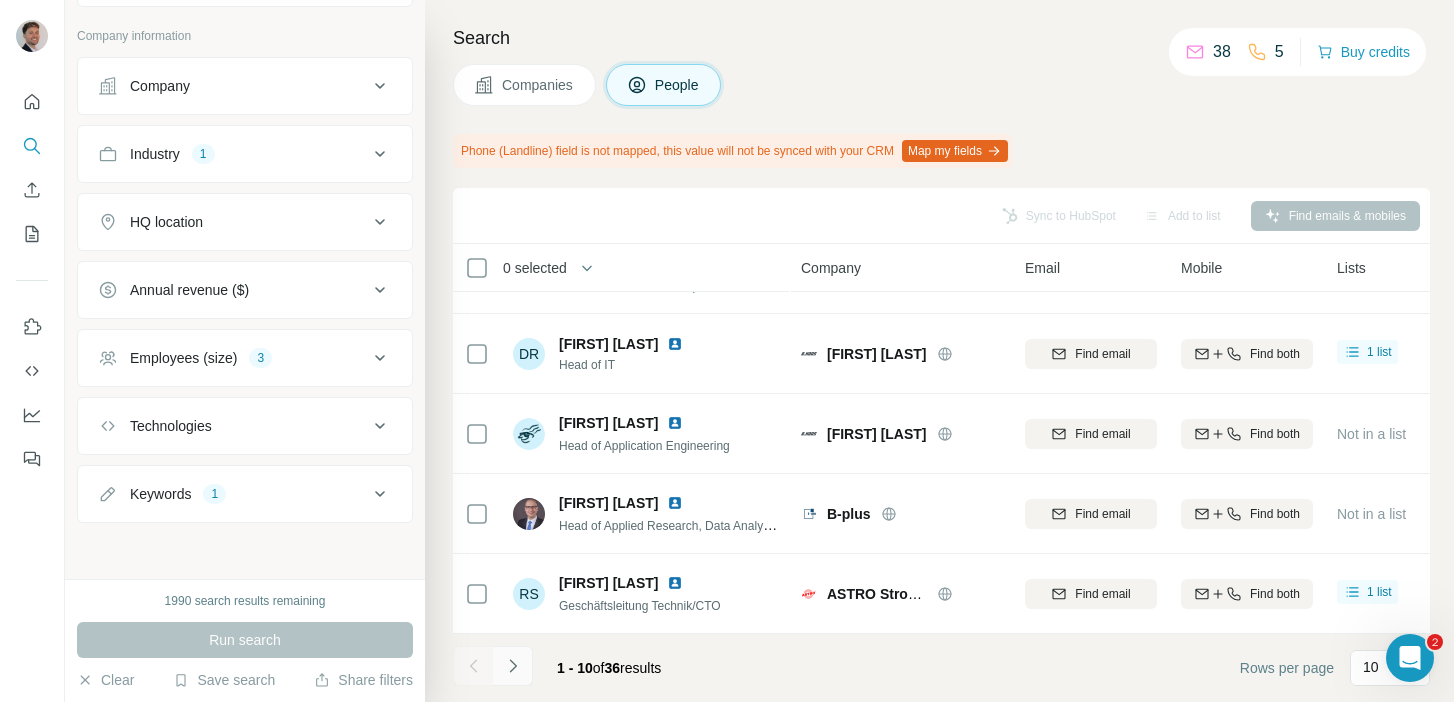 click 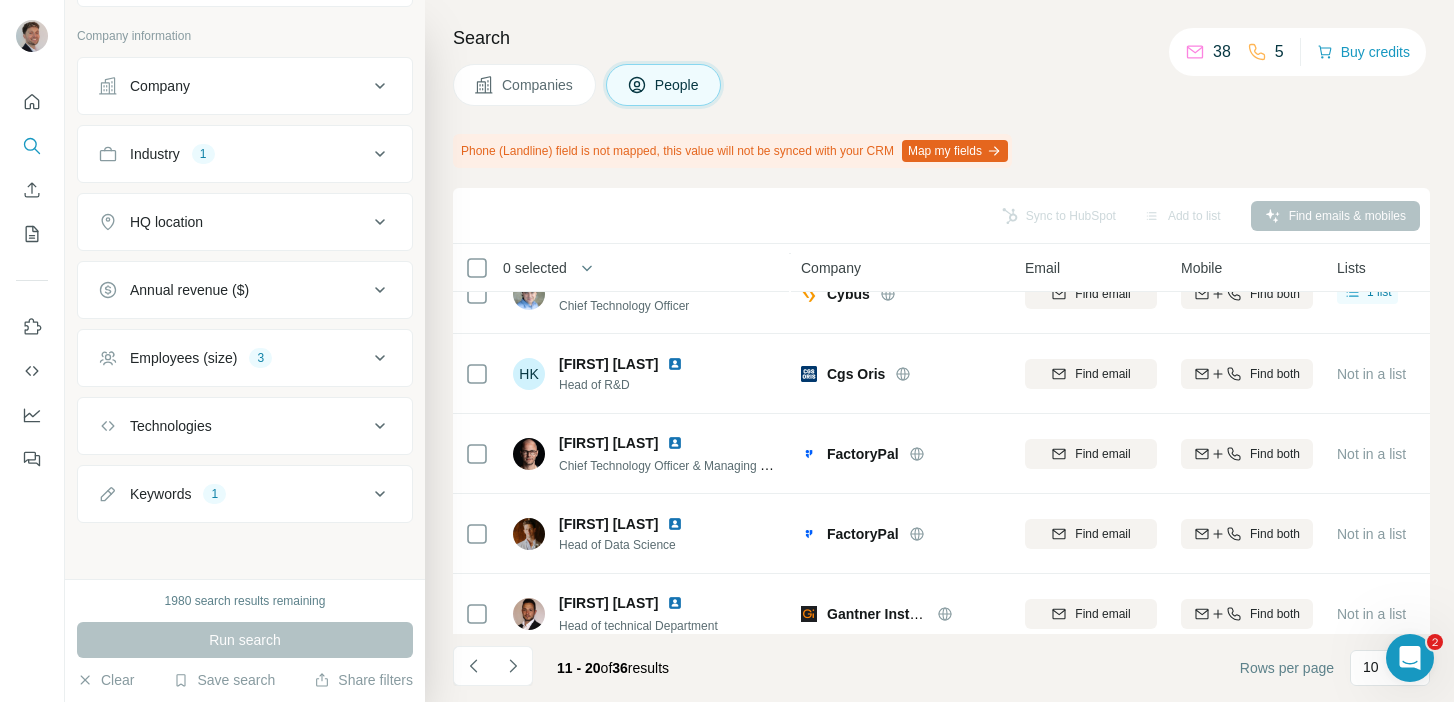 scroll, scrollTop: 0, scrollLeft: 0, axis: both 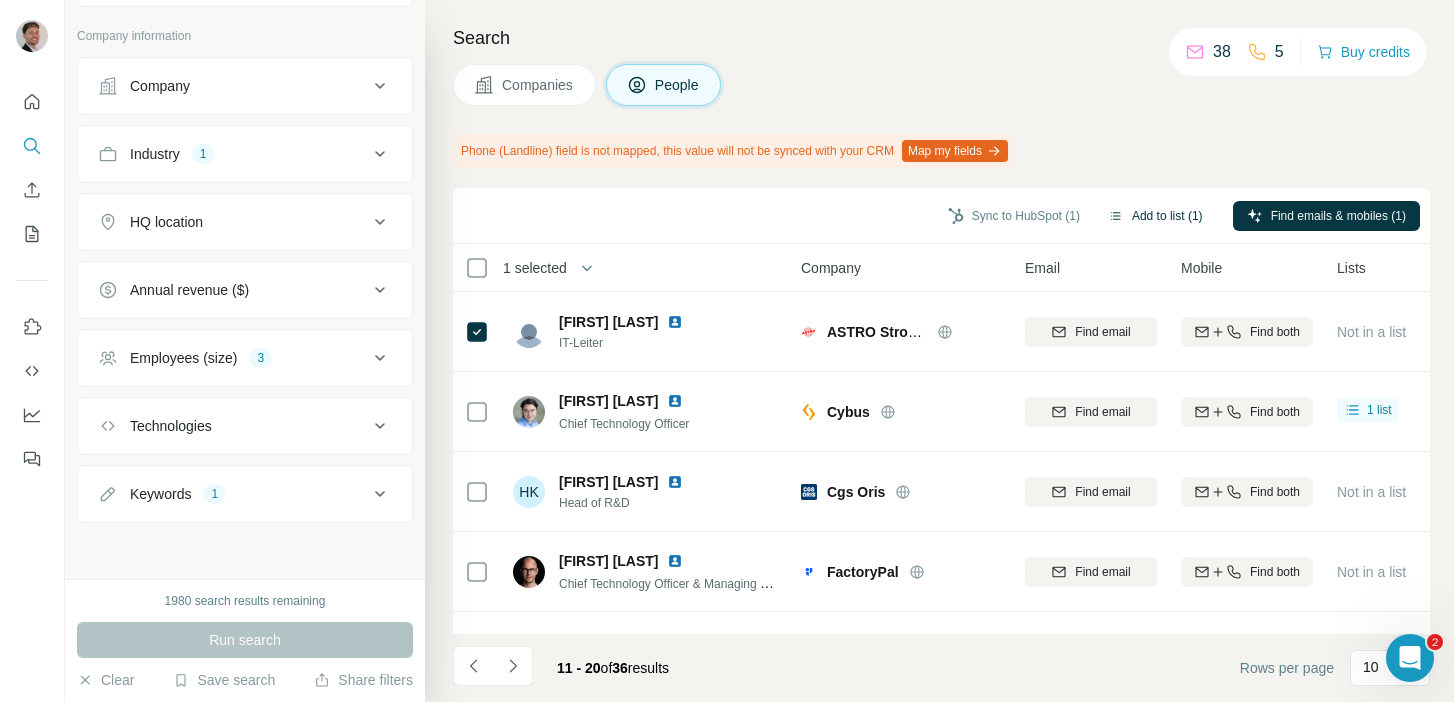 click on "Add to list (1)" at bounding box center (1155, 216) 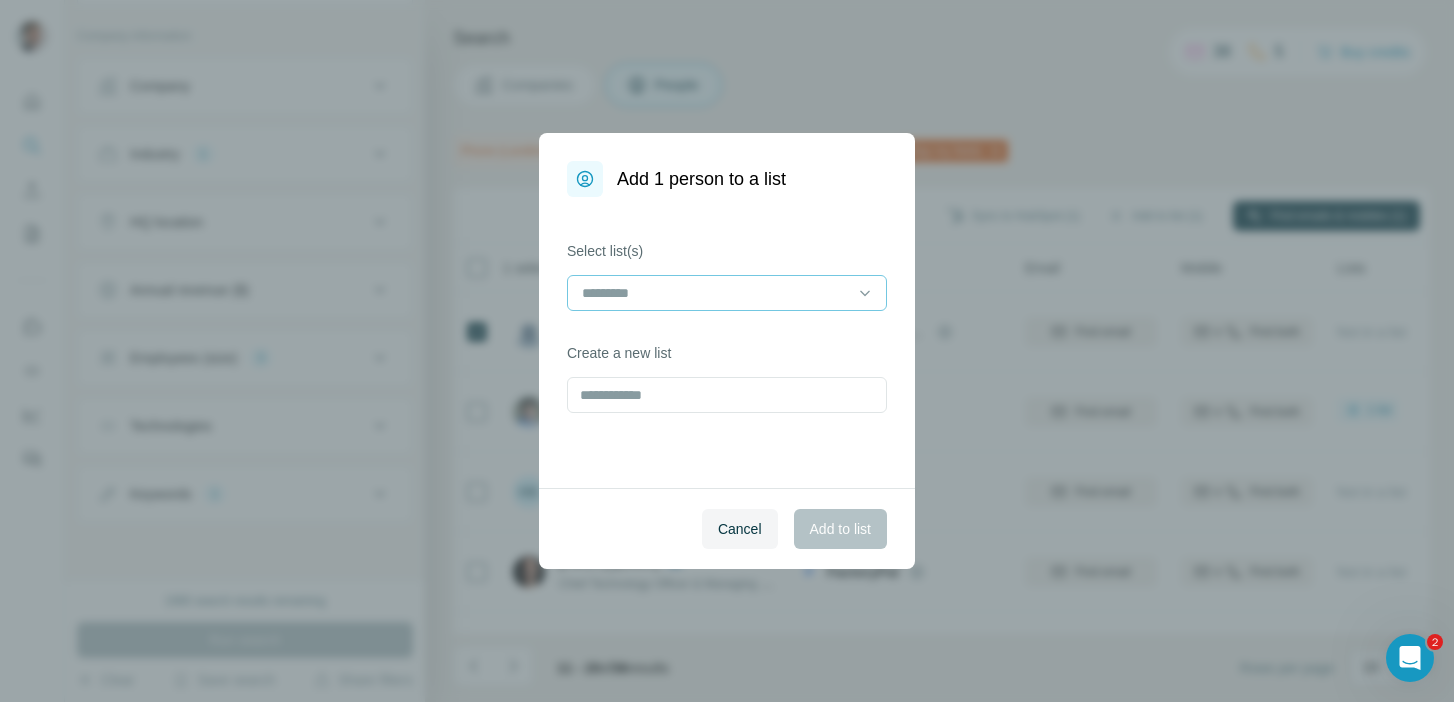click at bounding box center (715, 293) 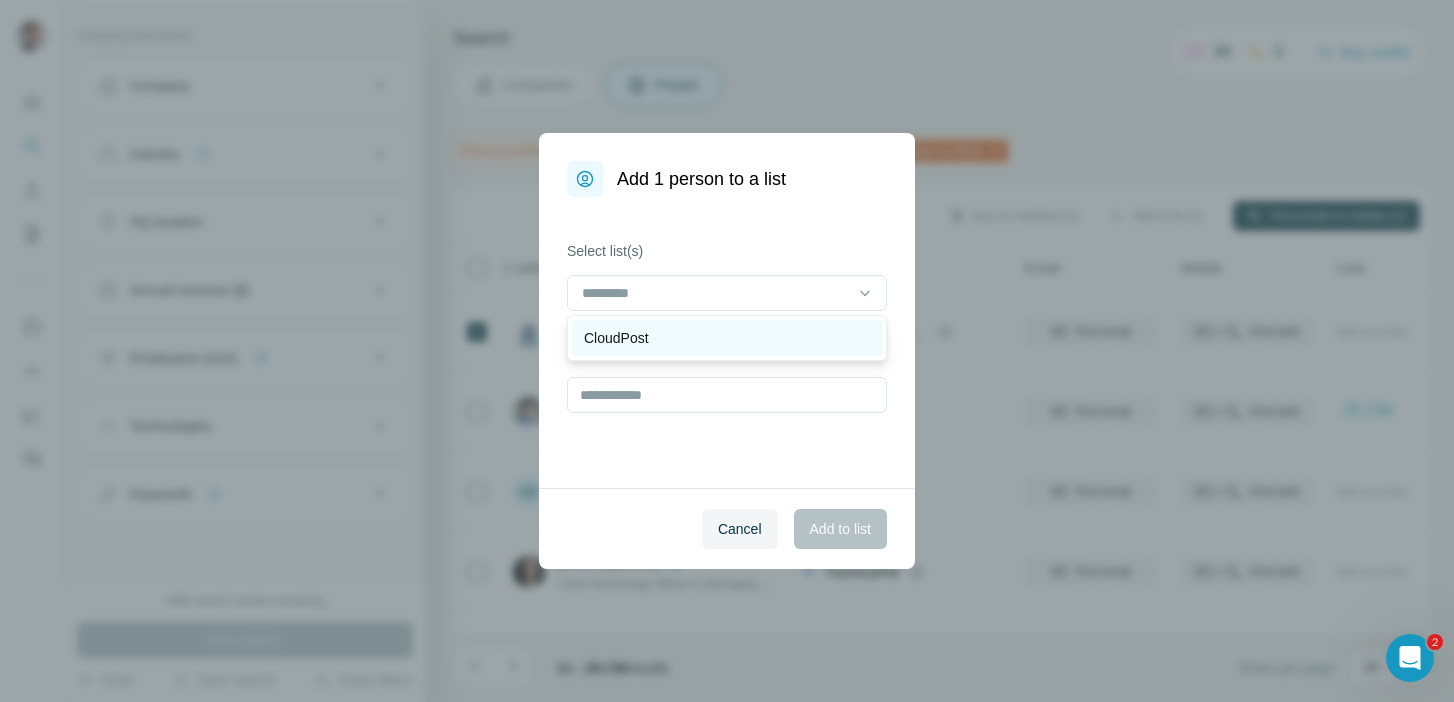 click on "CloudPost" at bounding box center [727, 338] 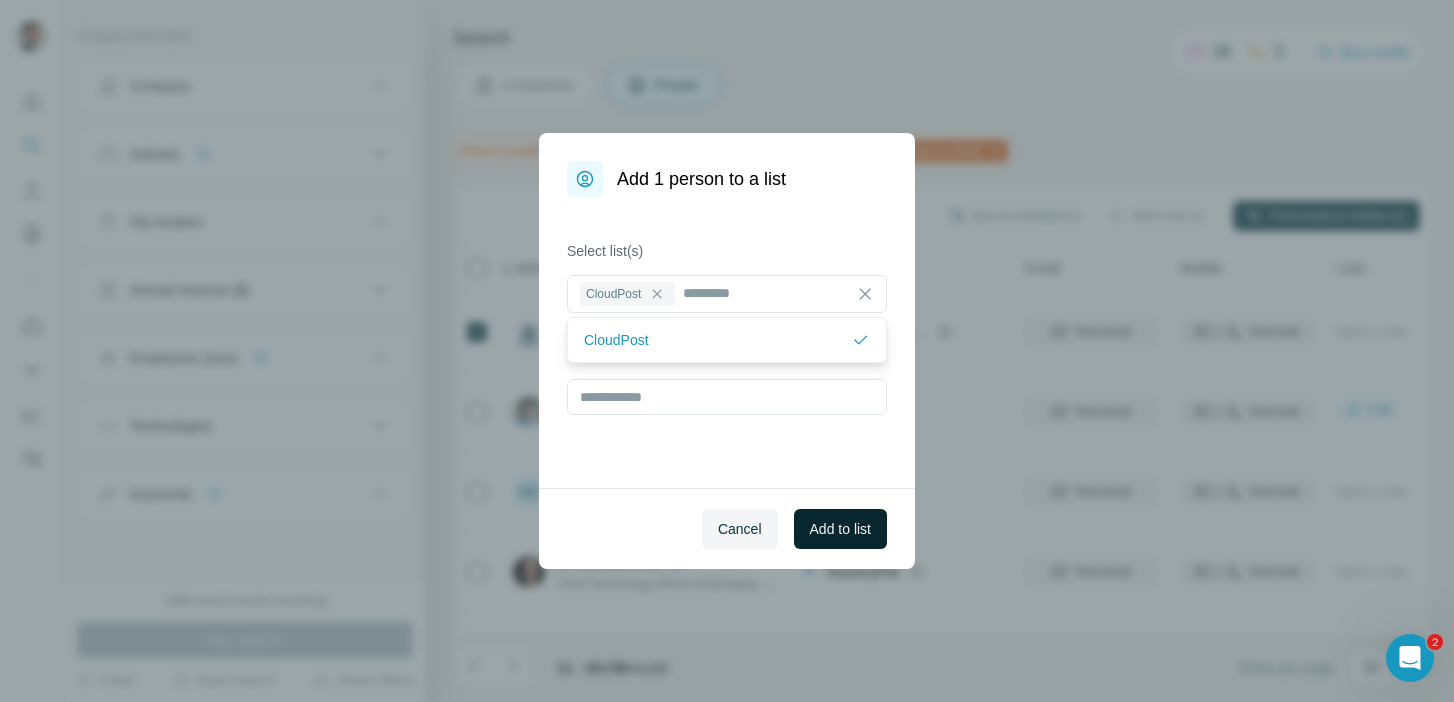 click on "Add to list" at bounding box center [840, 529] 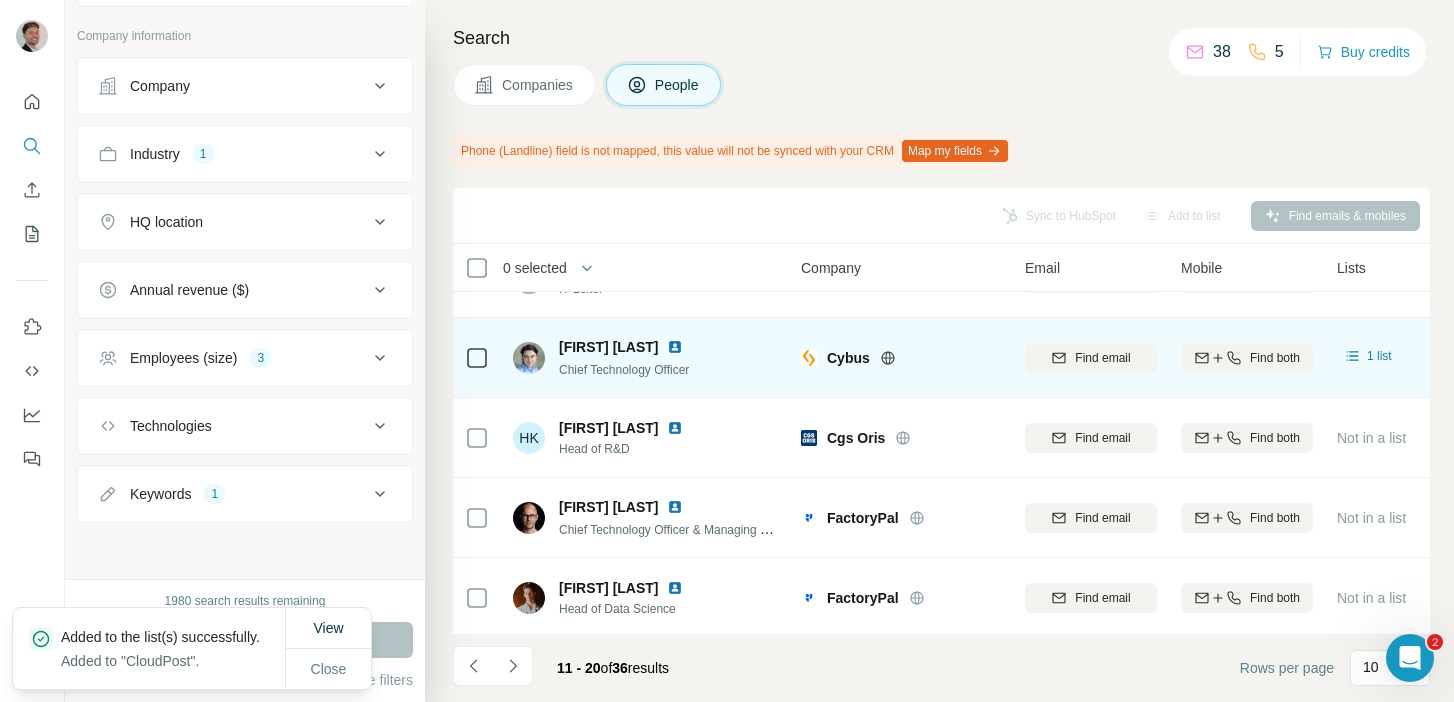scroll, scrollTop: 57, scrollLeft: 0, axis: vertical 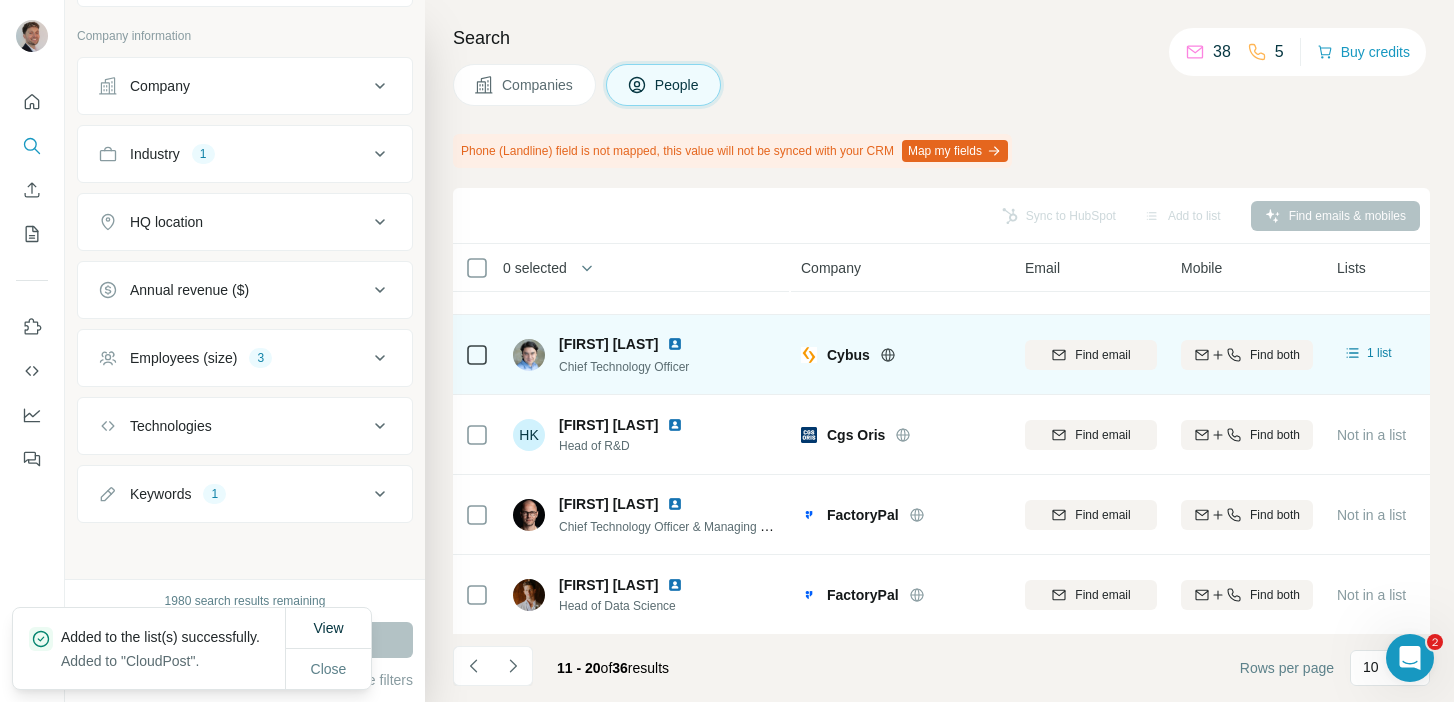 click at bounding box center (675, 344) 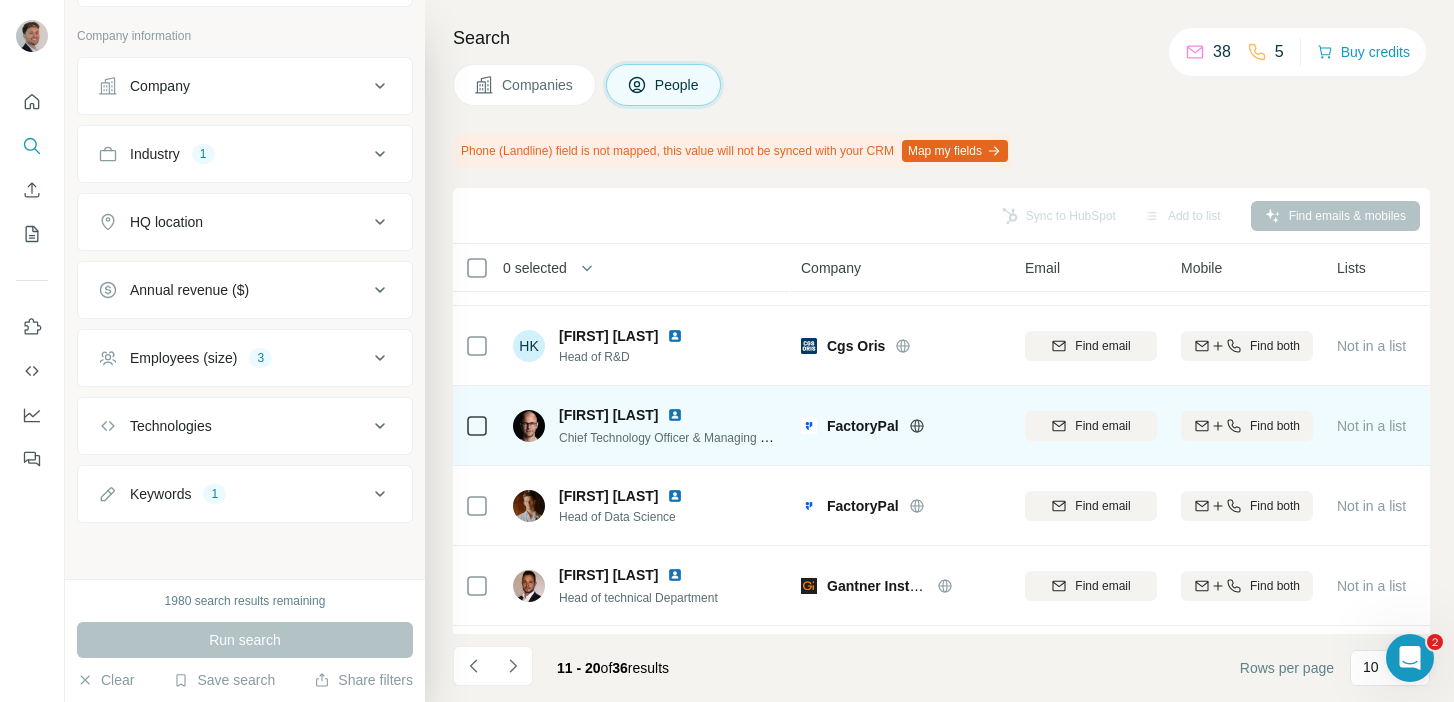 scroll, scrollTop: 153, scrollLeft: 0, axis: vertical 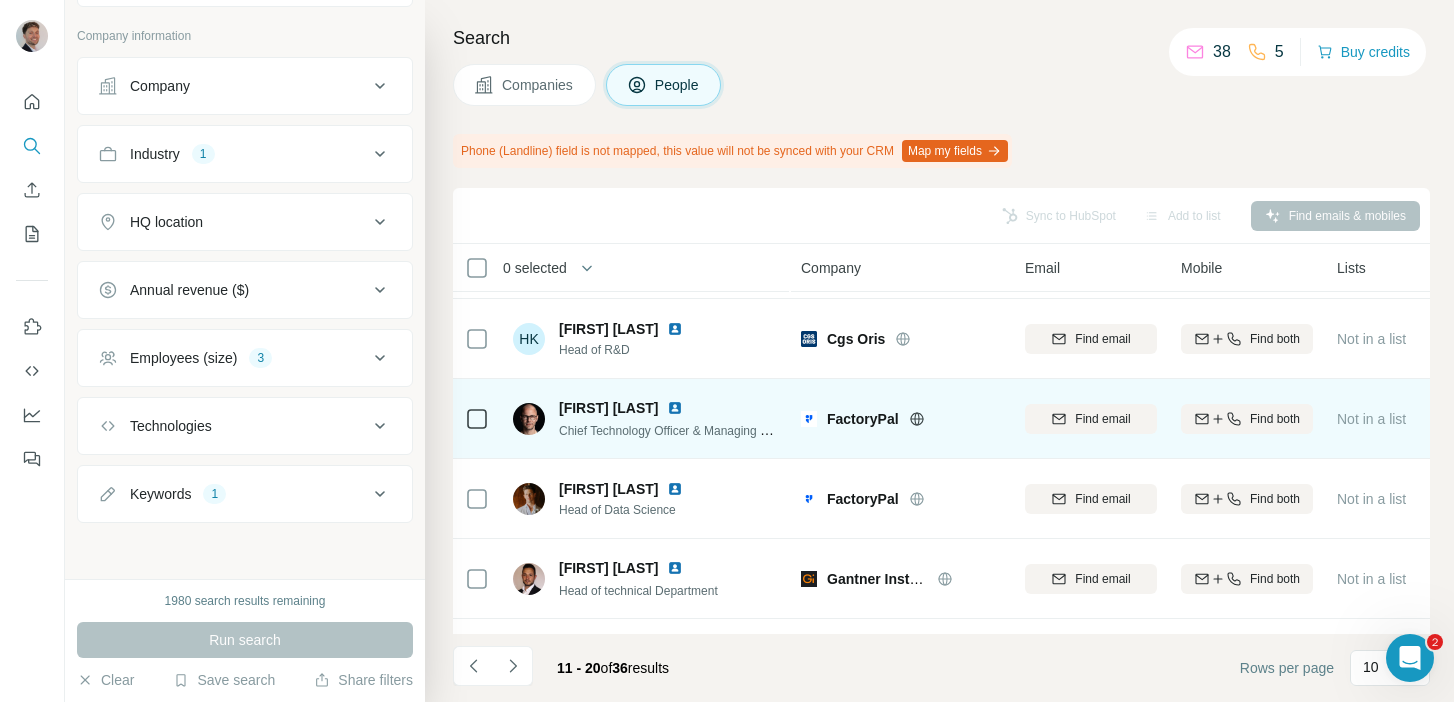 click 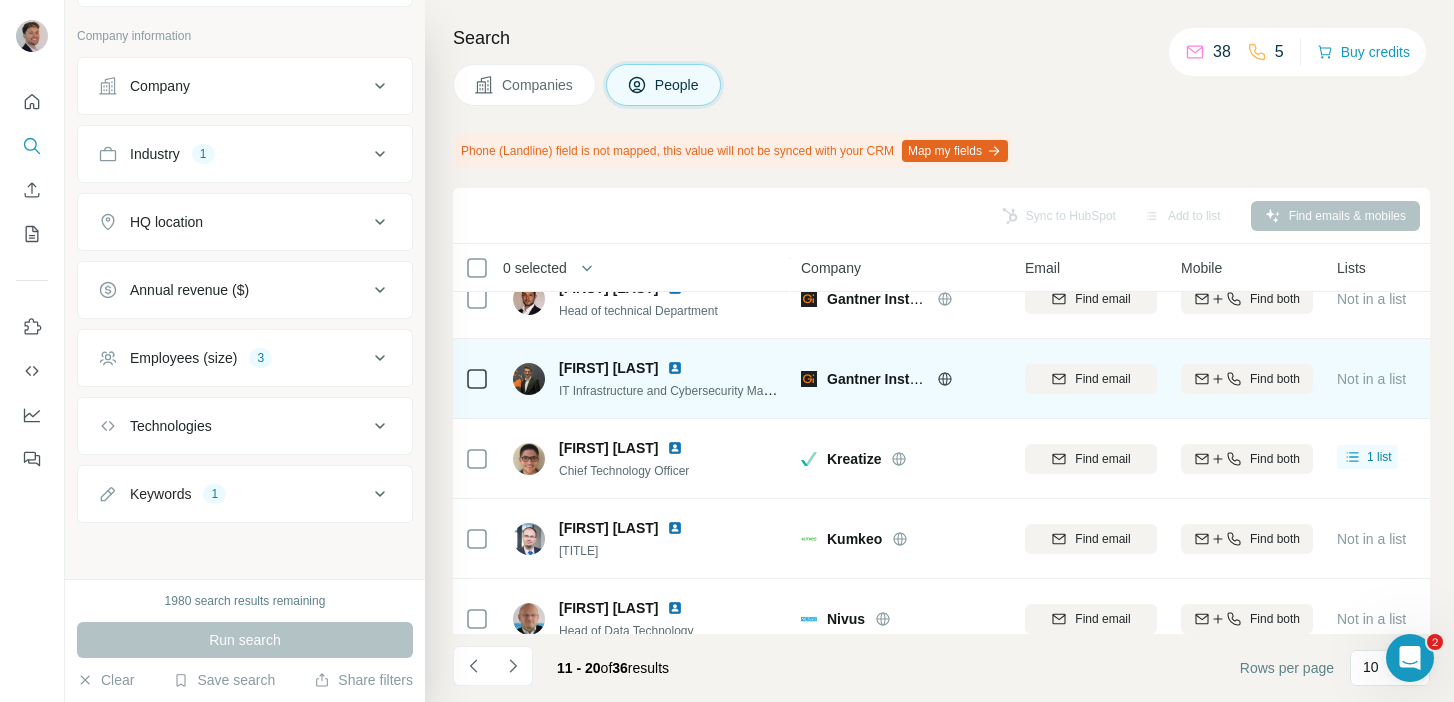 scroll, scrollTop: 458, scrollLeft: 0, axis: vertical 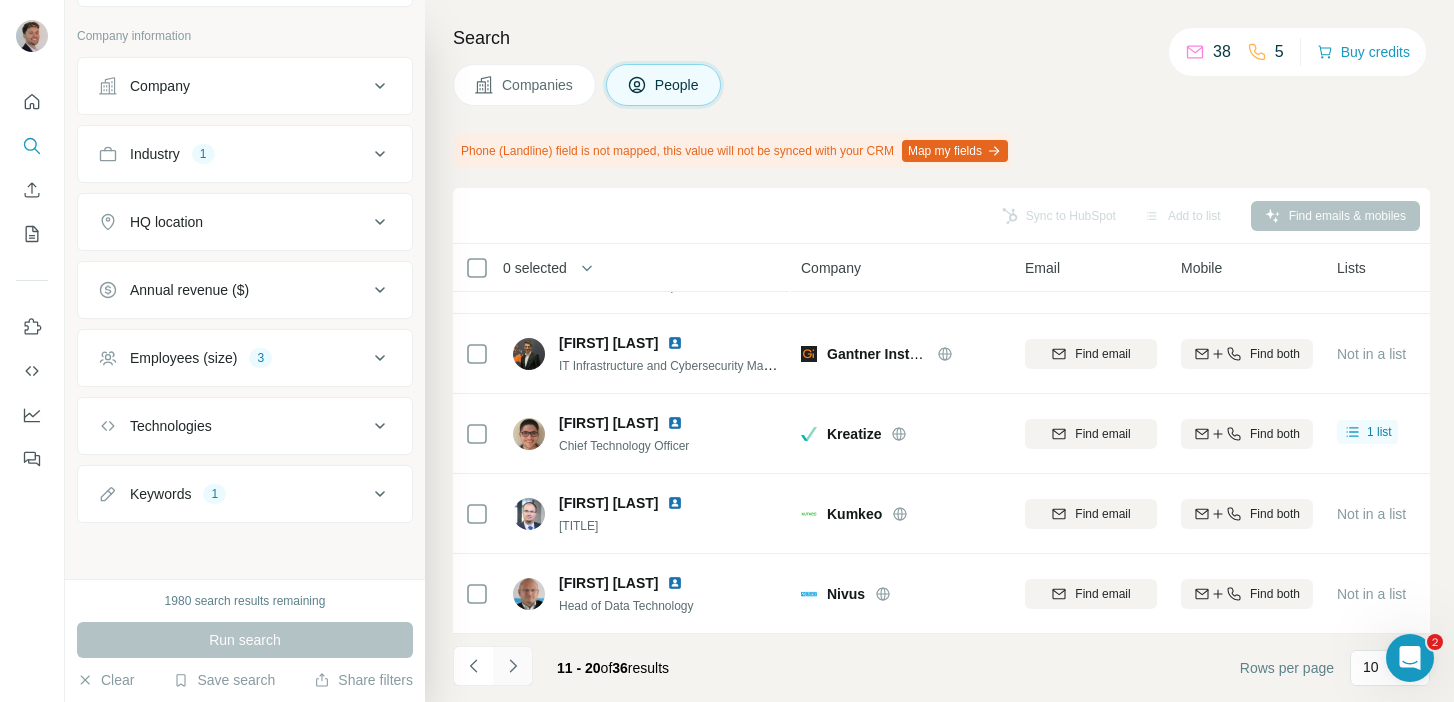 click 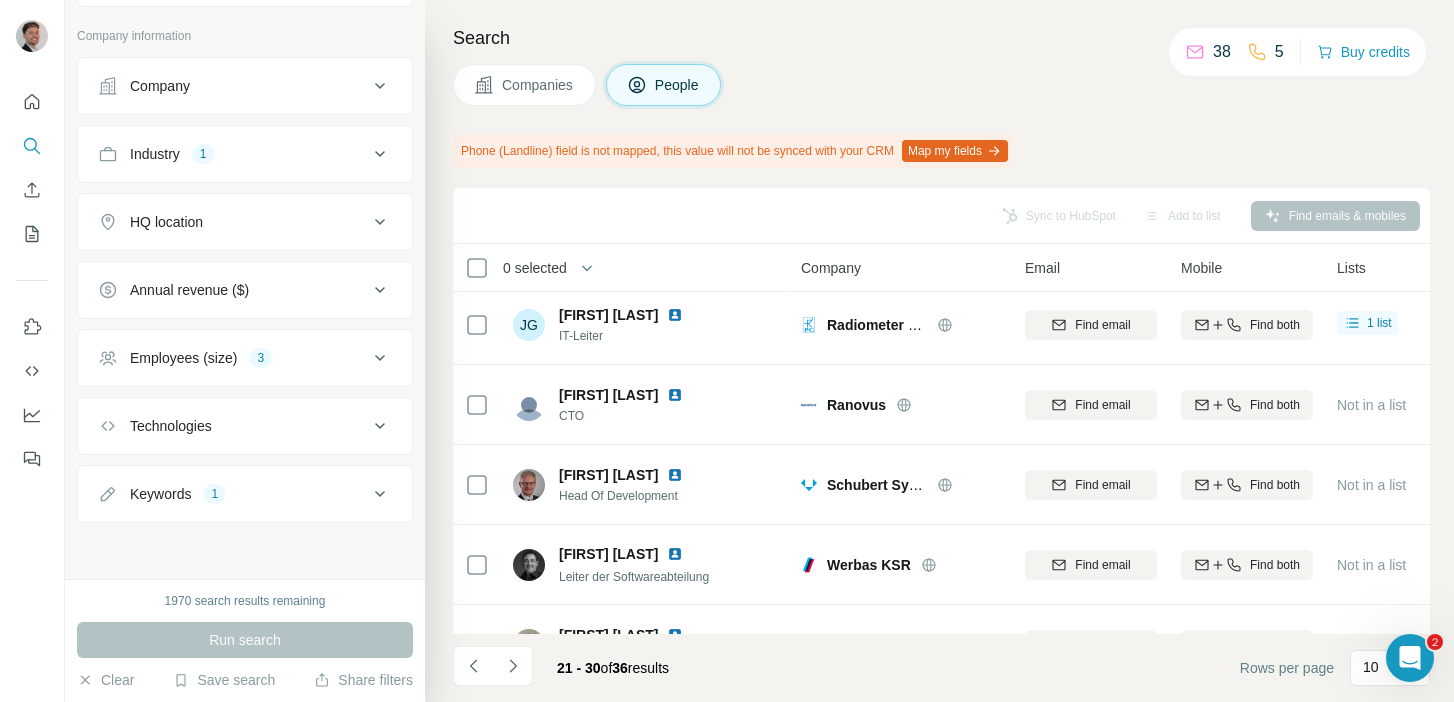 scroll, scrollTop: 0, scrollLeft: 0, axis: both 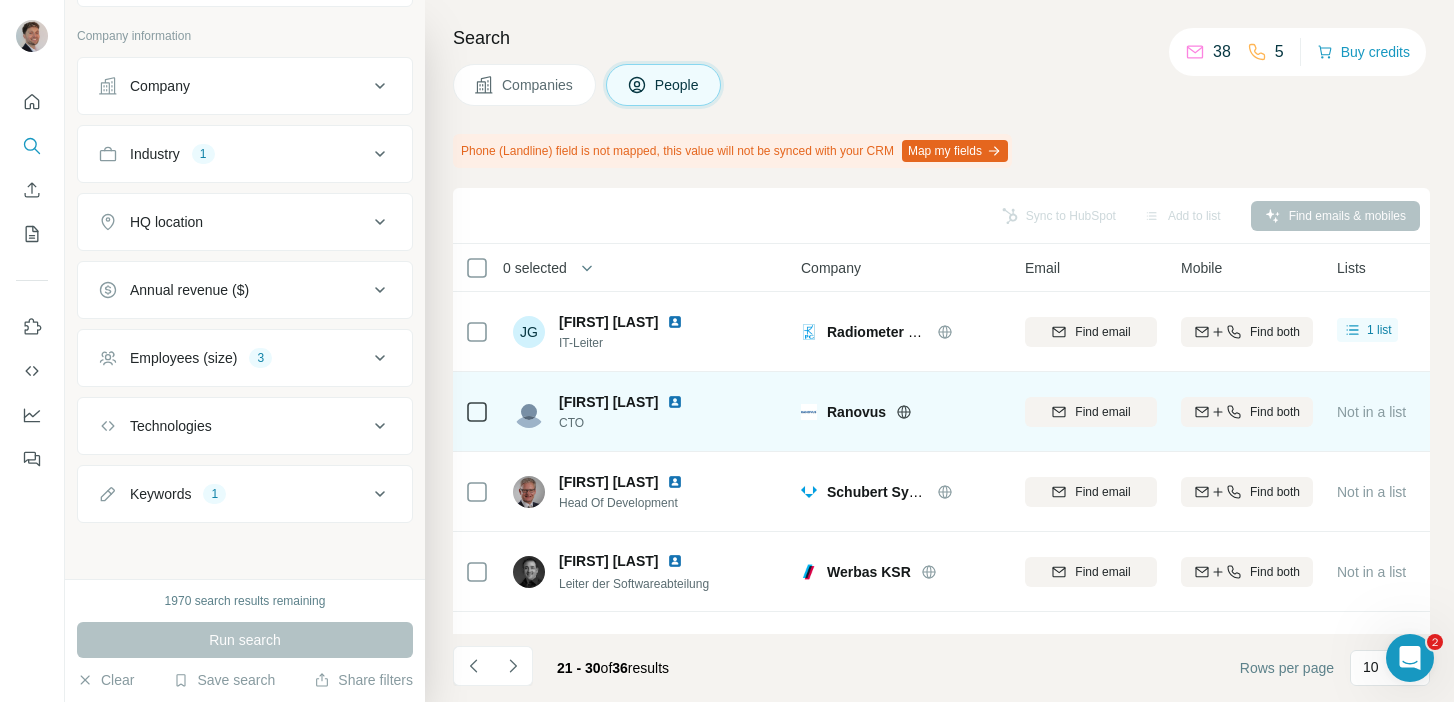 click 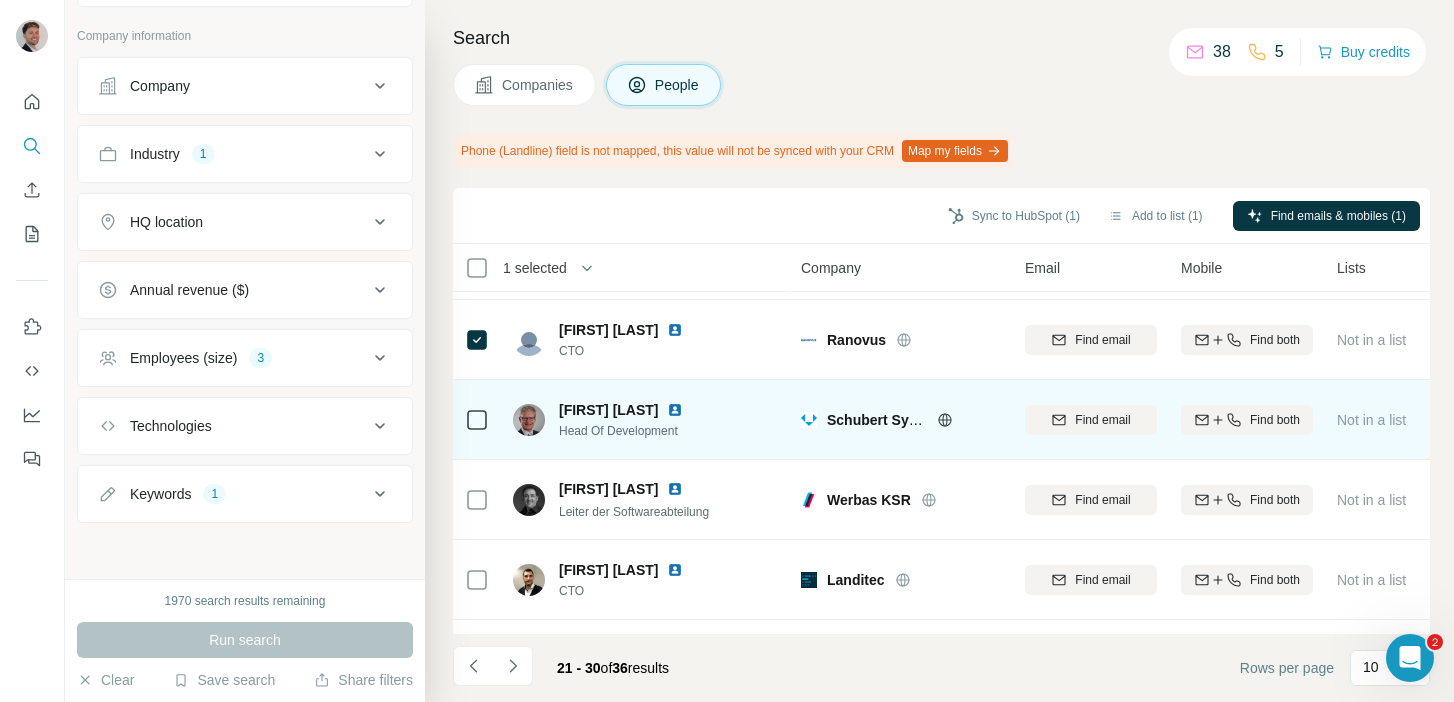 scroll, scrollTop: 73, scrollLeft: 0, axis: vertical 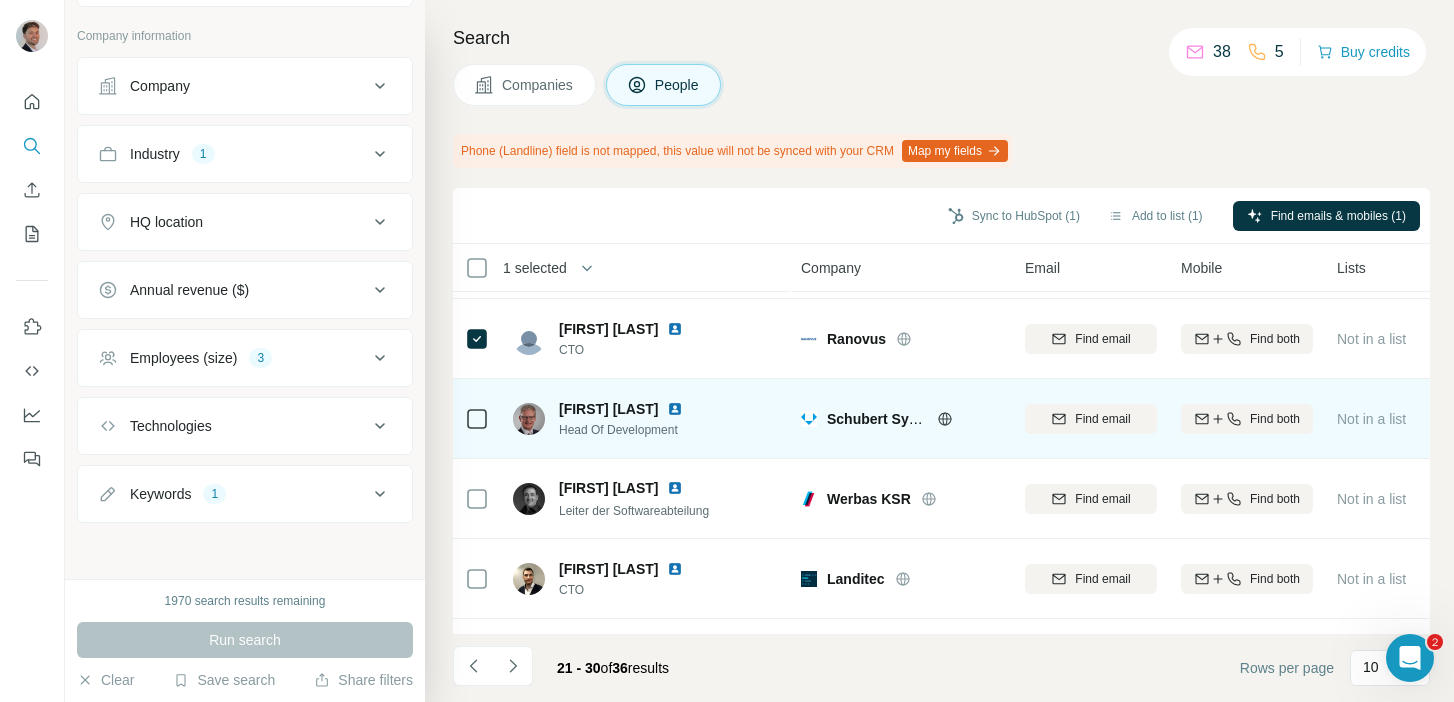 click 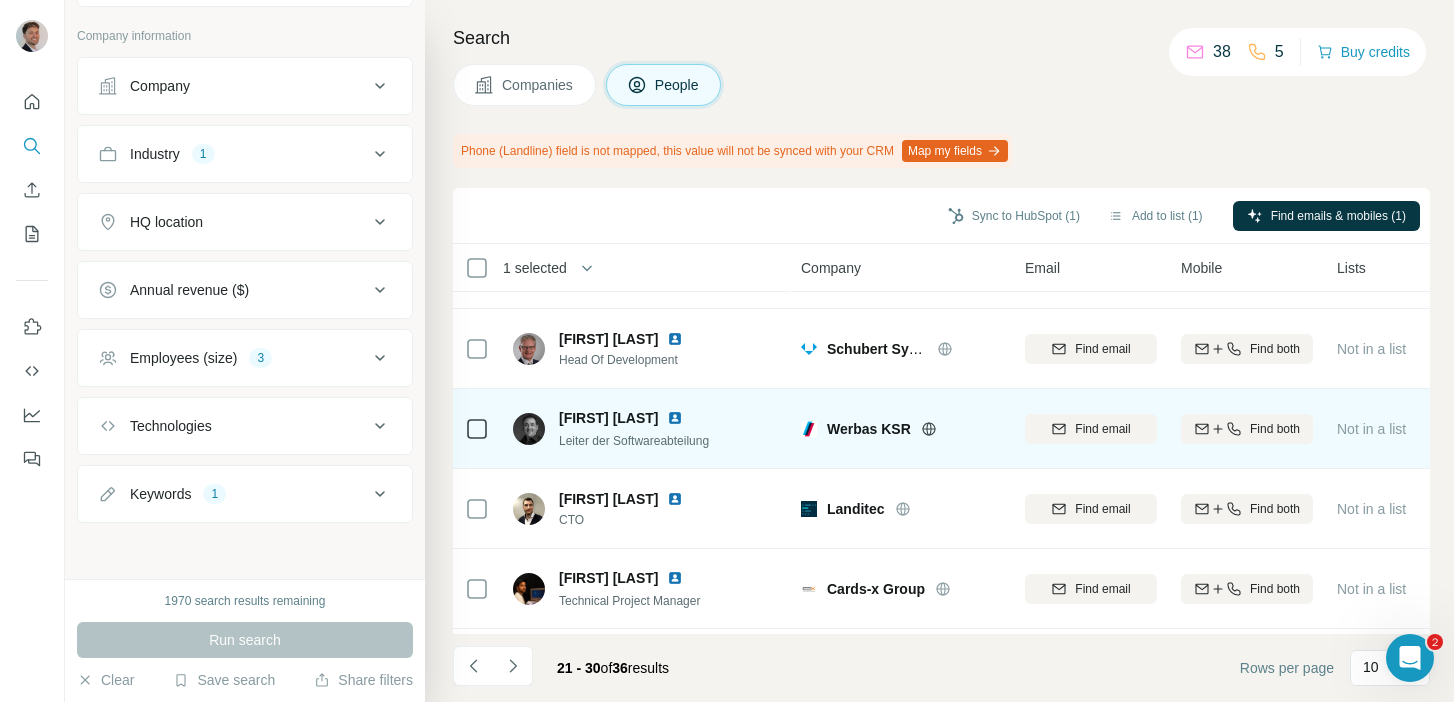 scroll, scrollTop: 163, scrollLeft: 0, axis: vertical 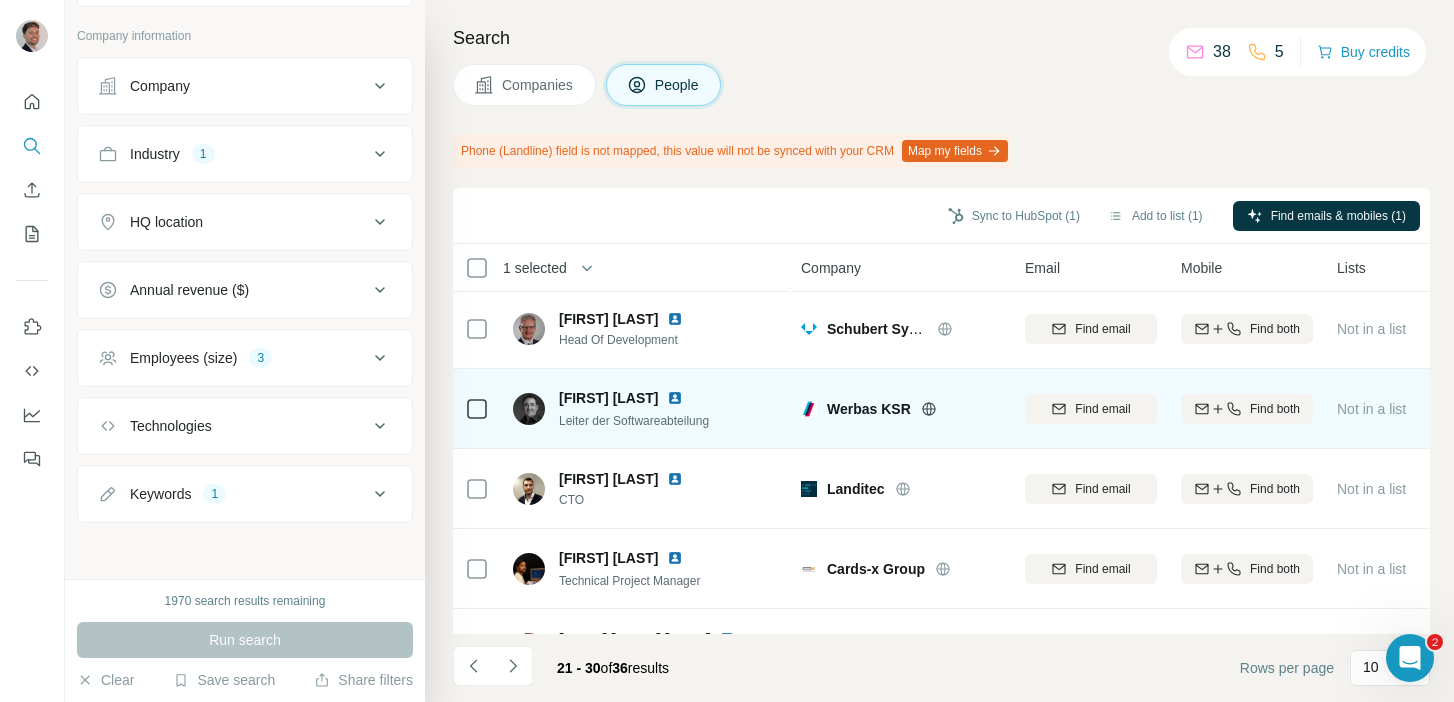 click 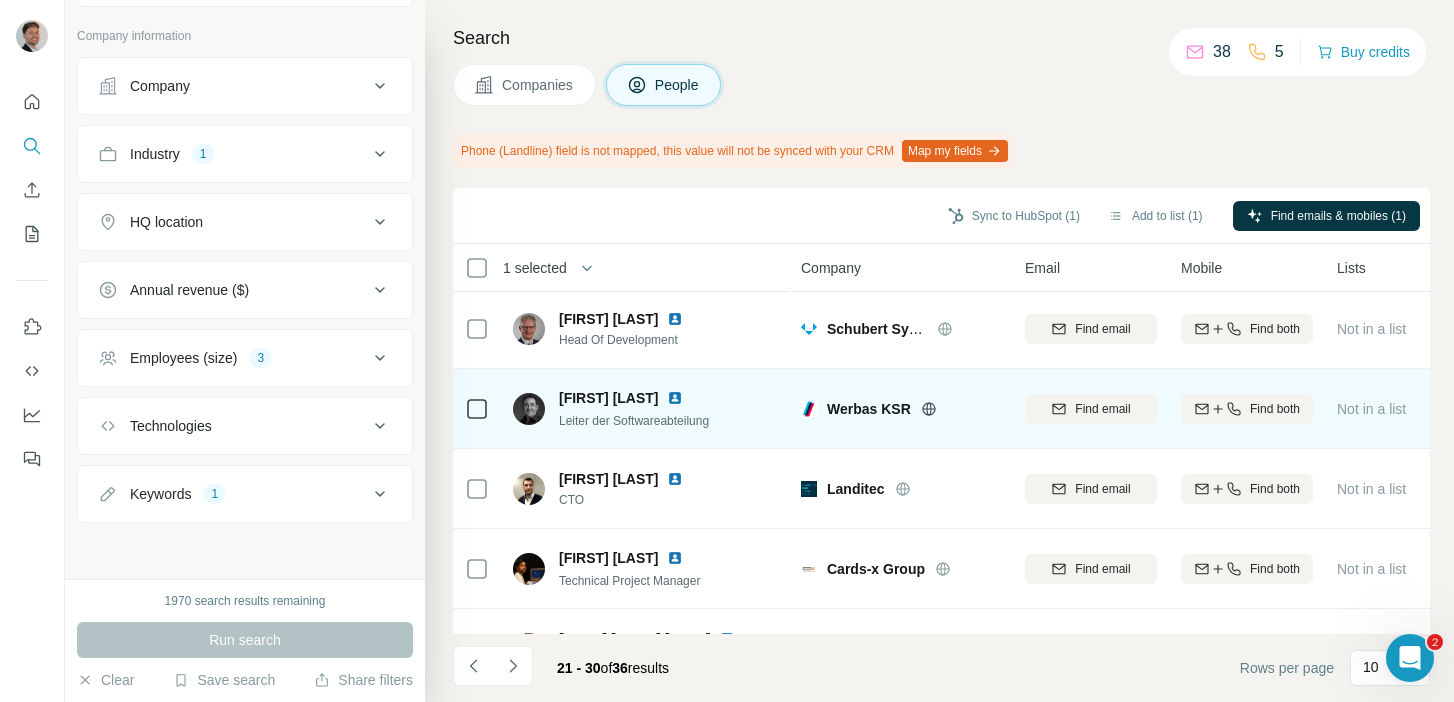 click at bounding box center (675, 398) 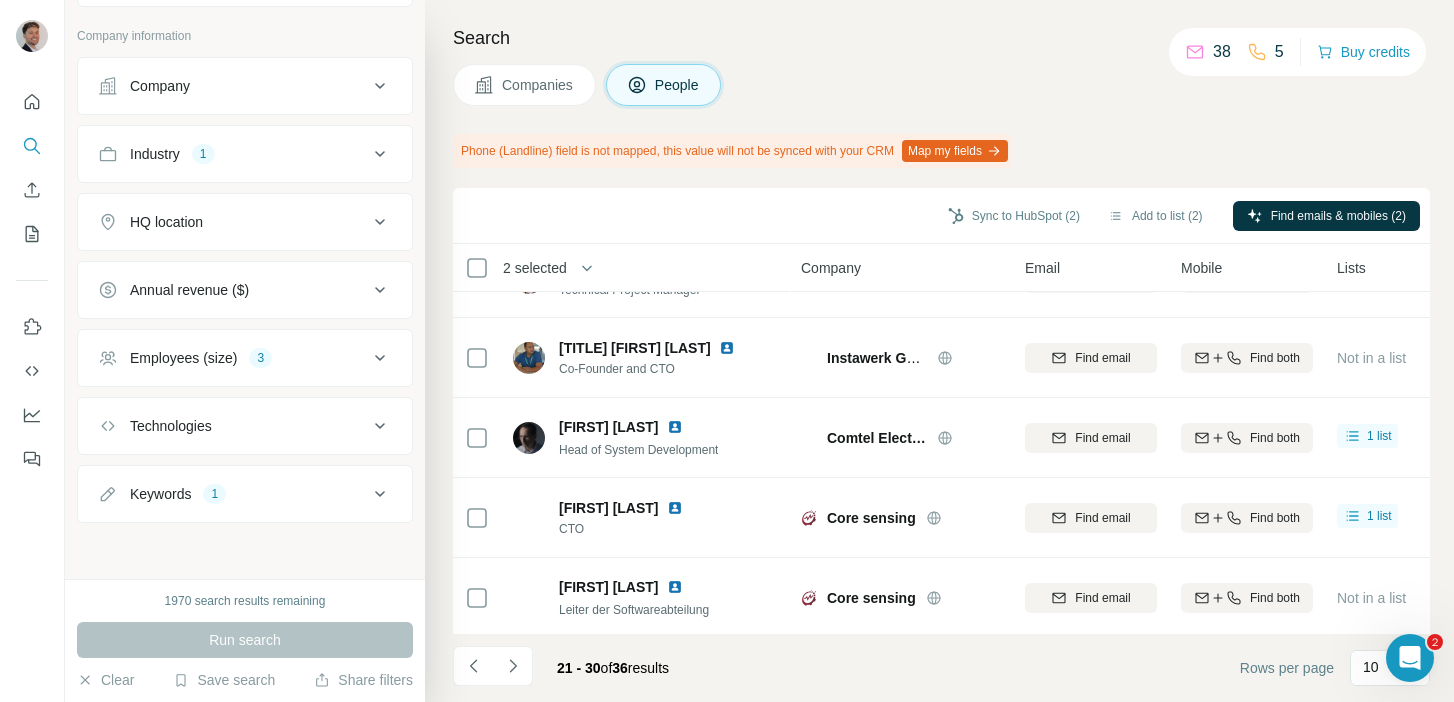 scroll, scrollTop: 458, scrollLeft: 0, axis: vertical 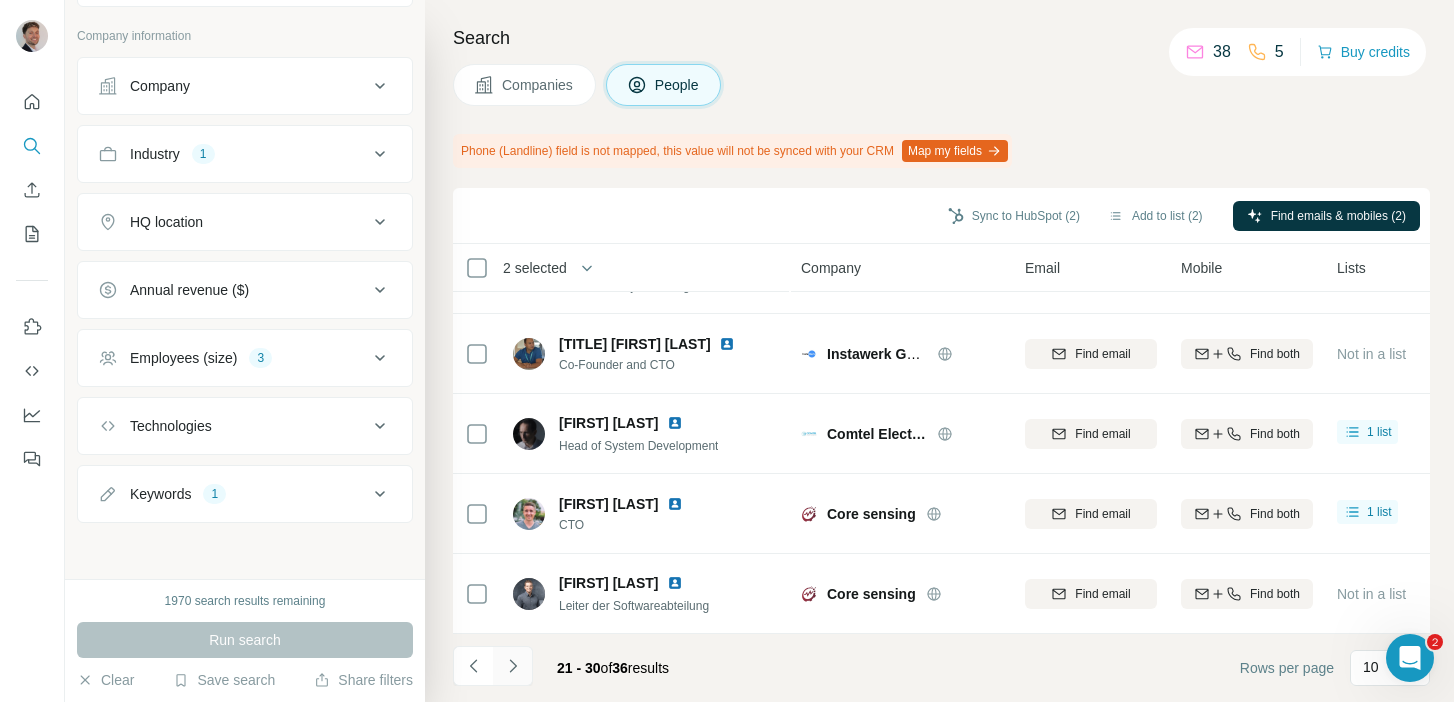 click 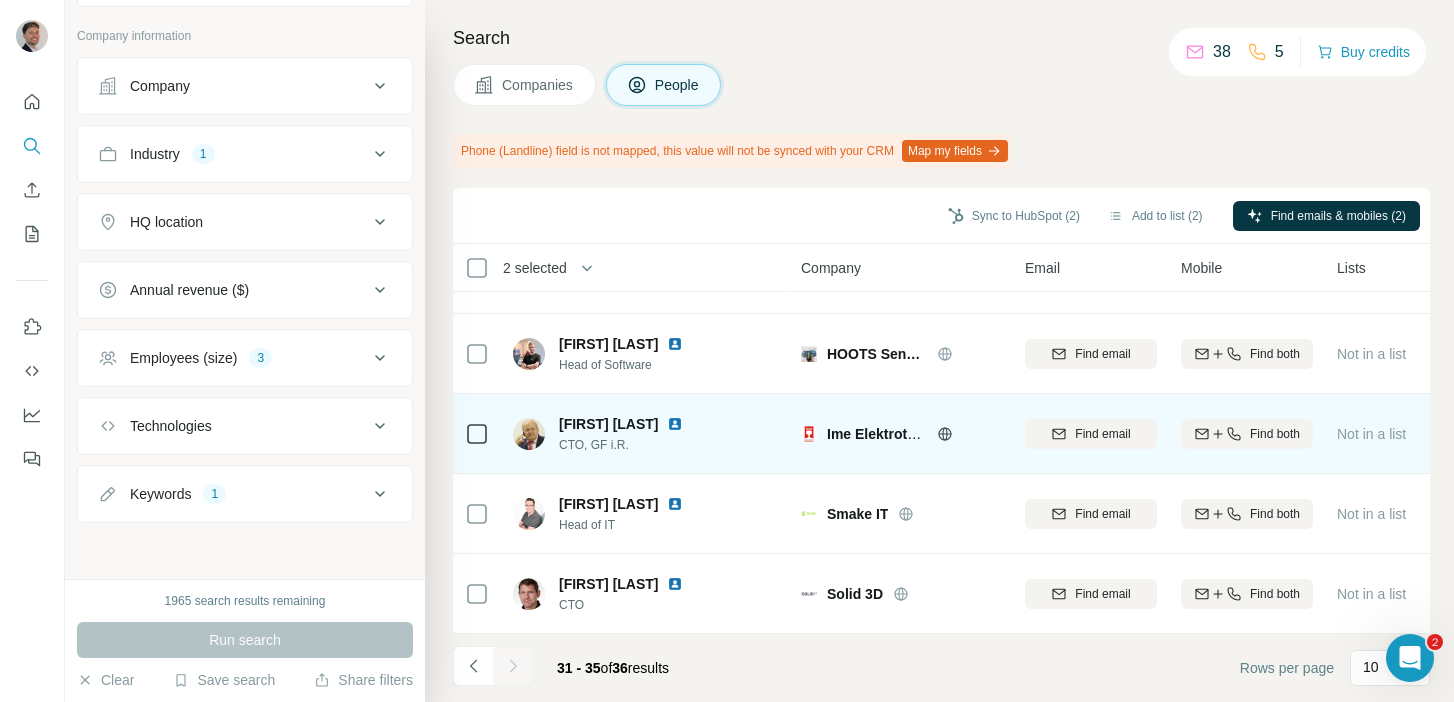 scroll, scrollTop: 58, scrollLeft: 0, axis: vertical 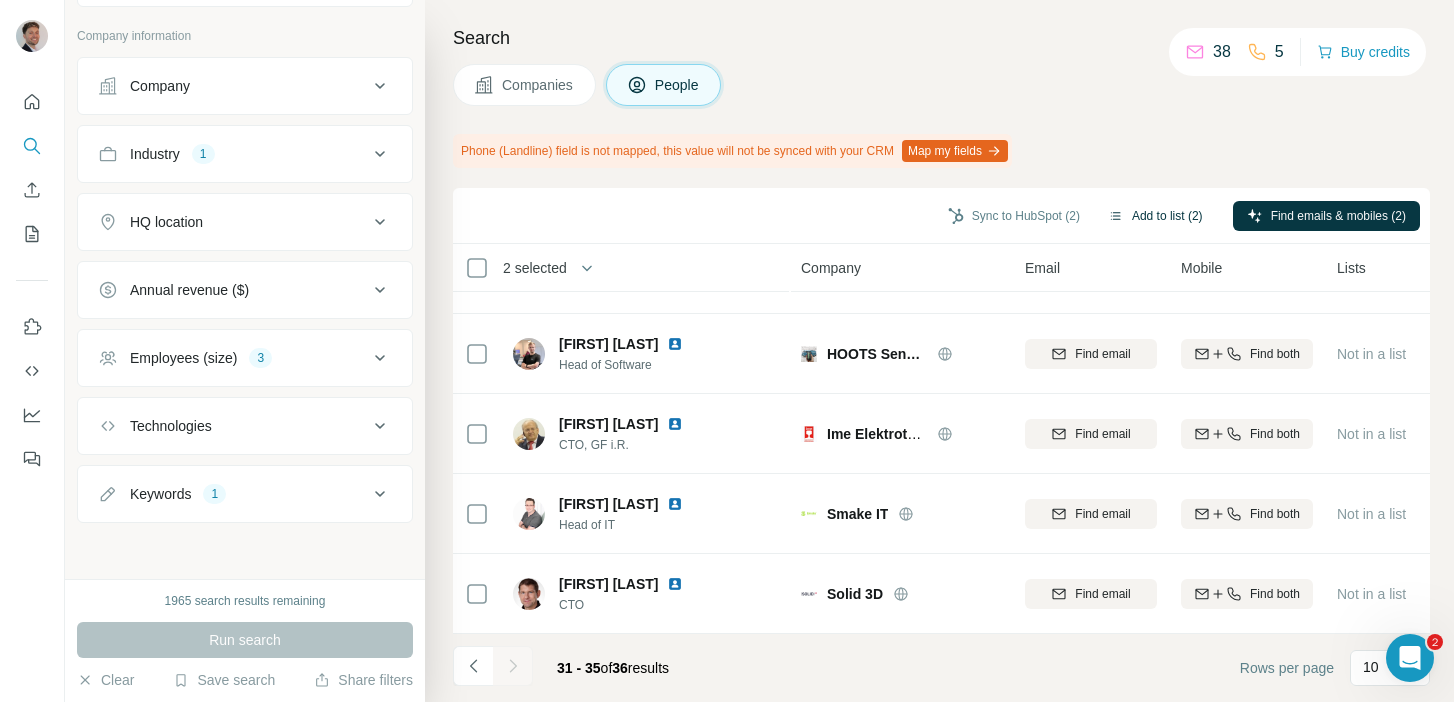 click on "Add to list (2)" at bounding box center (1155, 216) 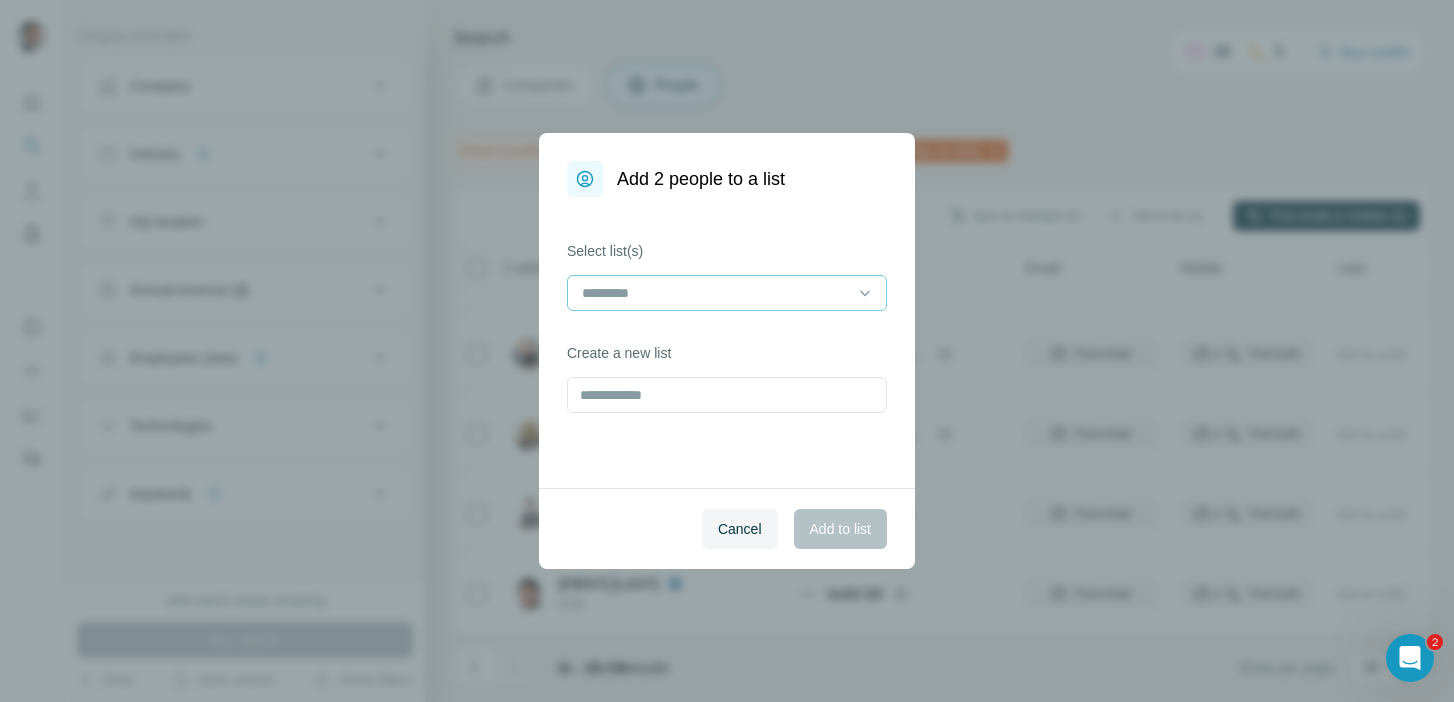 click at bounding box center [715, 293] 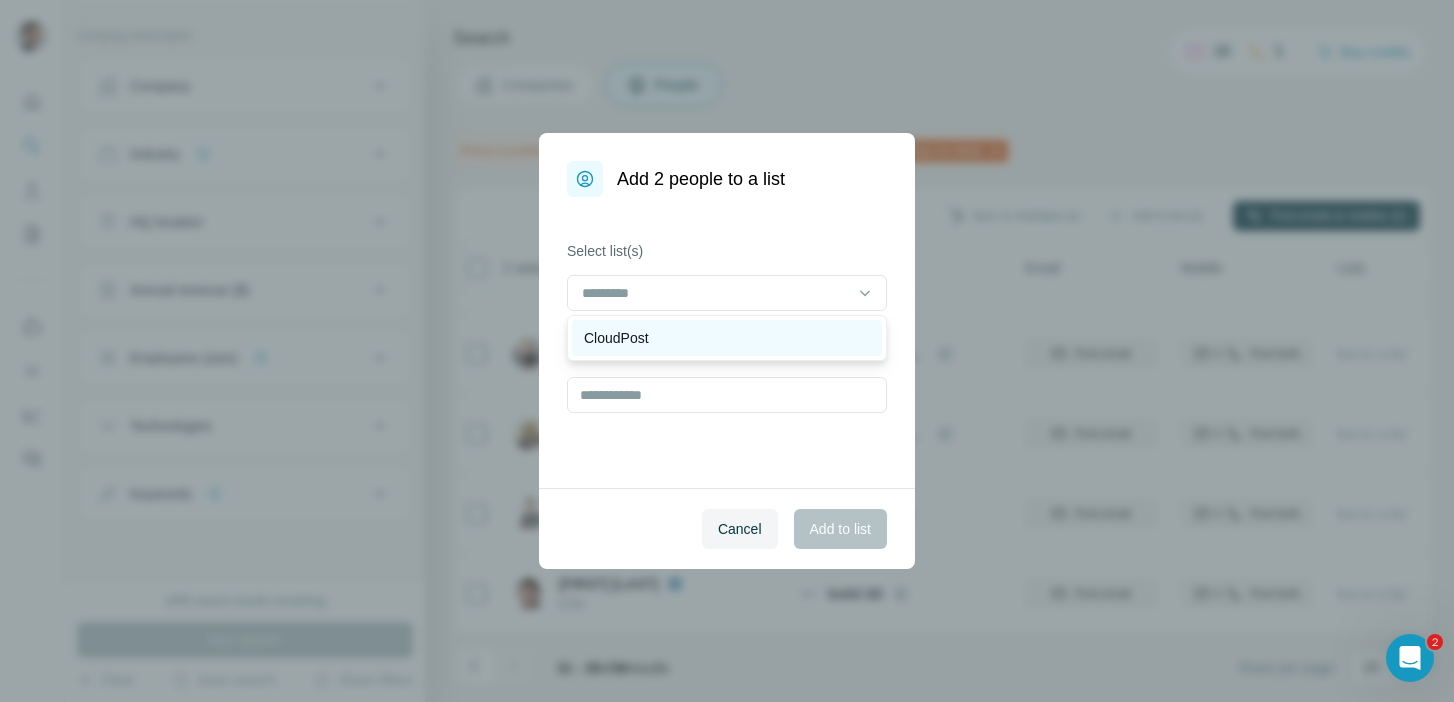 click on "CloudPost" at bounding box center (727, 338) 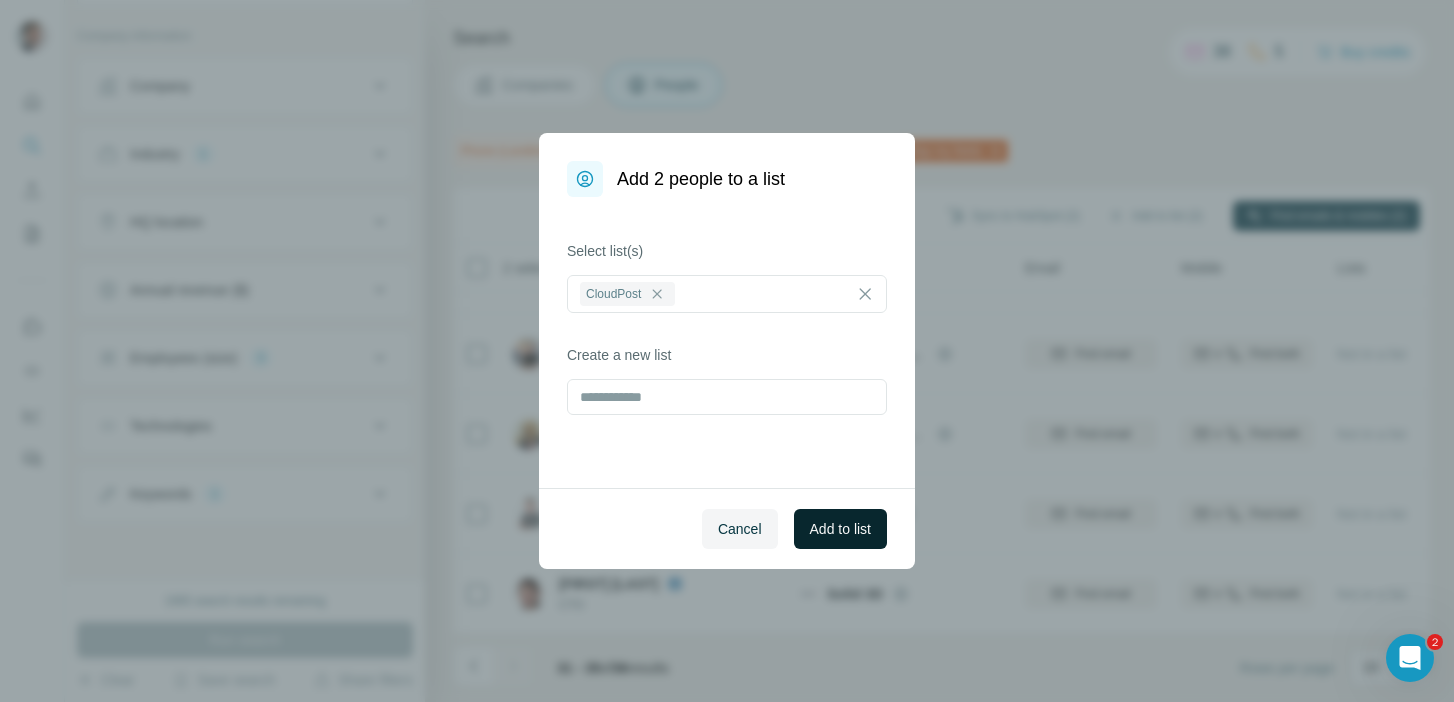 click on "Add to list" at bounding box center [840, 529] 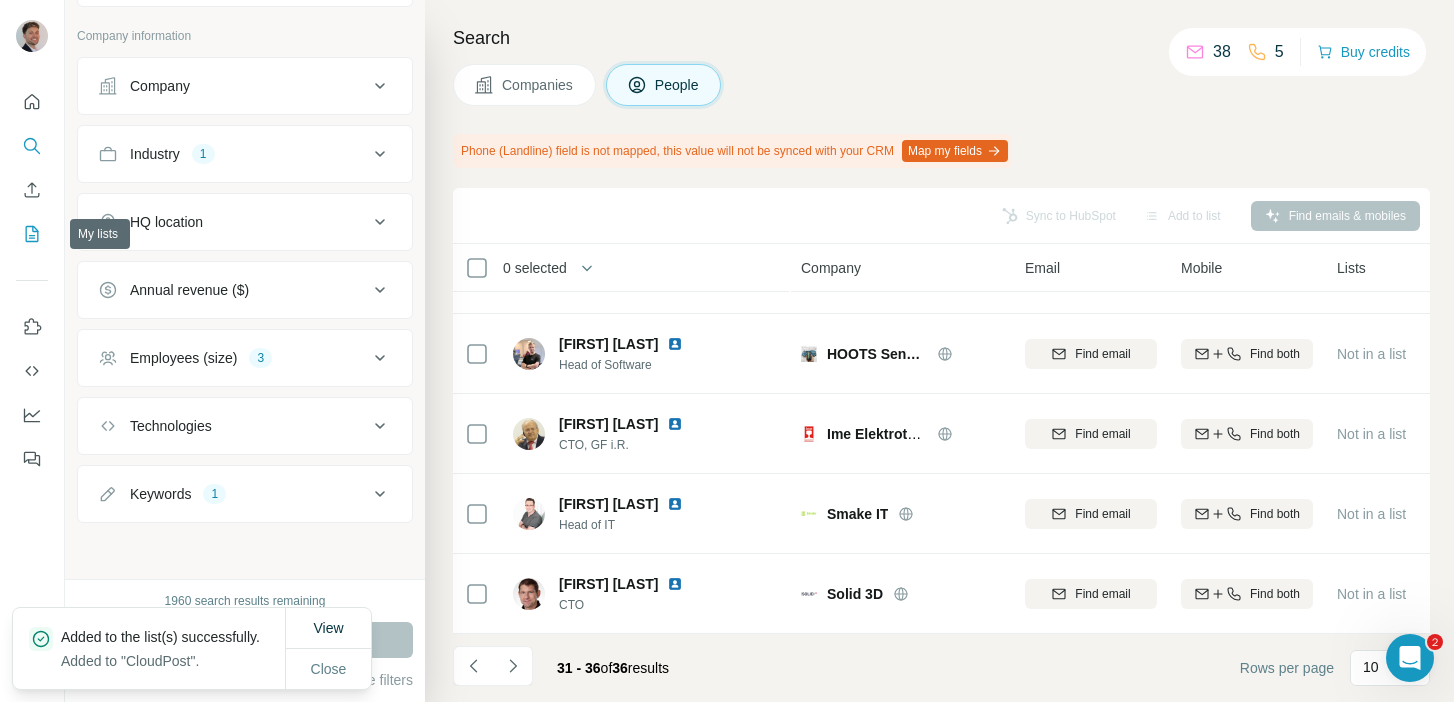 click 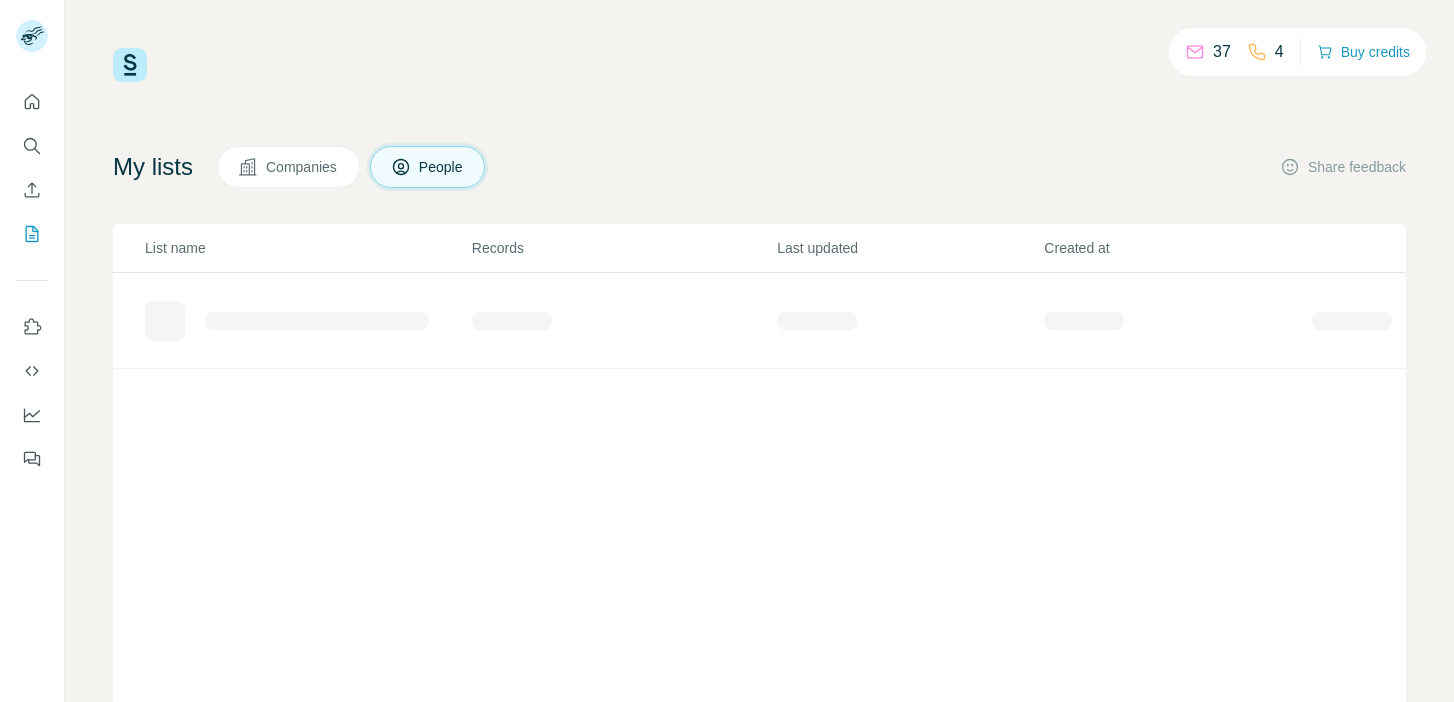 scroll, scrollTop: 0, scrollLeft: 0, axis: both 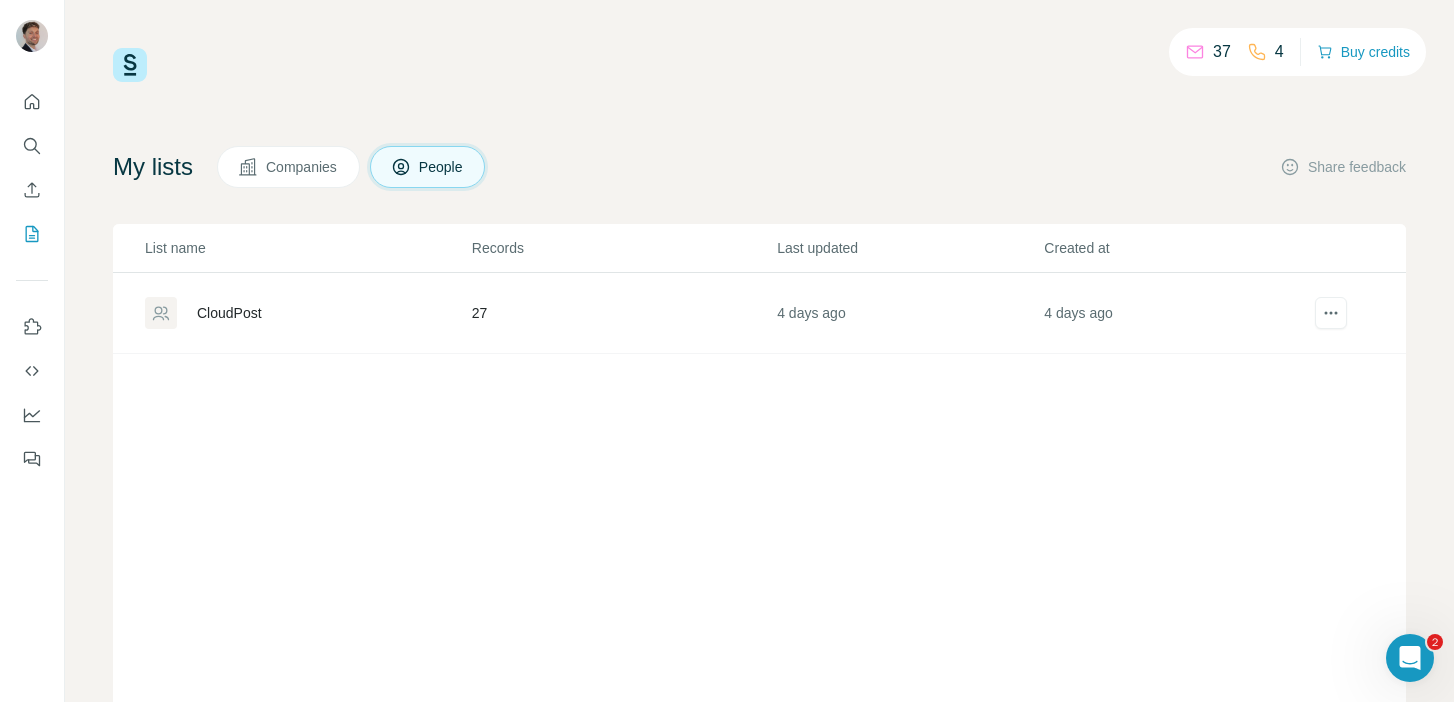 click on "CloudPost" at bounding box center (229, 313) 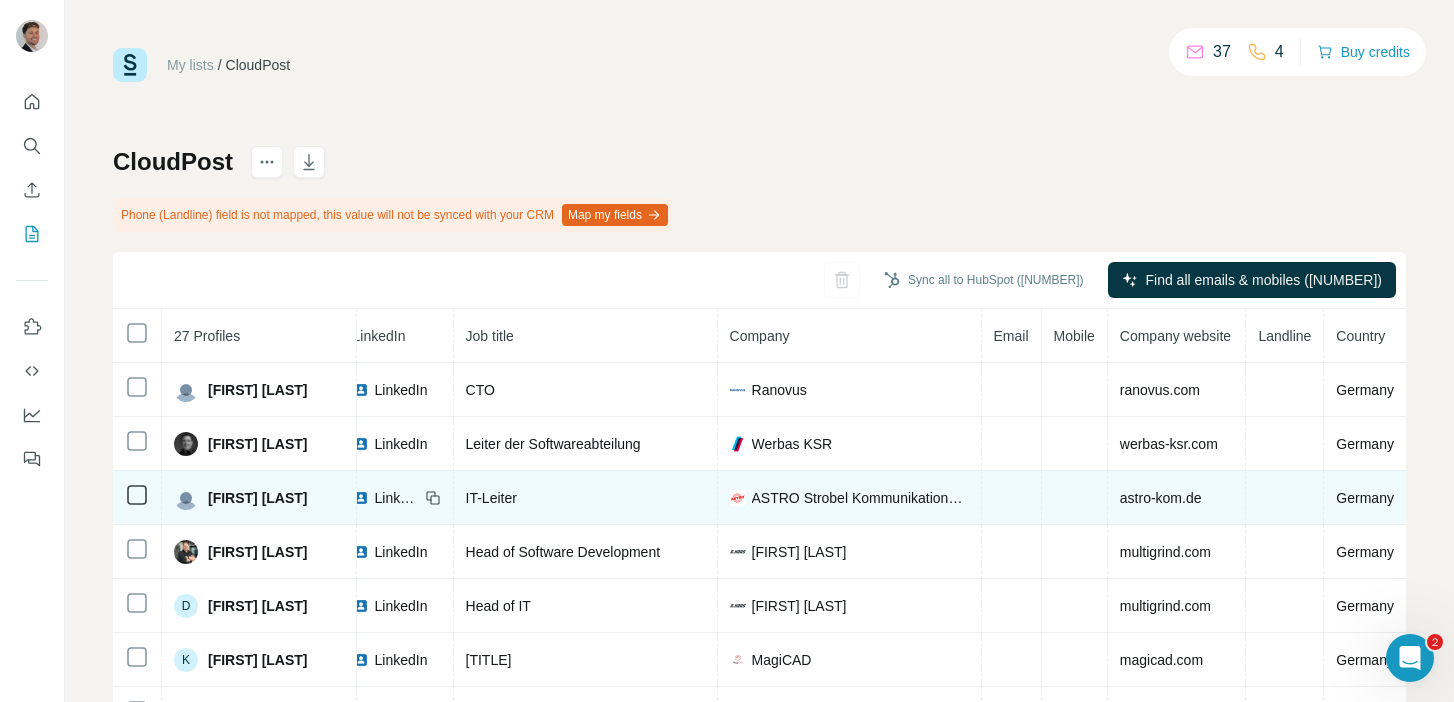 scroll, scrollTop: 0, scrollLeft: 0, axis: both 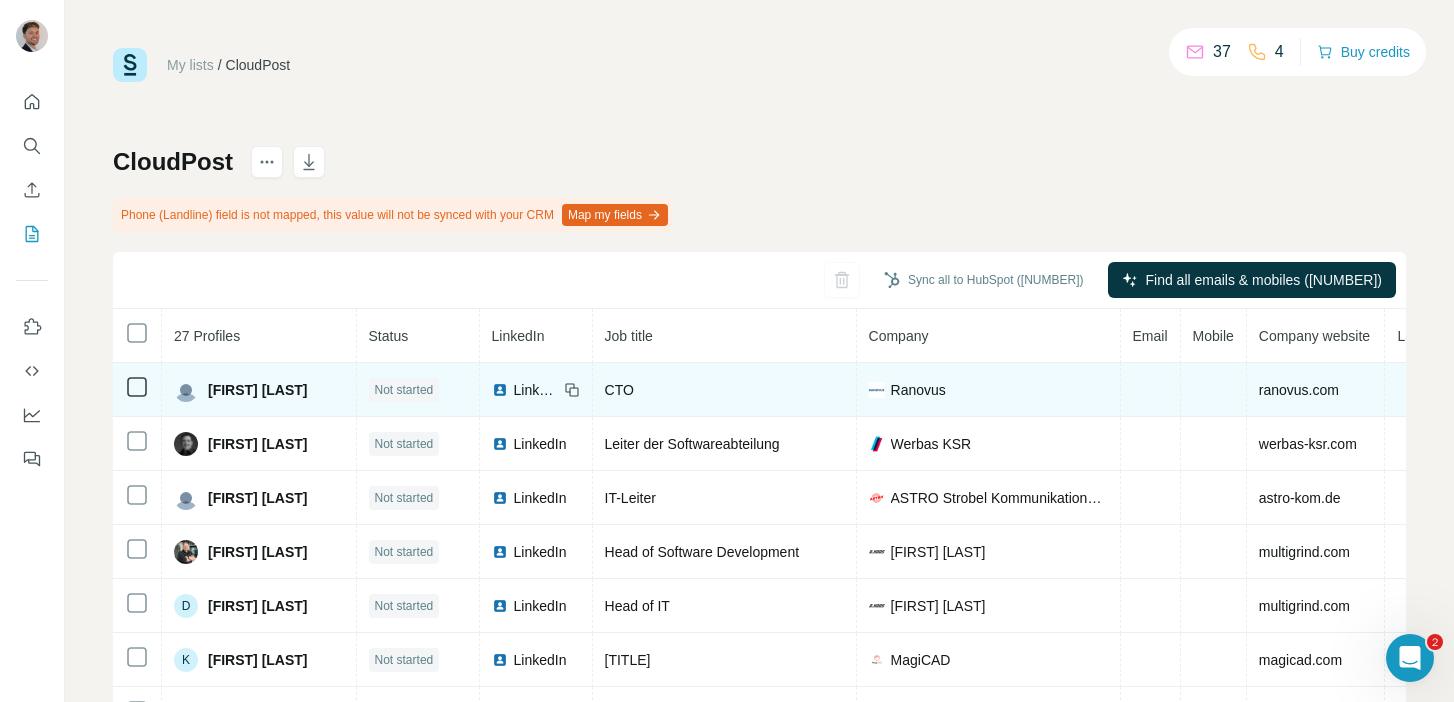 click on "Not started" at bounding box center (404, 390) 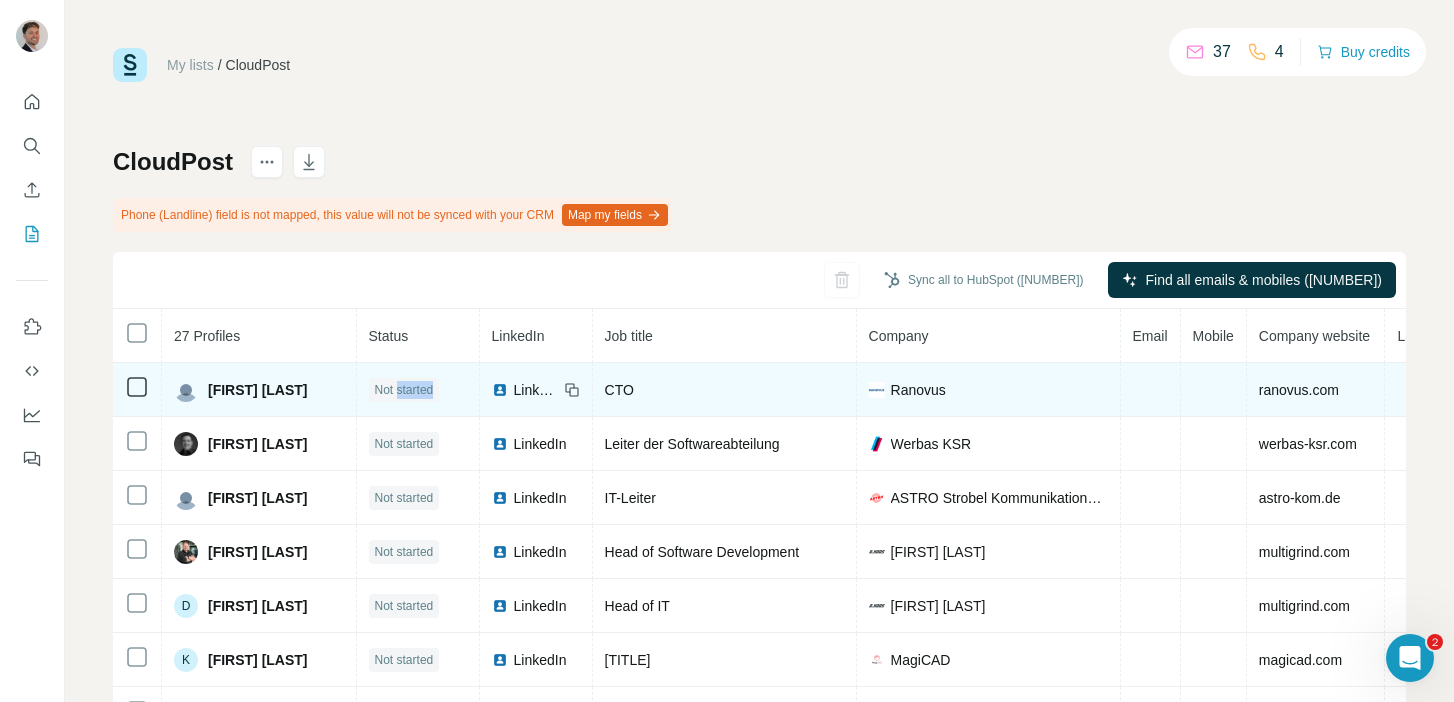 click on "Not started" at bounding box center (404, 390) 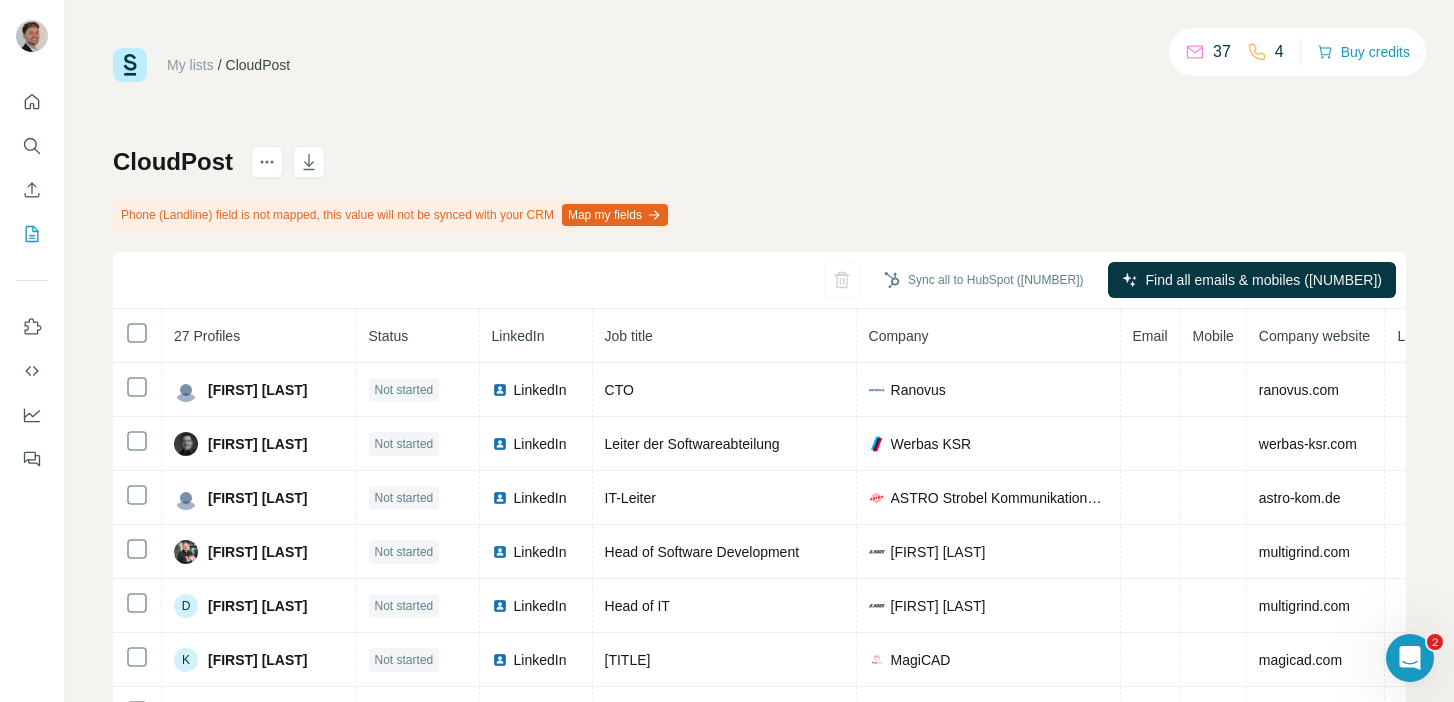 click on "Sync all to HubSpot (27) Find all emails & mobiles (27)" at bounding box center [759, 280] 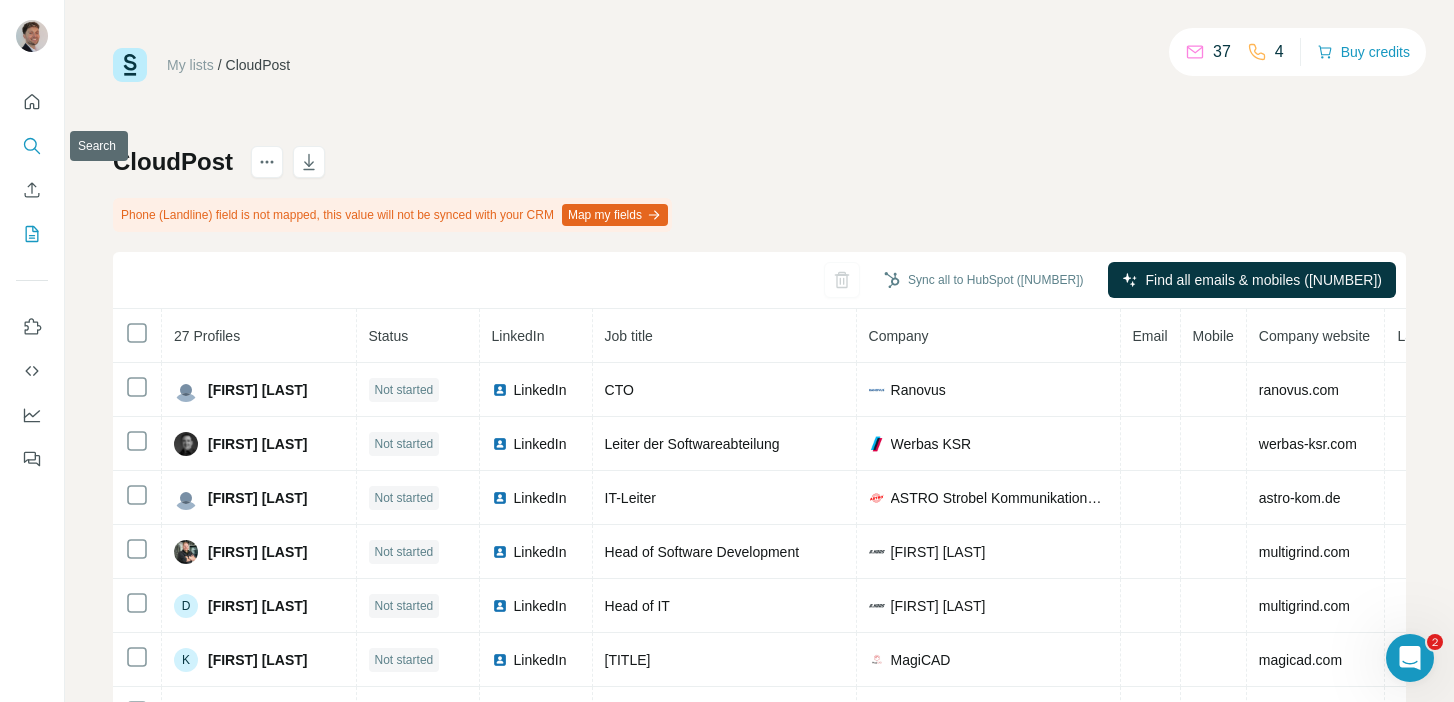 click 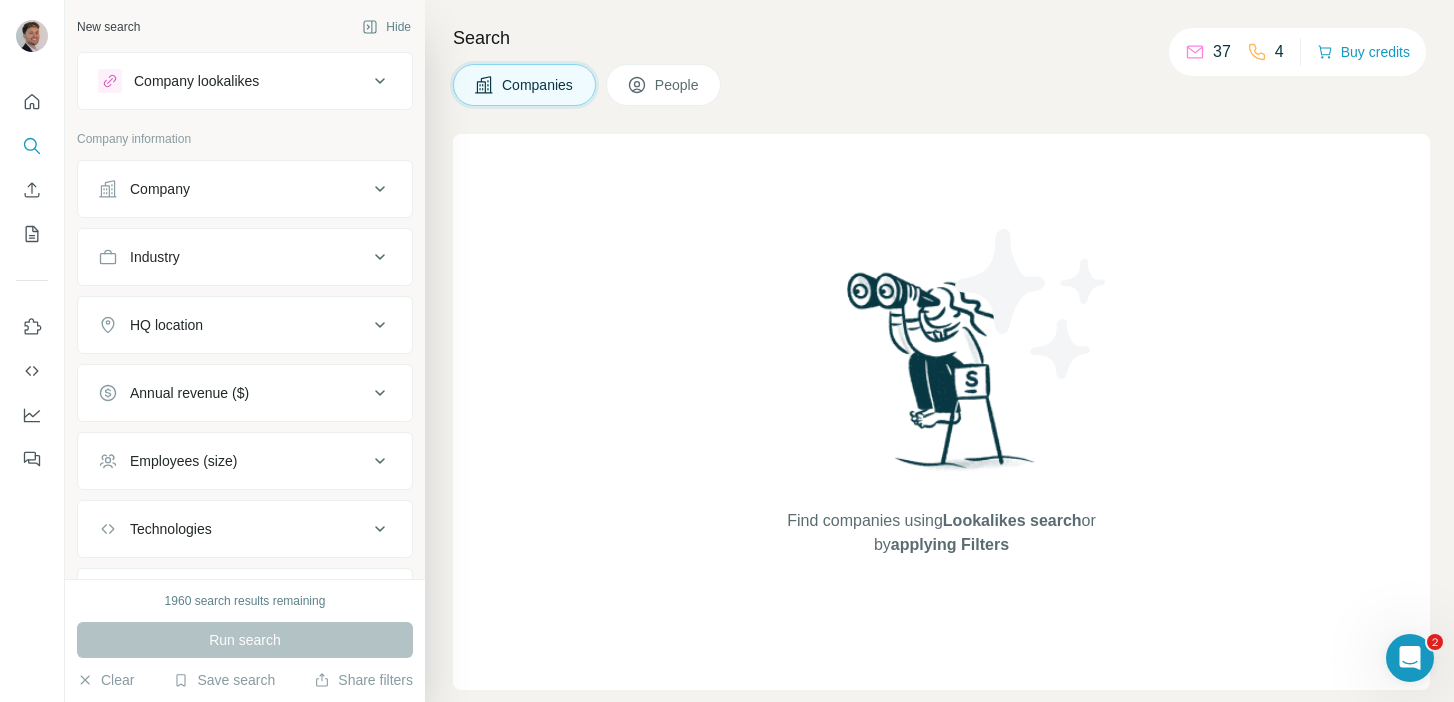 click on "Run search" at bounding box center (245, 640) 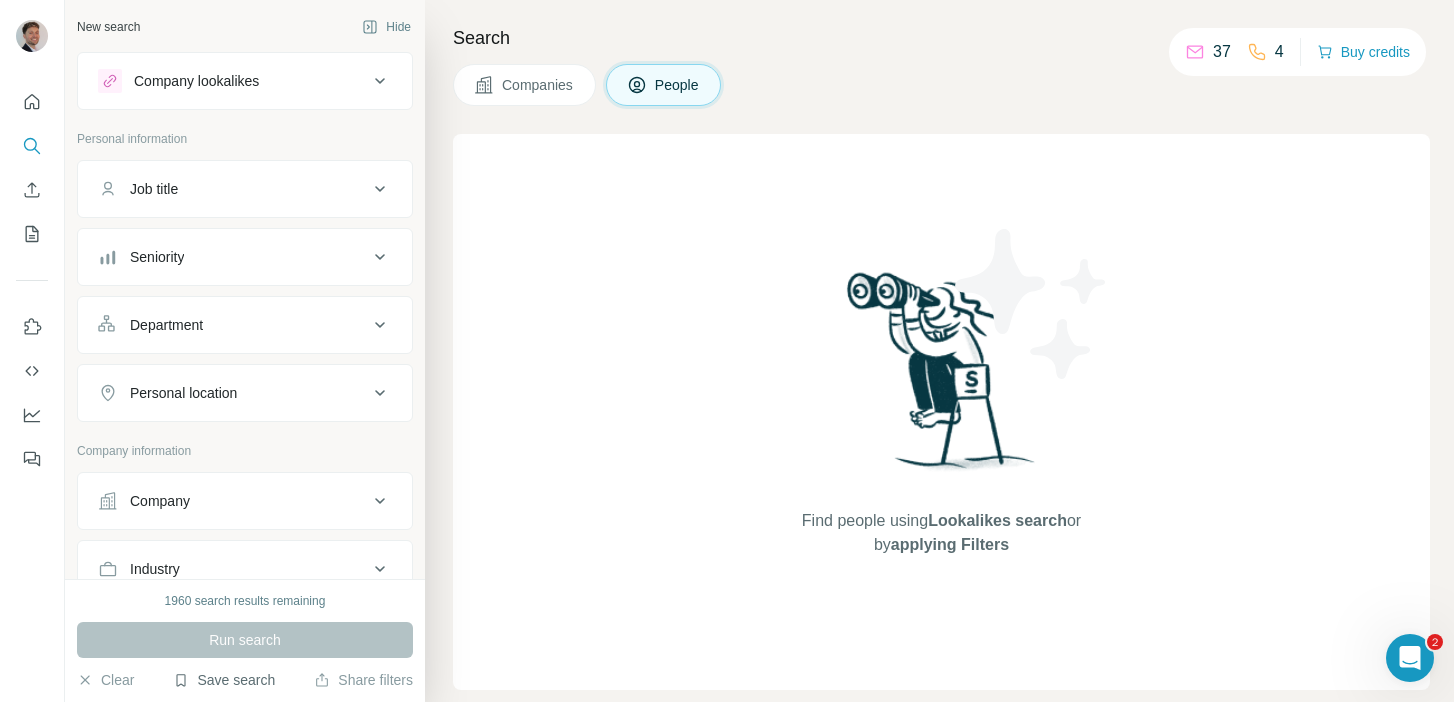 click on "Save search" at bounding box center (224, 680) 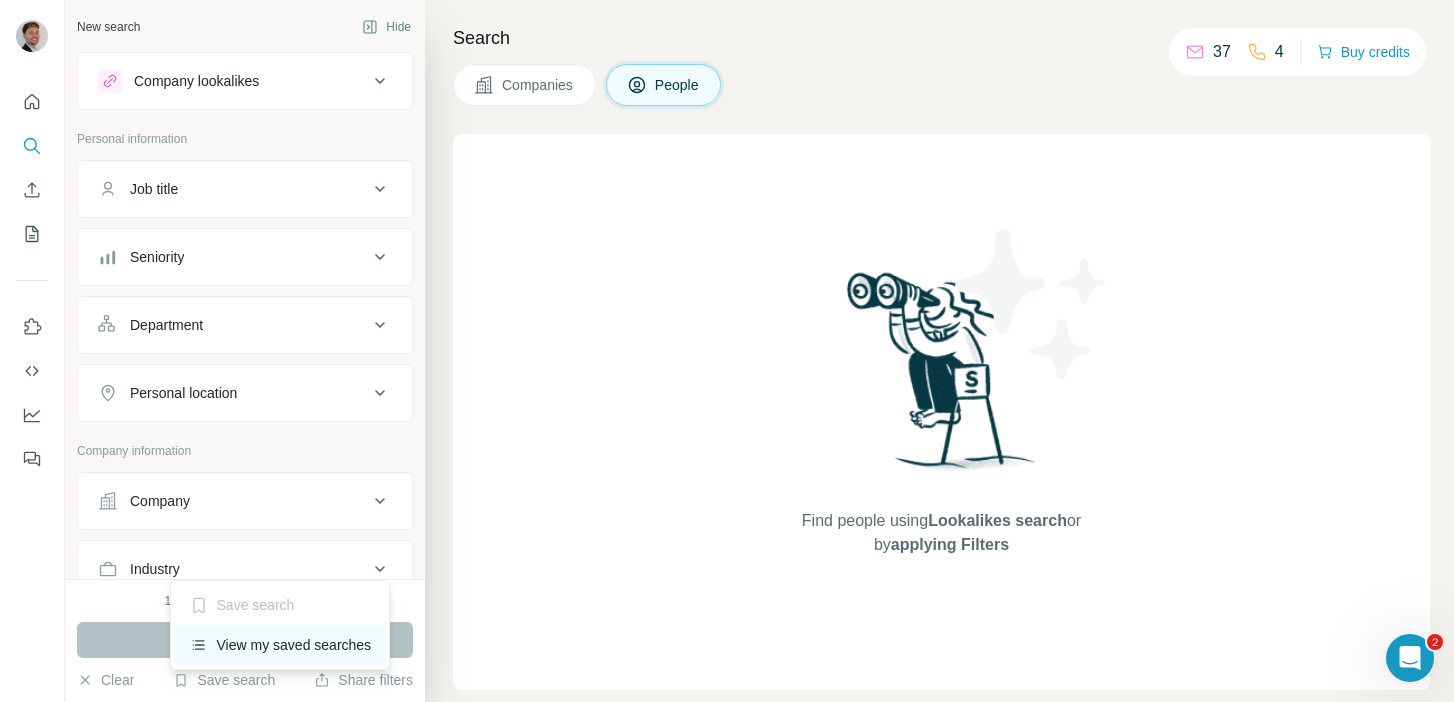 click on "View my saved searches" at bounding box center [280, 645] 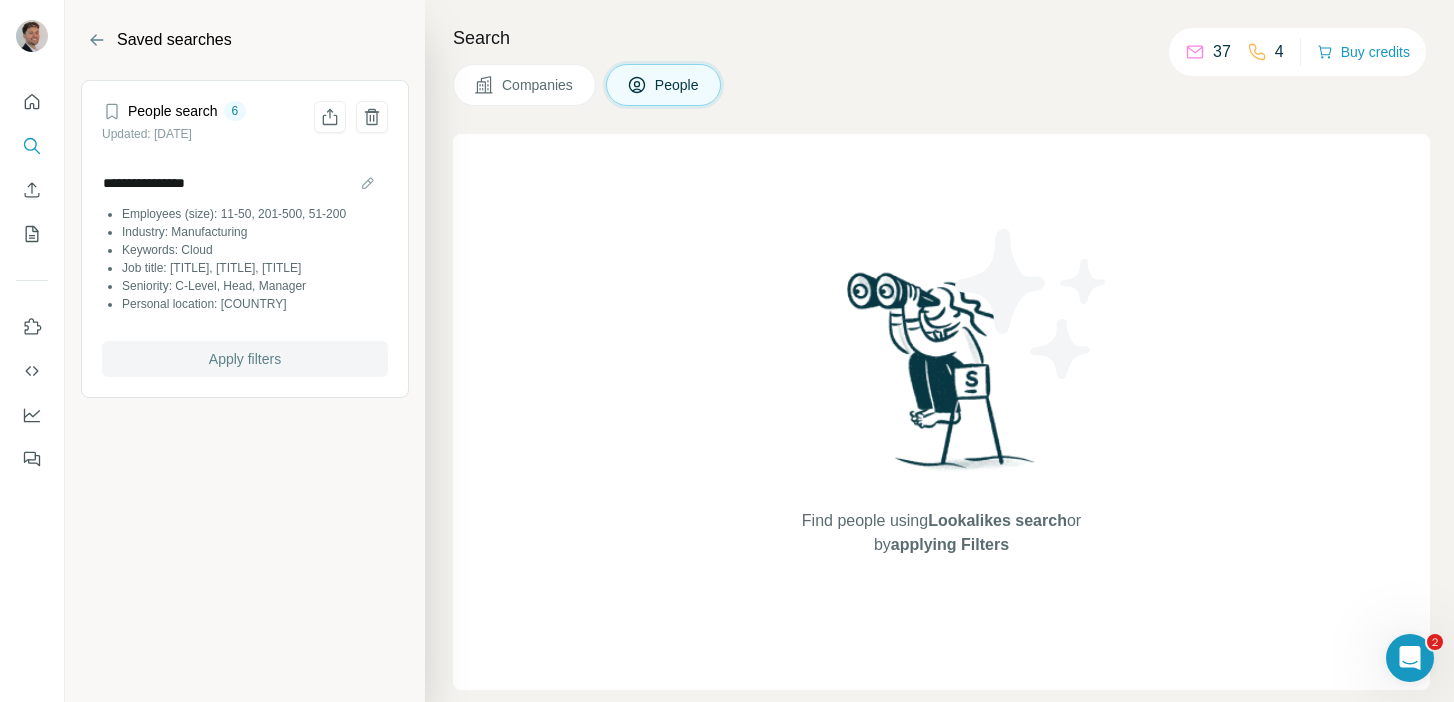 click on "Apply filters" at bounding box center [245, 359] 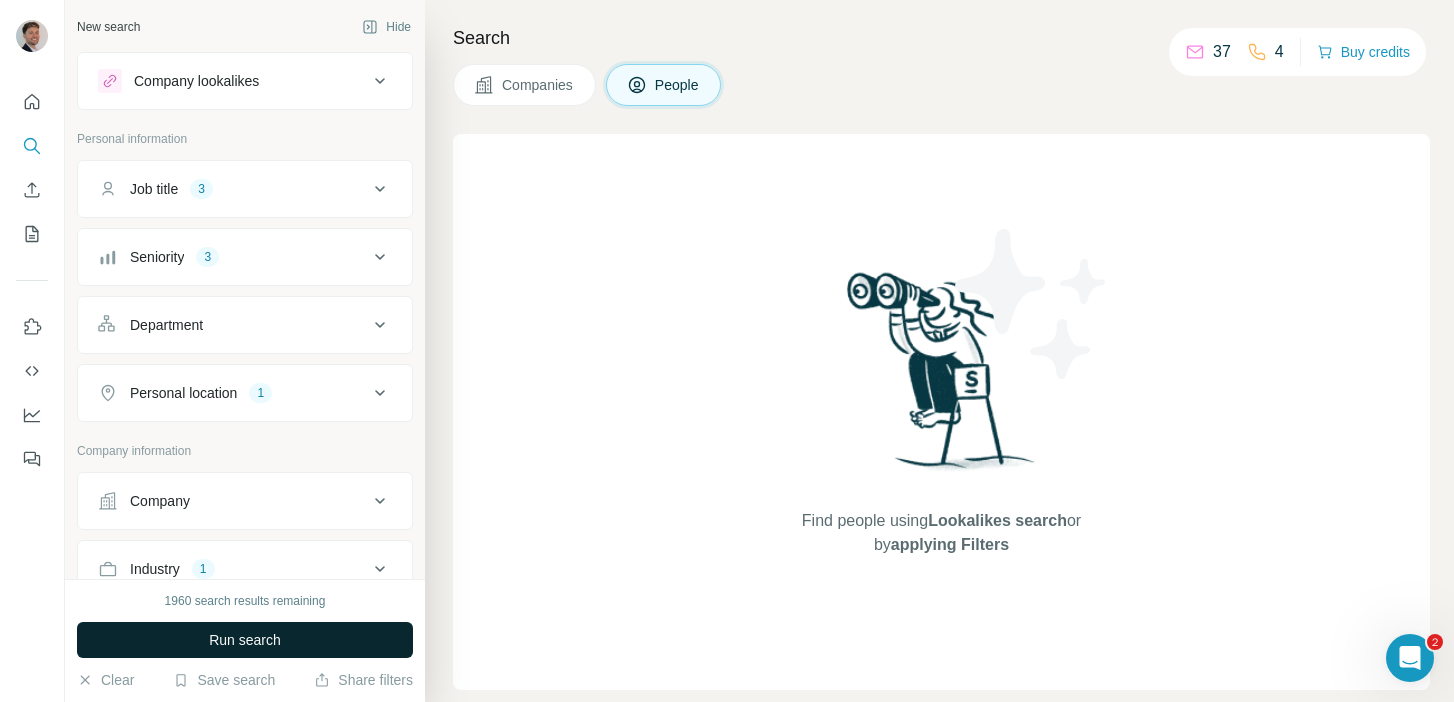 click on "Run search" at bounding box center [245, 640] 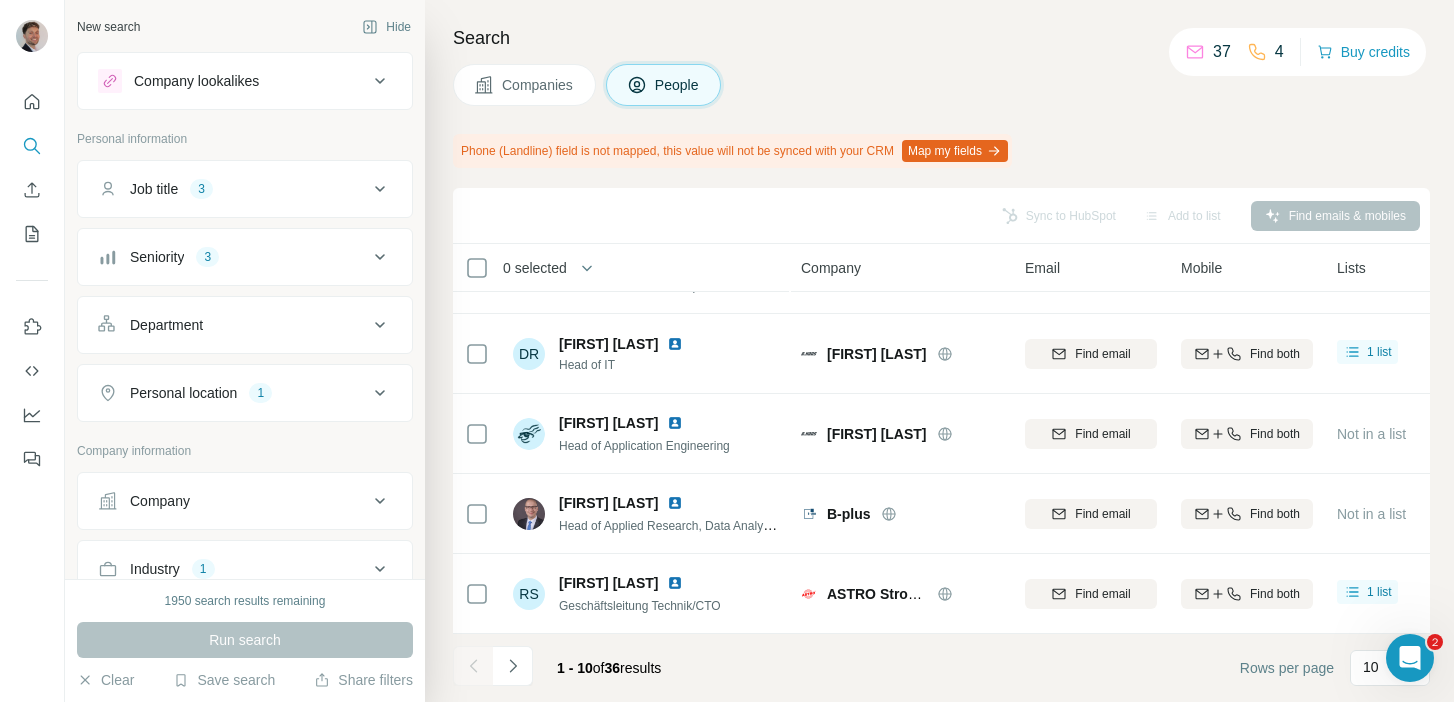 scroll, scrollTop: 0, scrollLeft: 0, axis: both 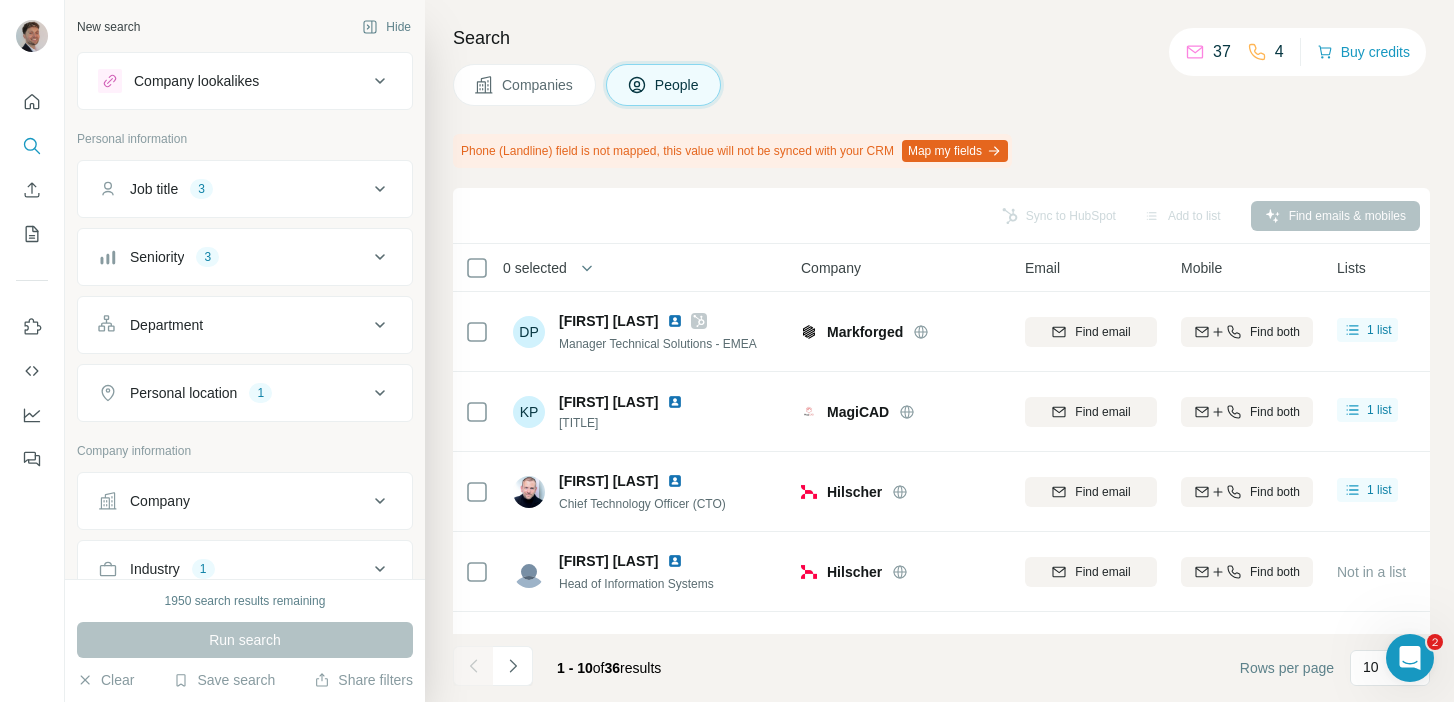 click 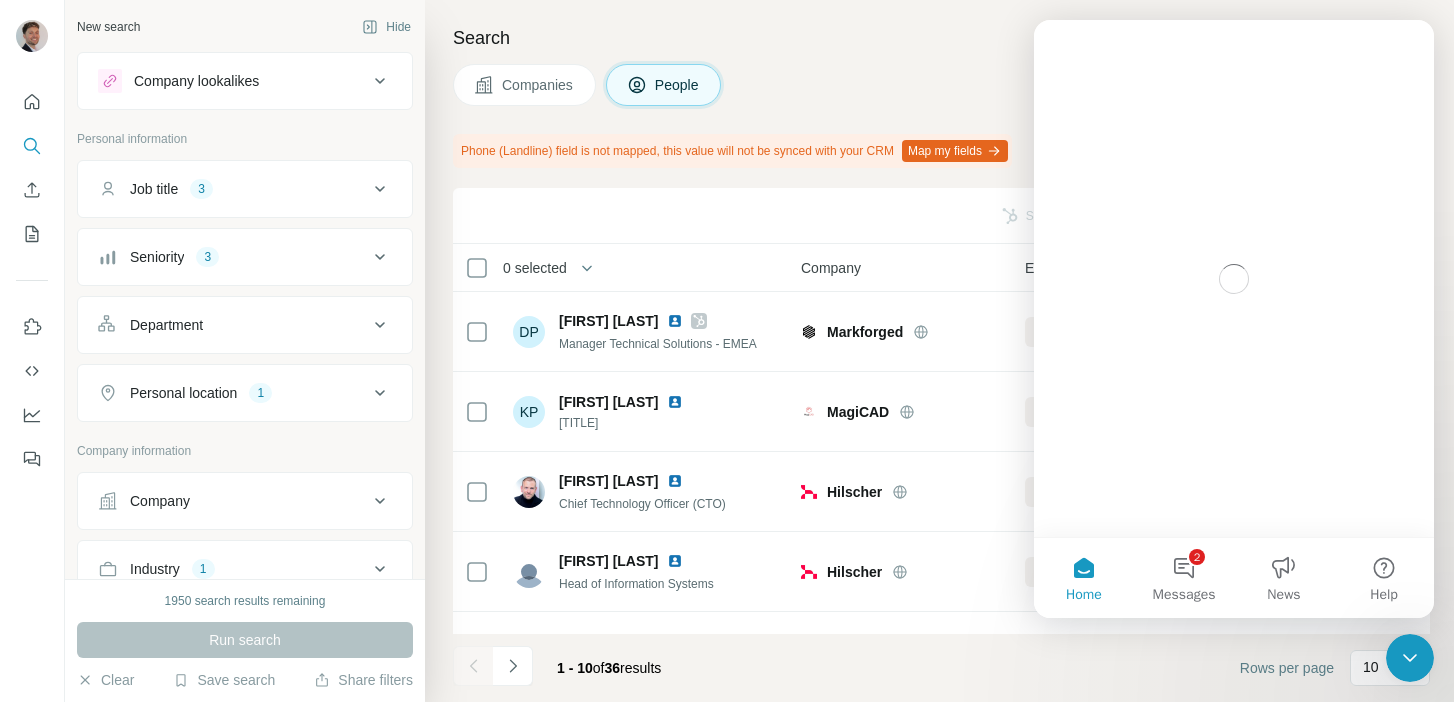 scroll, scrollTop: 0, scrollLeft: 0, axis: both 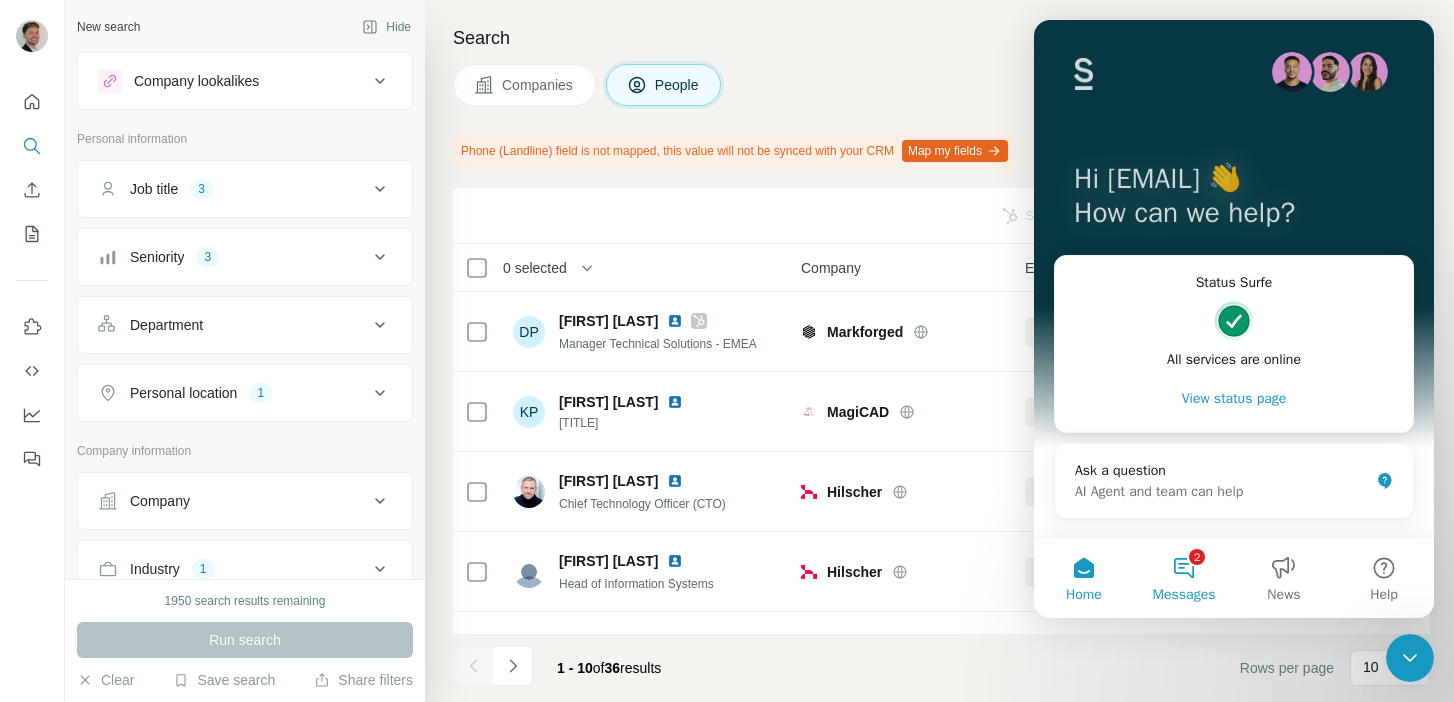 click on "2 Messages" at bounding box center (1184, 578) 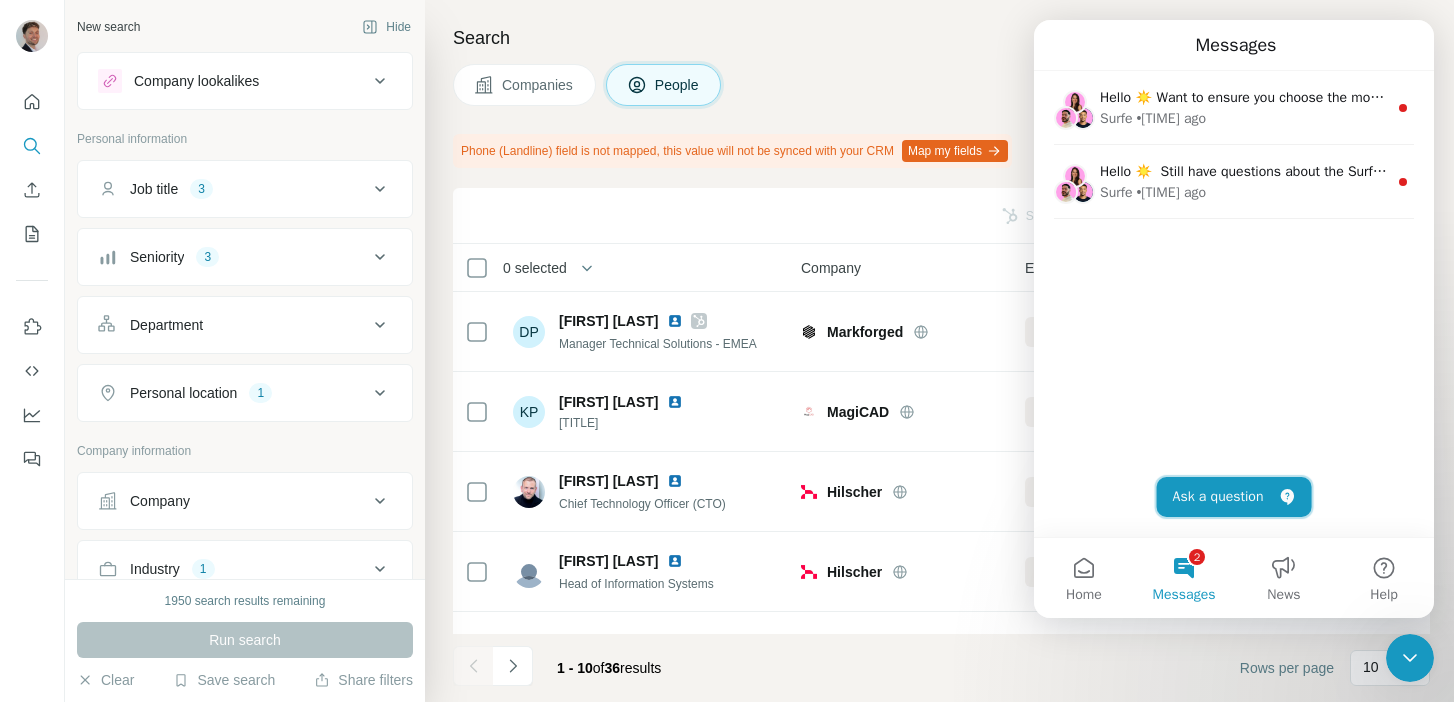 click on "Ask a question" at bounding box center (1234, 497) 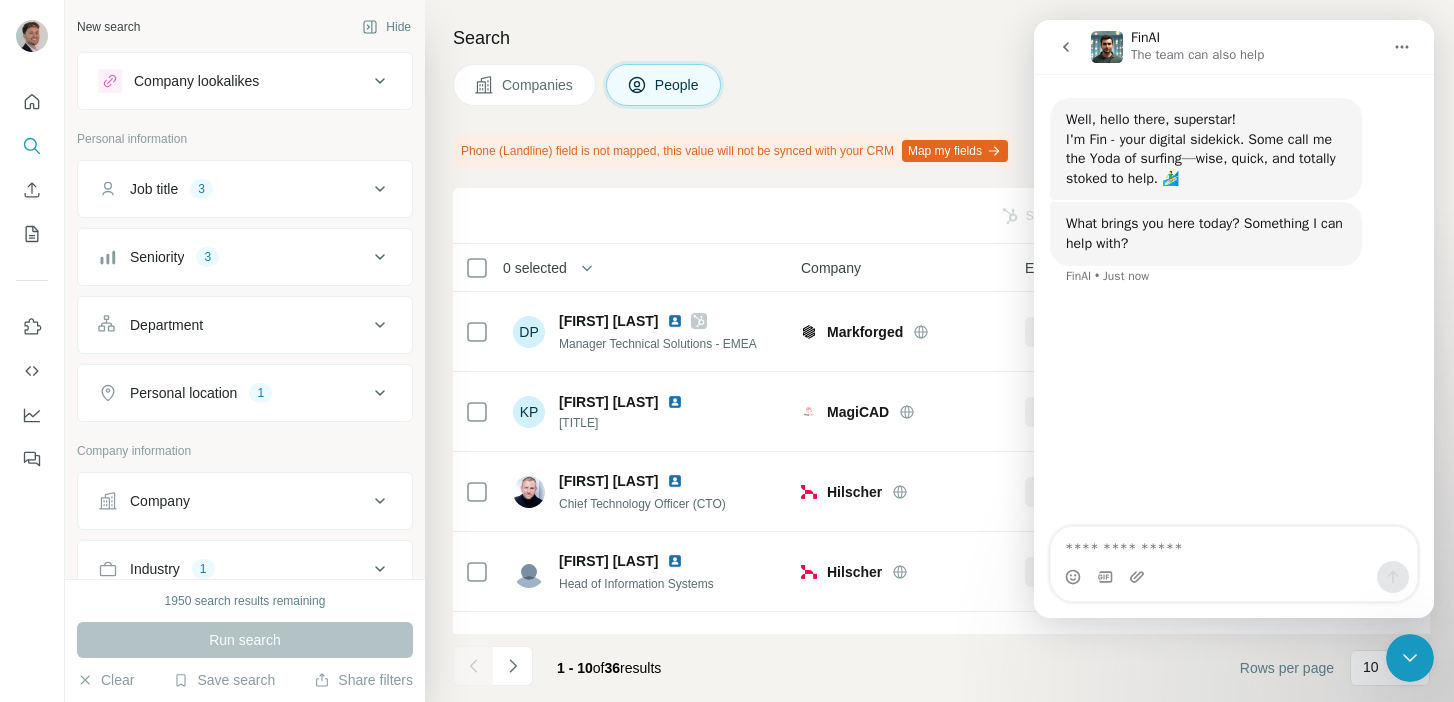 click 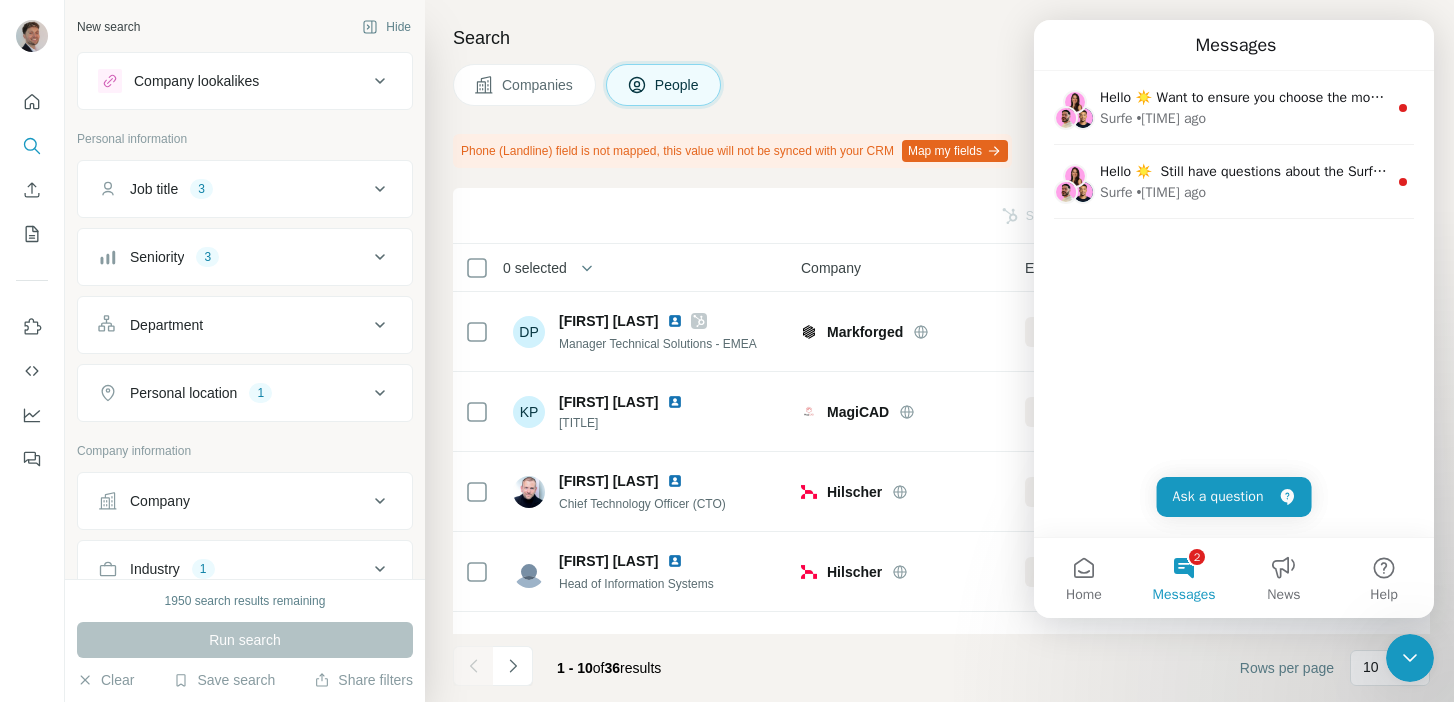 click on "Search" at bounding box center (941, 38) 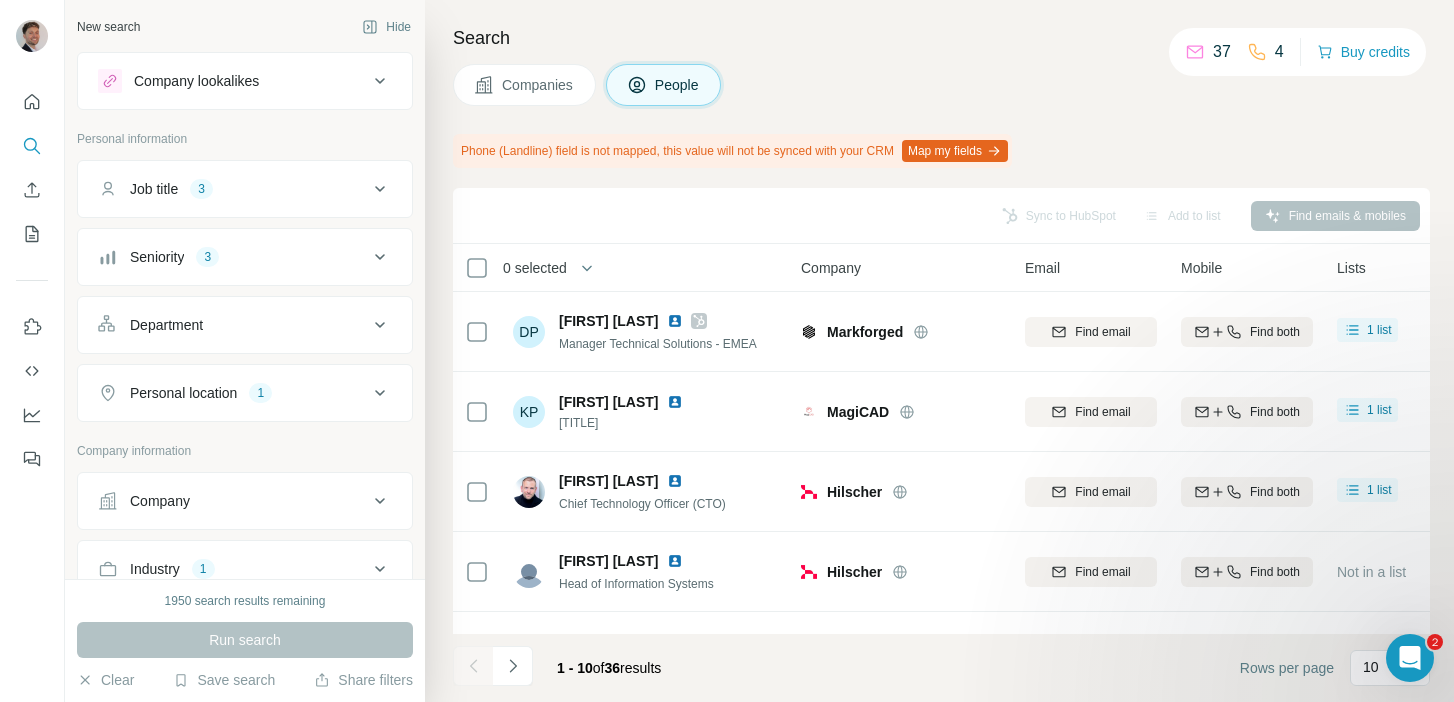 scroll, scrollTop: 0, scrollLeft: 0, axis: both 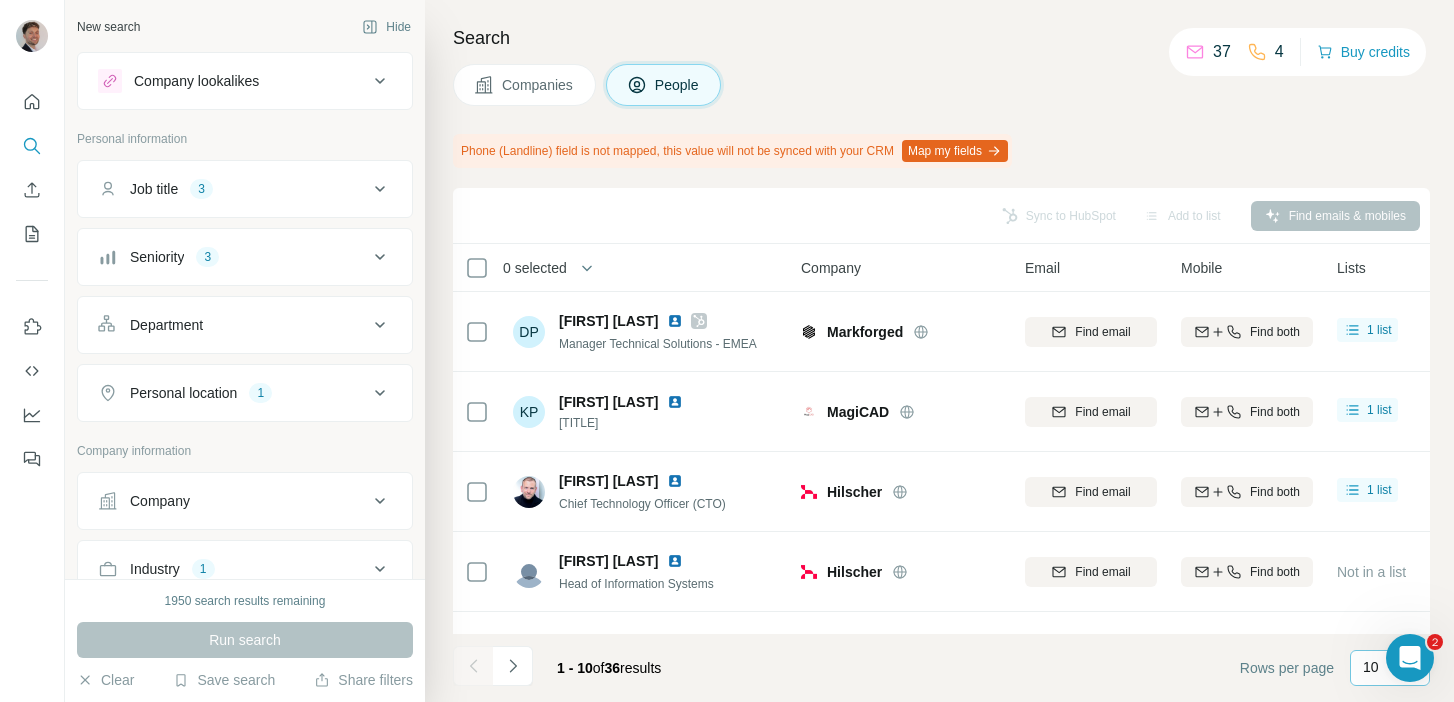 click on "10" at bounding box center [1388, 668] 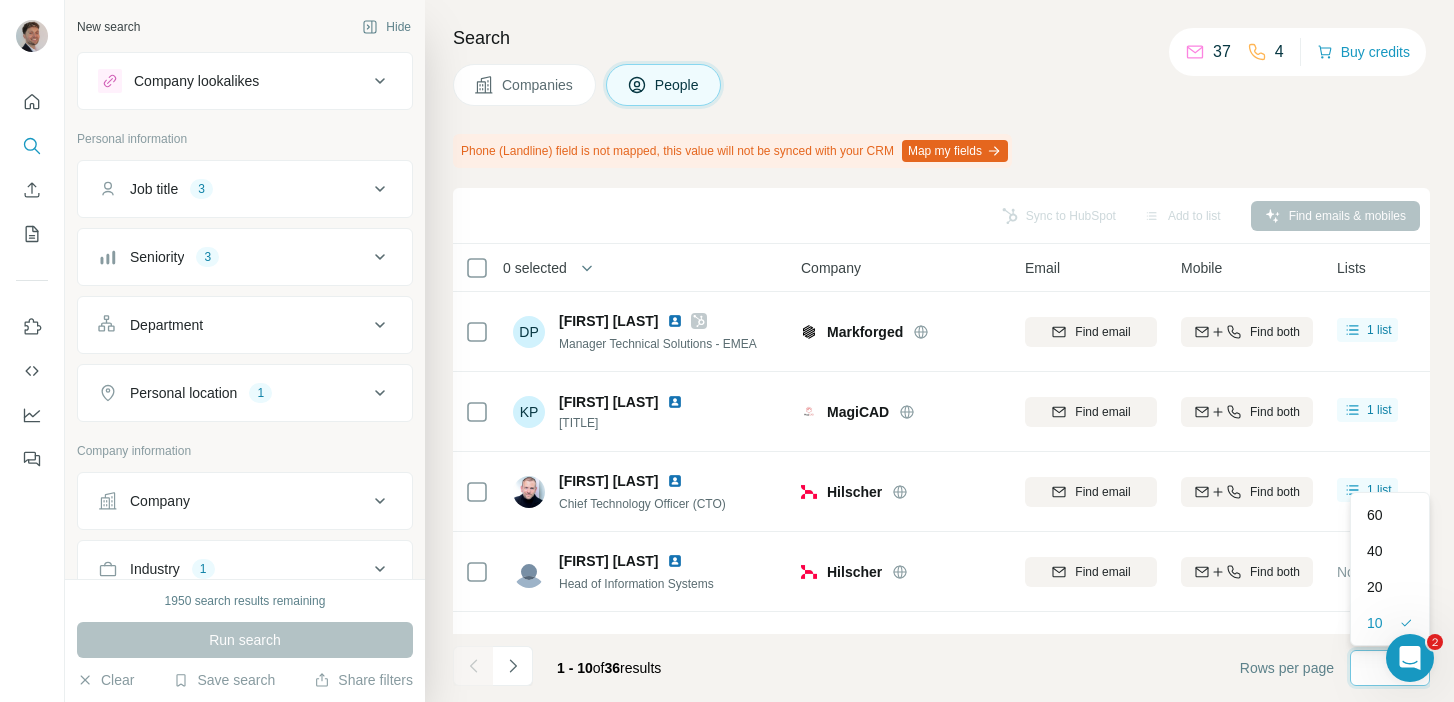 scroll, scrollTop: 0, scrollLeft: 0, axis: both 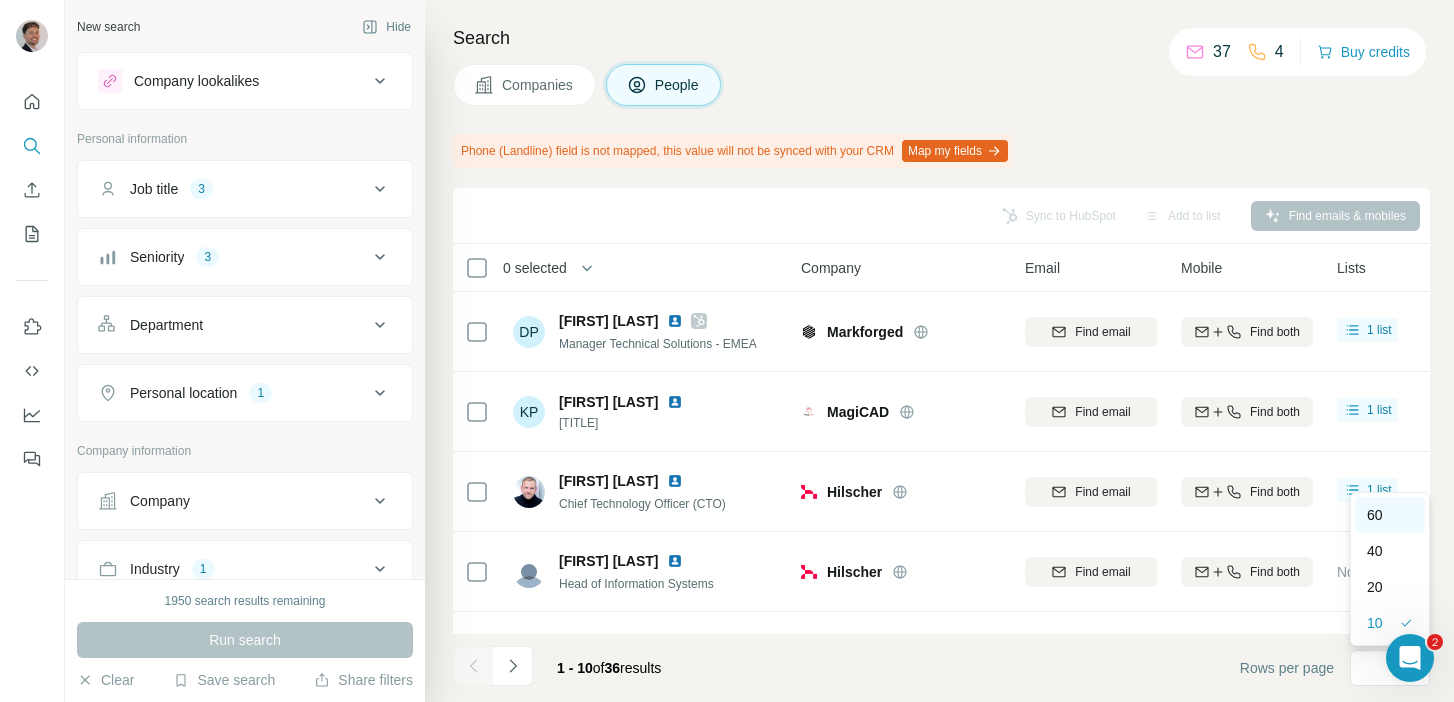 click on "60" at bounding box center [1390, 515] 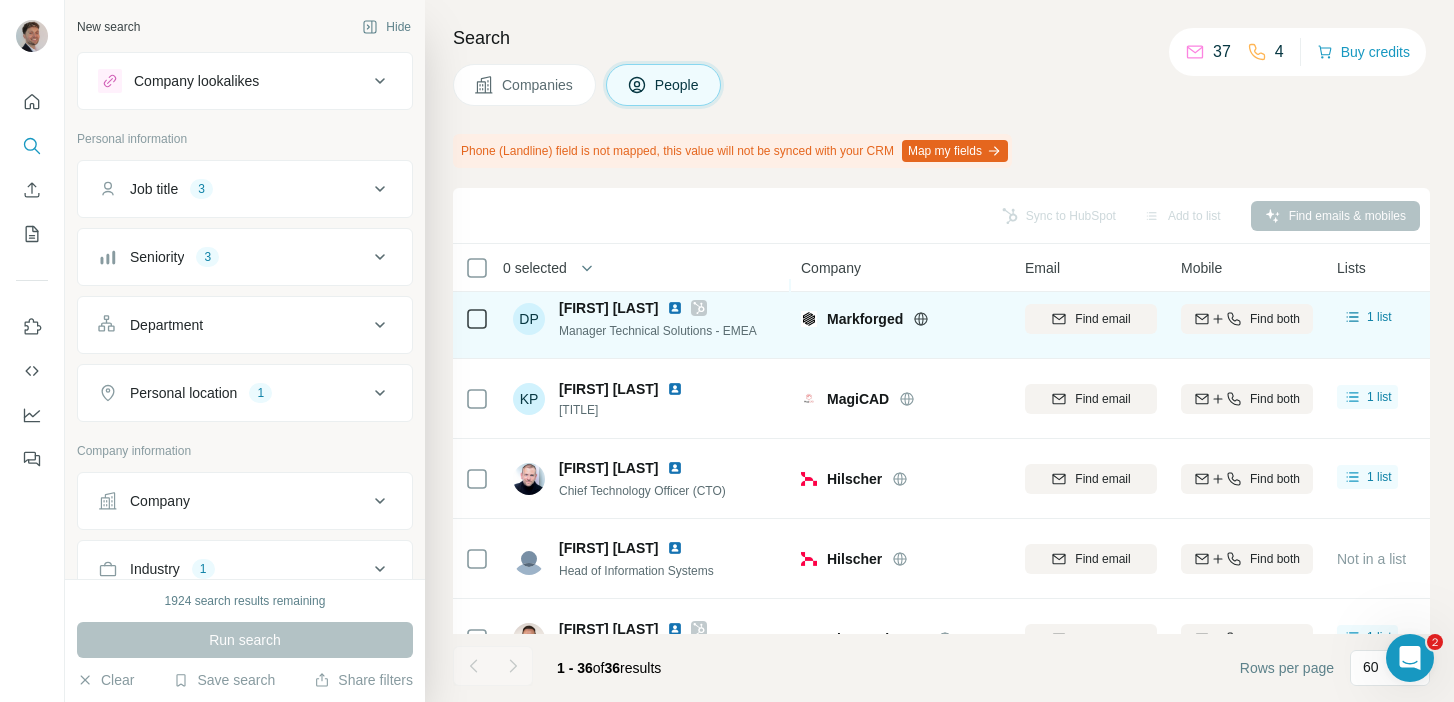 scroll, scrollTop: 0, scrollLeft: 0, axis: both 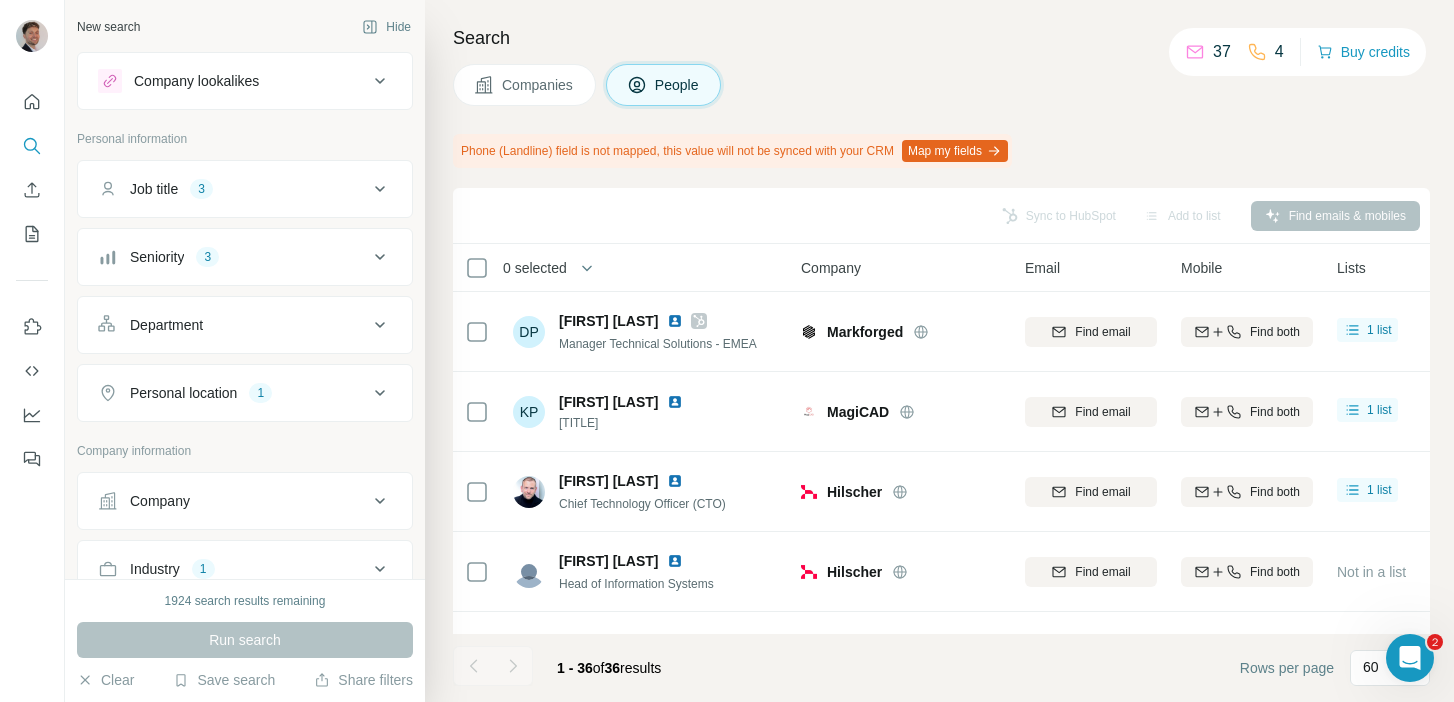 click on "1924 search results remaining" at bounding box center (245, 601) 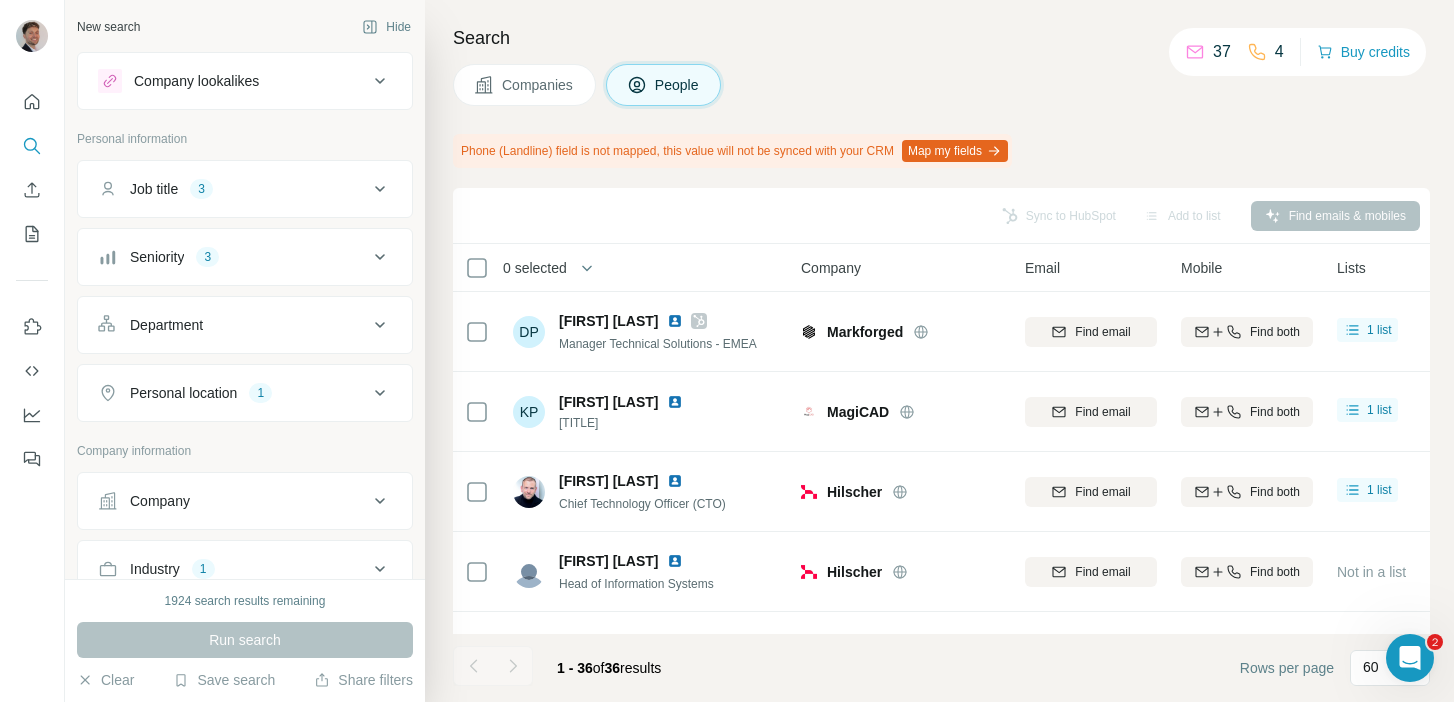 click on "Job title 3" at bounding box center [233, 189] 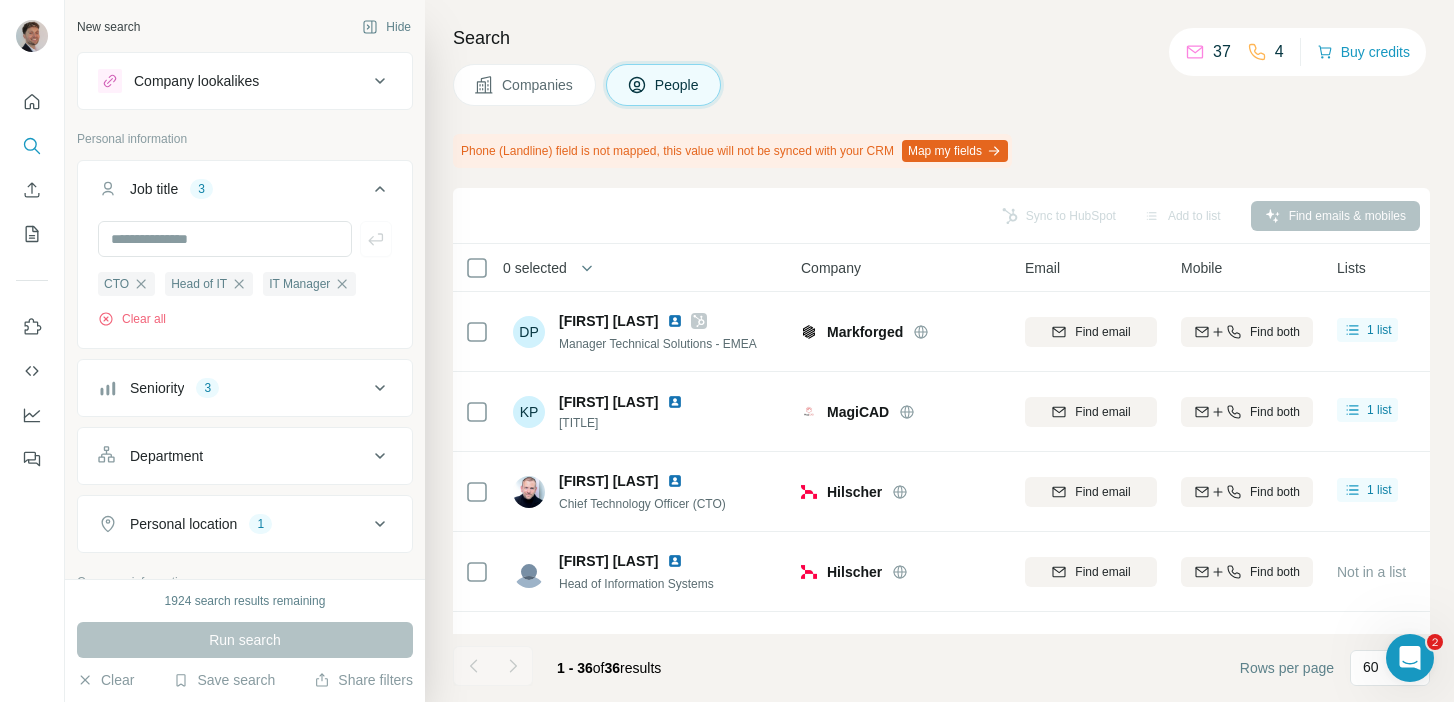 click on "Seniority 3" at bounding box center (233, 388) 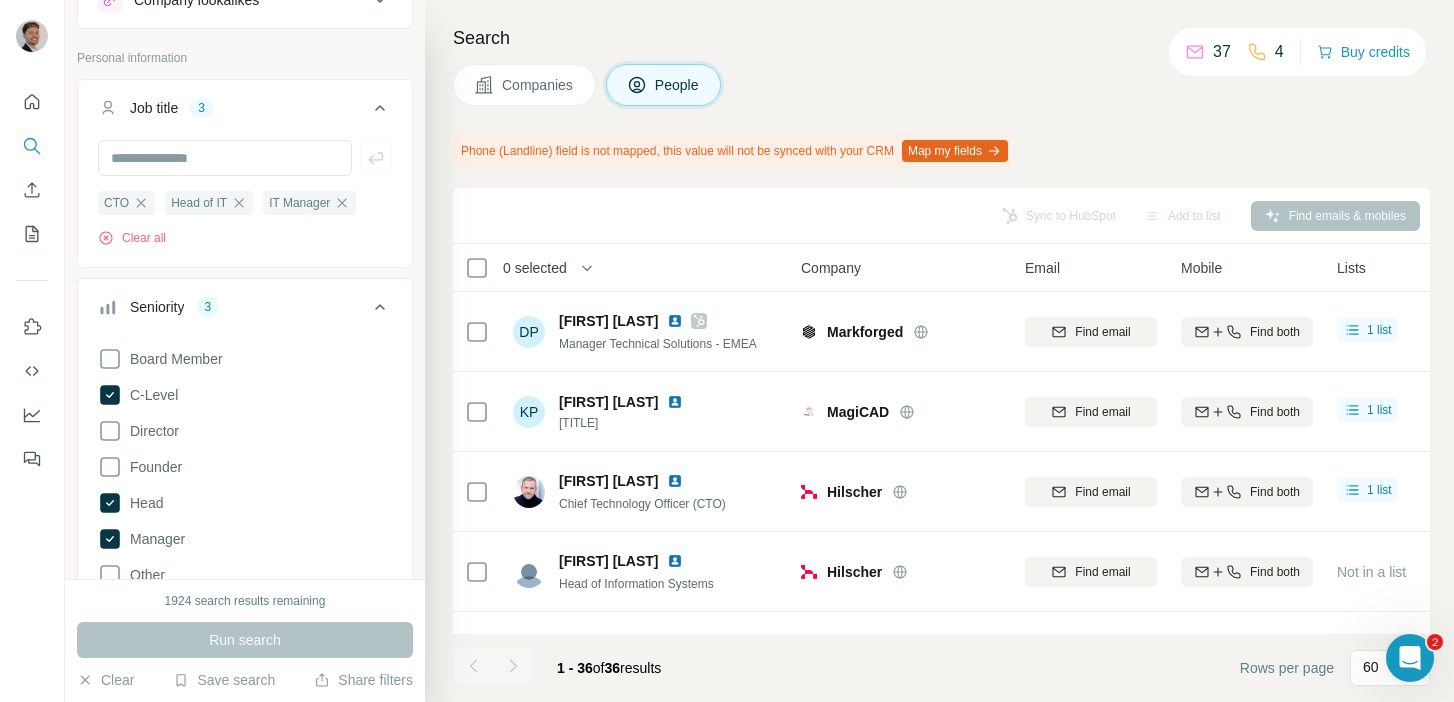 scroll, scrollTop: 91, scrollLeft: 0, axis: vertical 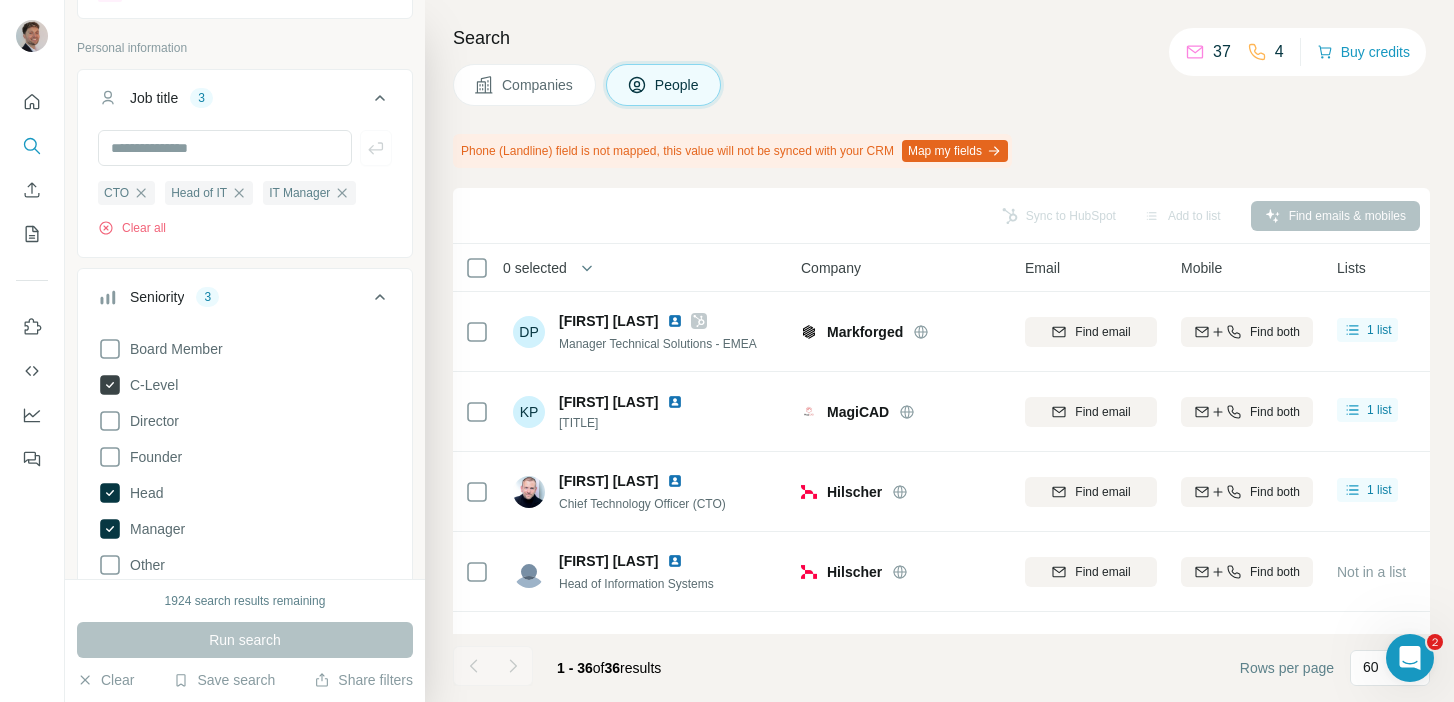 click 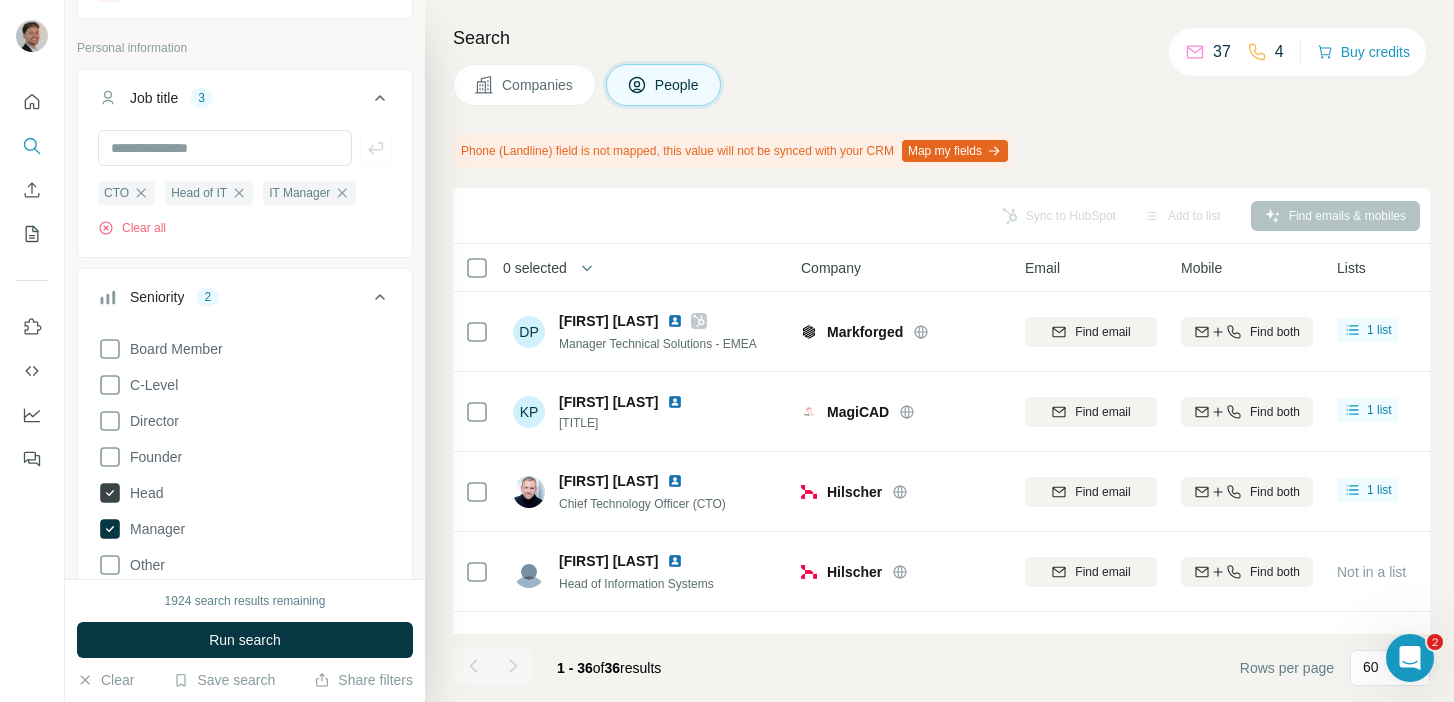 click 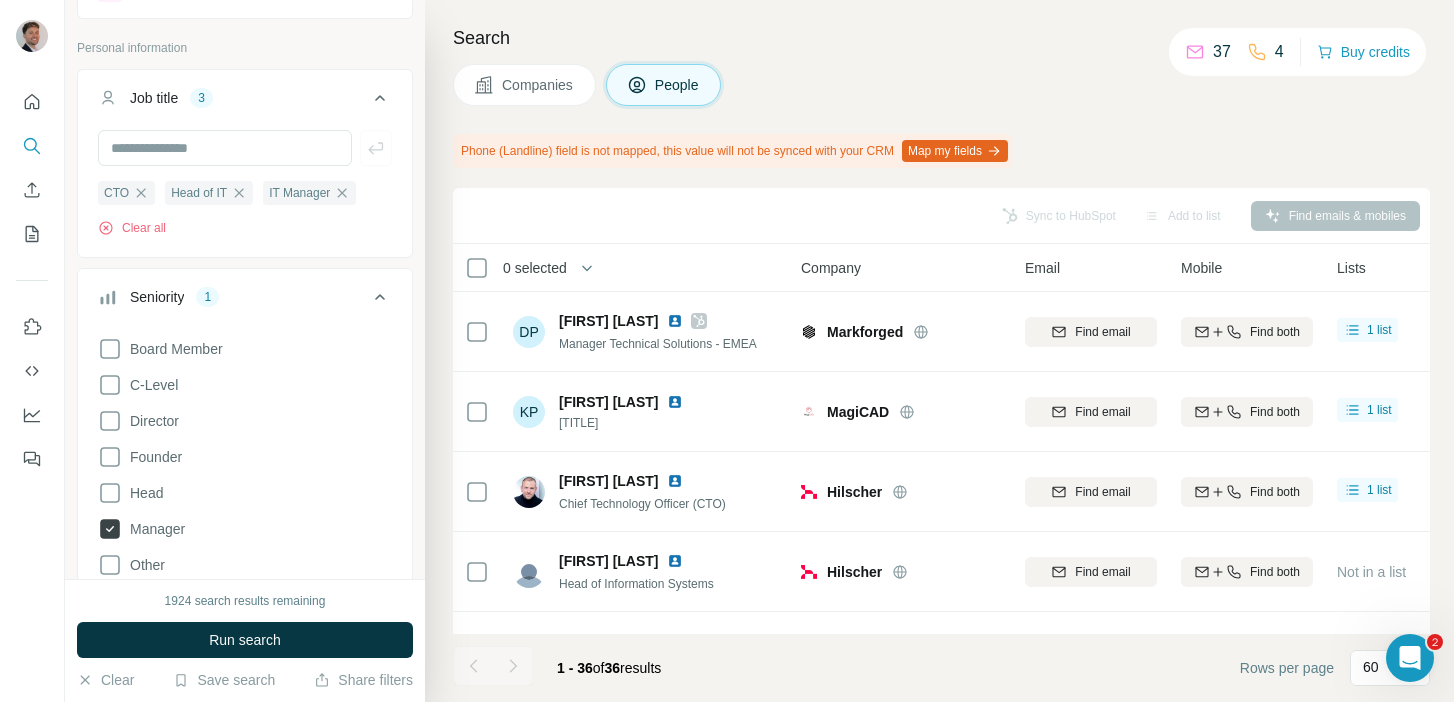 click 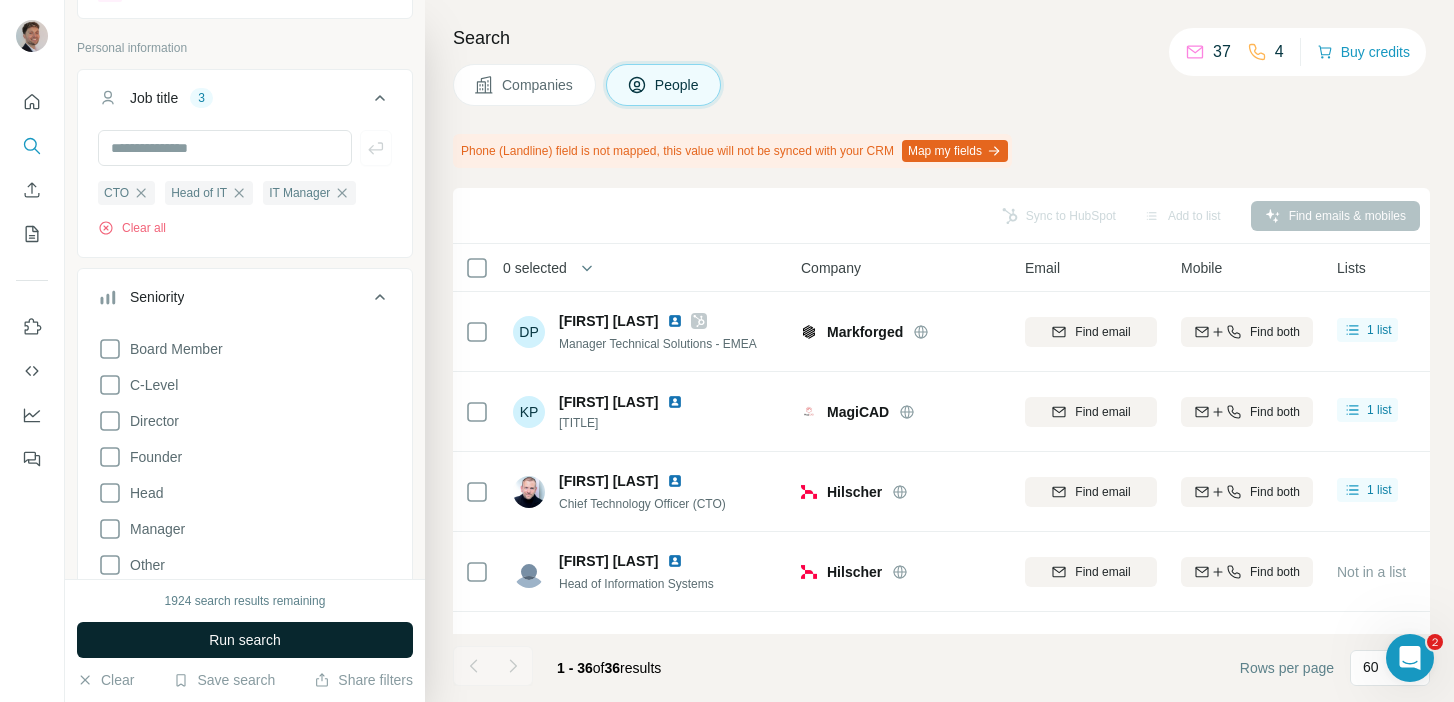 click on "Run search" at bounding box center [245, 640] 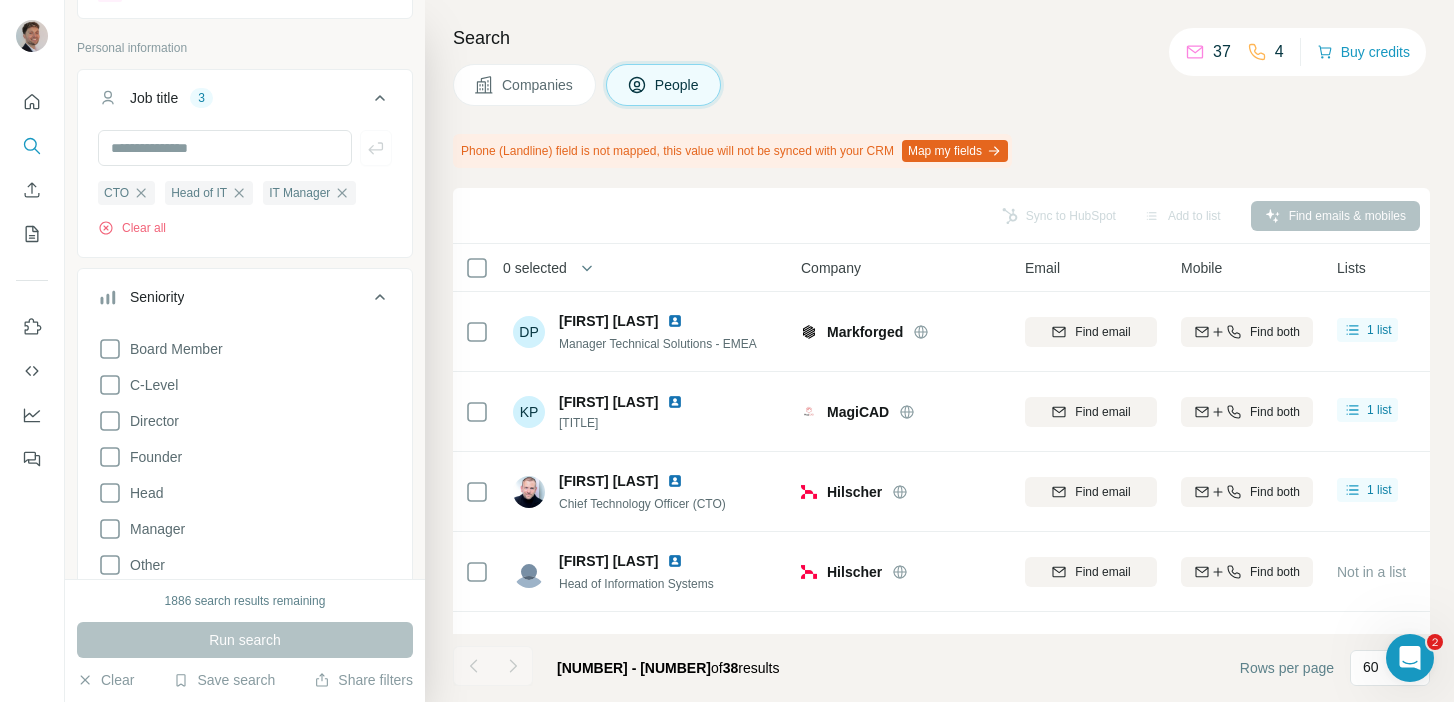 click on "Search Companies People Phone (Landline) field is not mapped, this value will not be synced with your CRM Map my fields Sync to HubSpot Add to list Find emails & mobiles 0 selected   People Company Email Mobile Lists Personal location Seniority Department Landline DP Dario P. Manager Technical Solutions - EMEA Markforged Find email Find both 1 list 🇩🇪 Germany Manager R&D Find email first KP Katherina Poppenberg Technical Area Manager MagiCAD Find email Find both 1 list 🇩🇪 Germany Manager R&D Find email first Thomas Rauch Chief Technology Officer (CTO) Hilscher Find email Find both 1 list 🇩🇪 Germany C-Level R&D, Management Find email first Frank Behnke Head of Information Systems Hilscher Find email Find both Not in a list 🇩🇪 Germany Head R&D Find email first AG Andreas Graf Gatterburg Principal Technology Consultant Hilscher Find email Find both Not in a list 🇩🇪 Germany Other R&D Find email first Frank Kubitza IT-Leiter Klaus Faber AG Find email Find both 1 list 🇩🇪 Germany" at bounding box center [939, 351] 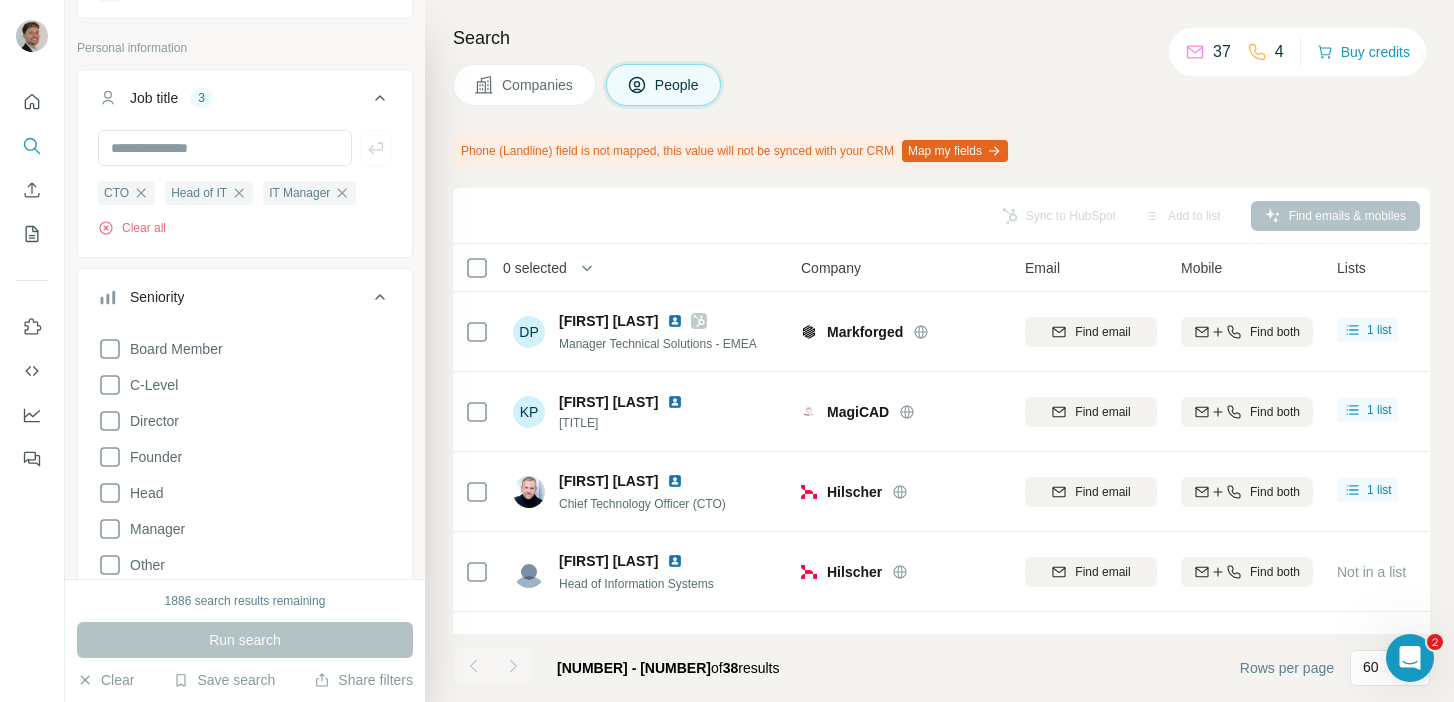 click 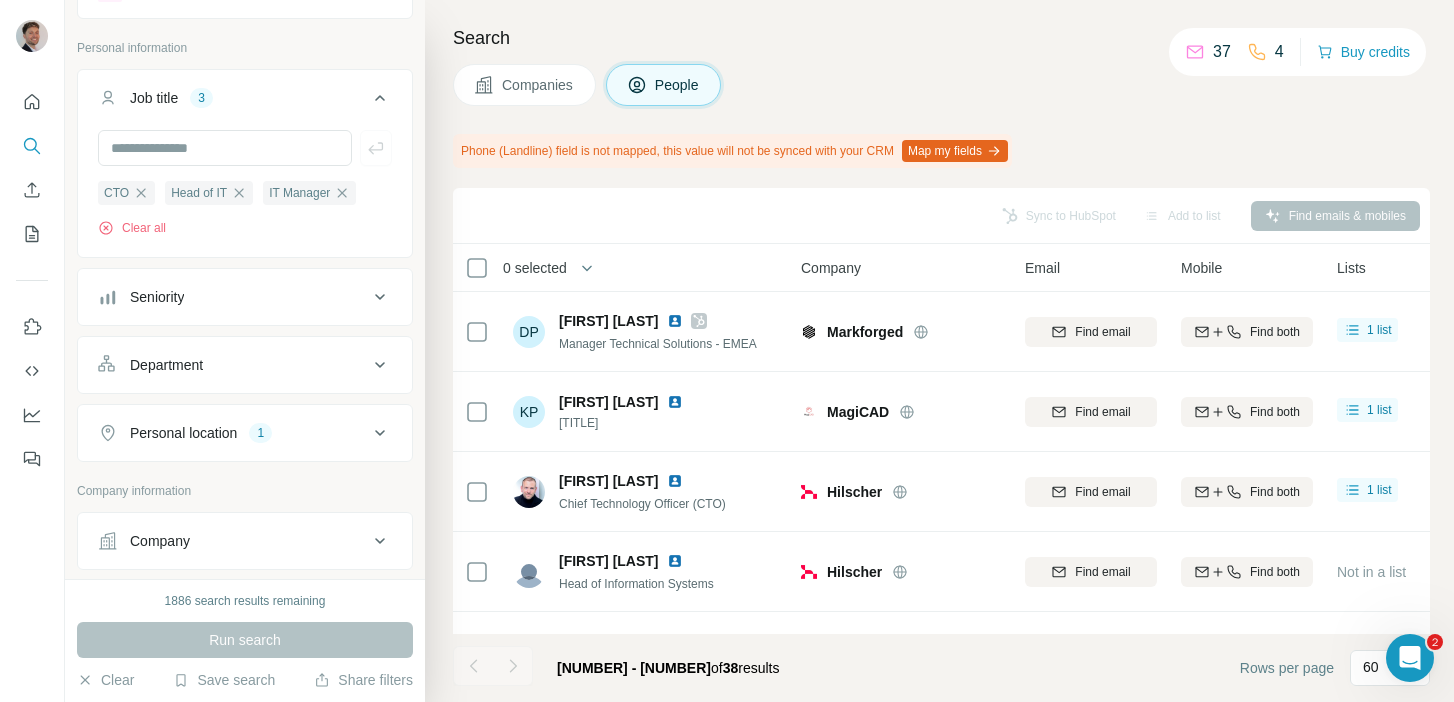 click 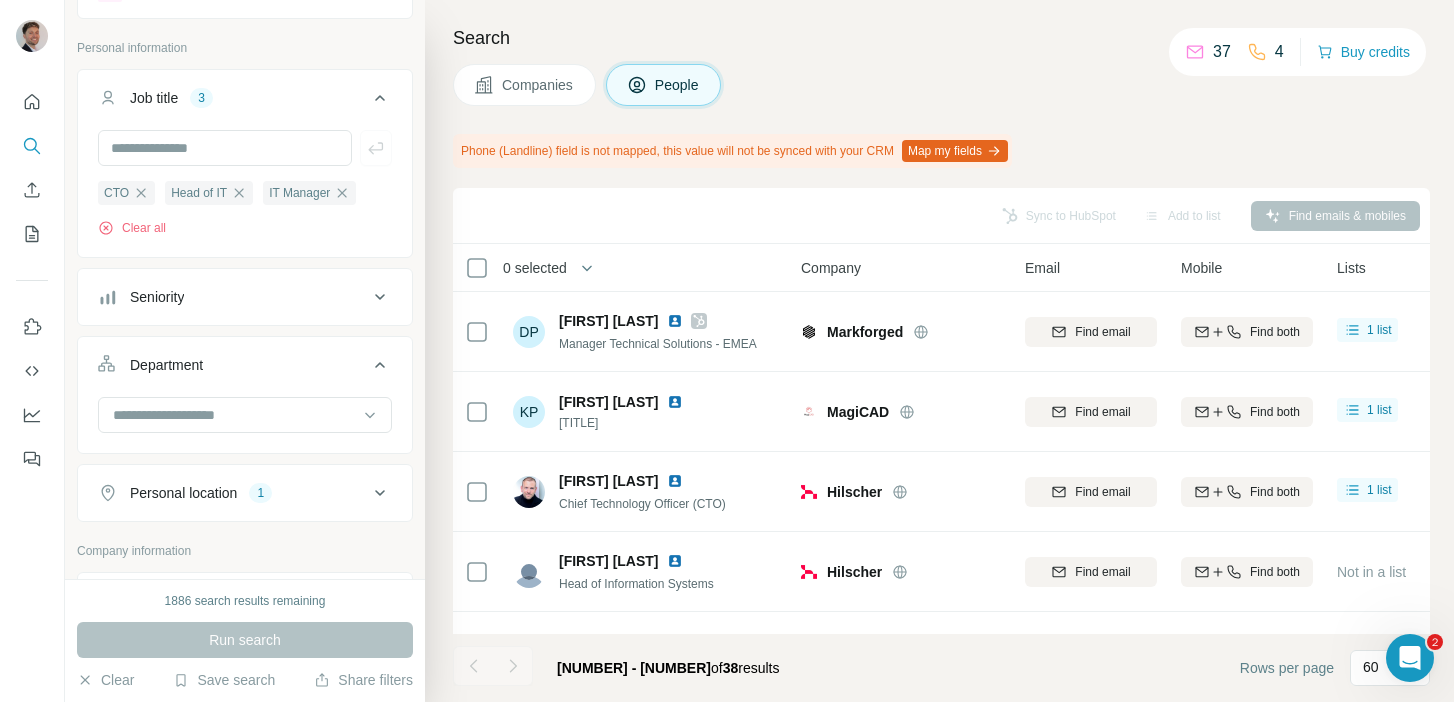 click 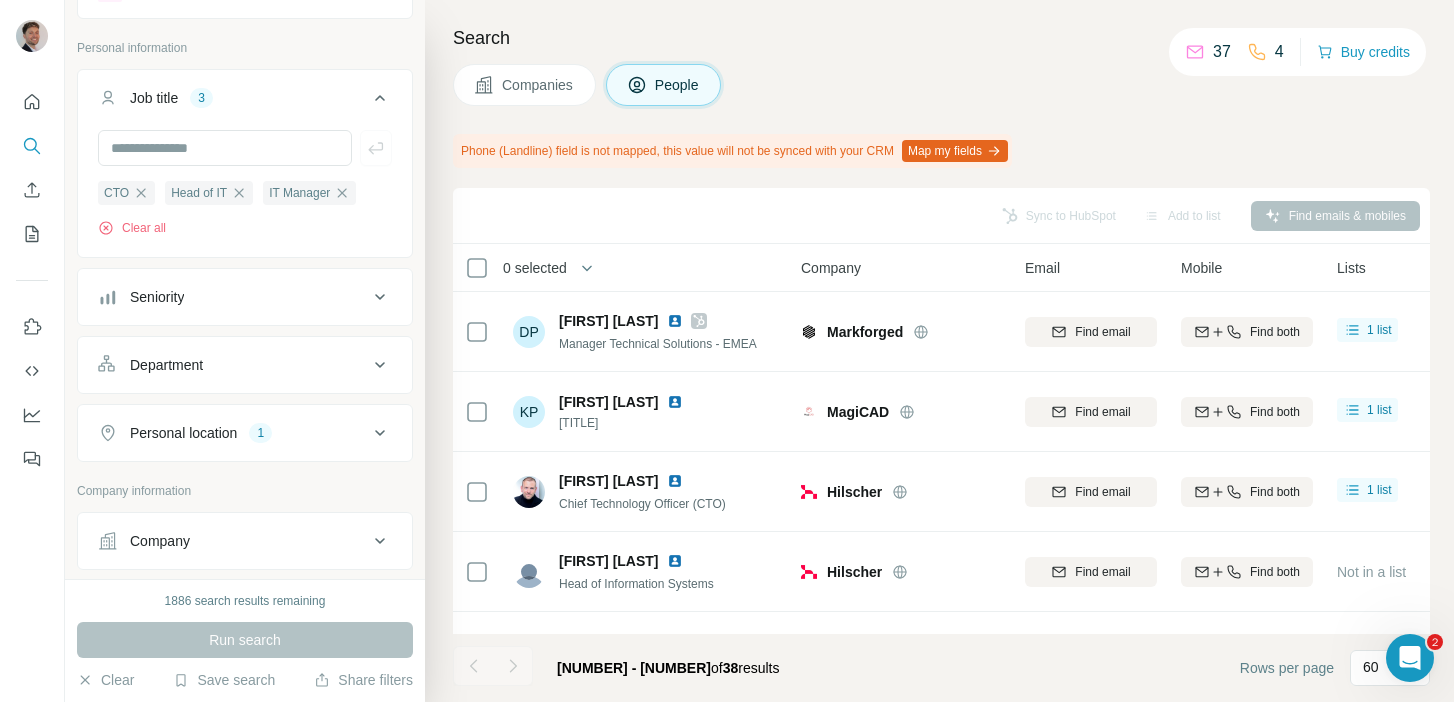 click 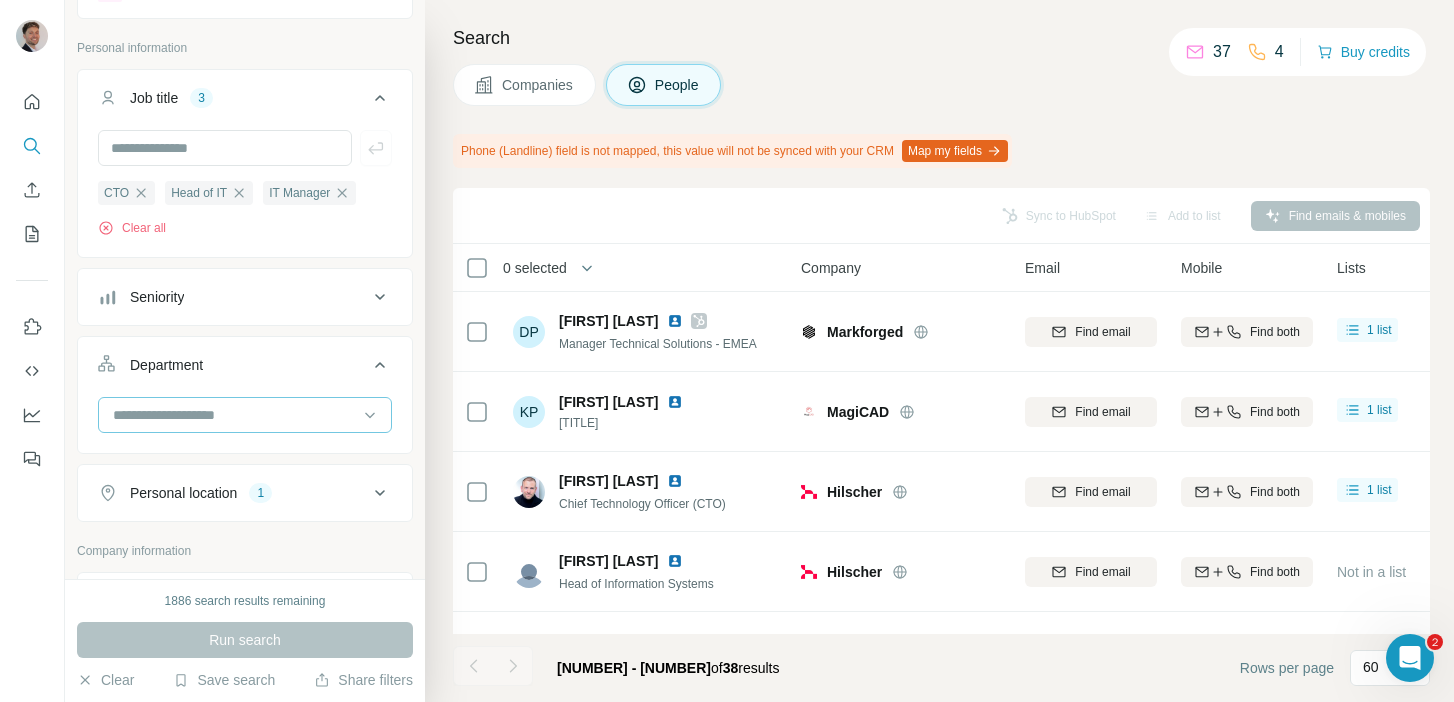 click at bounding box center (234, 415) 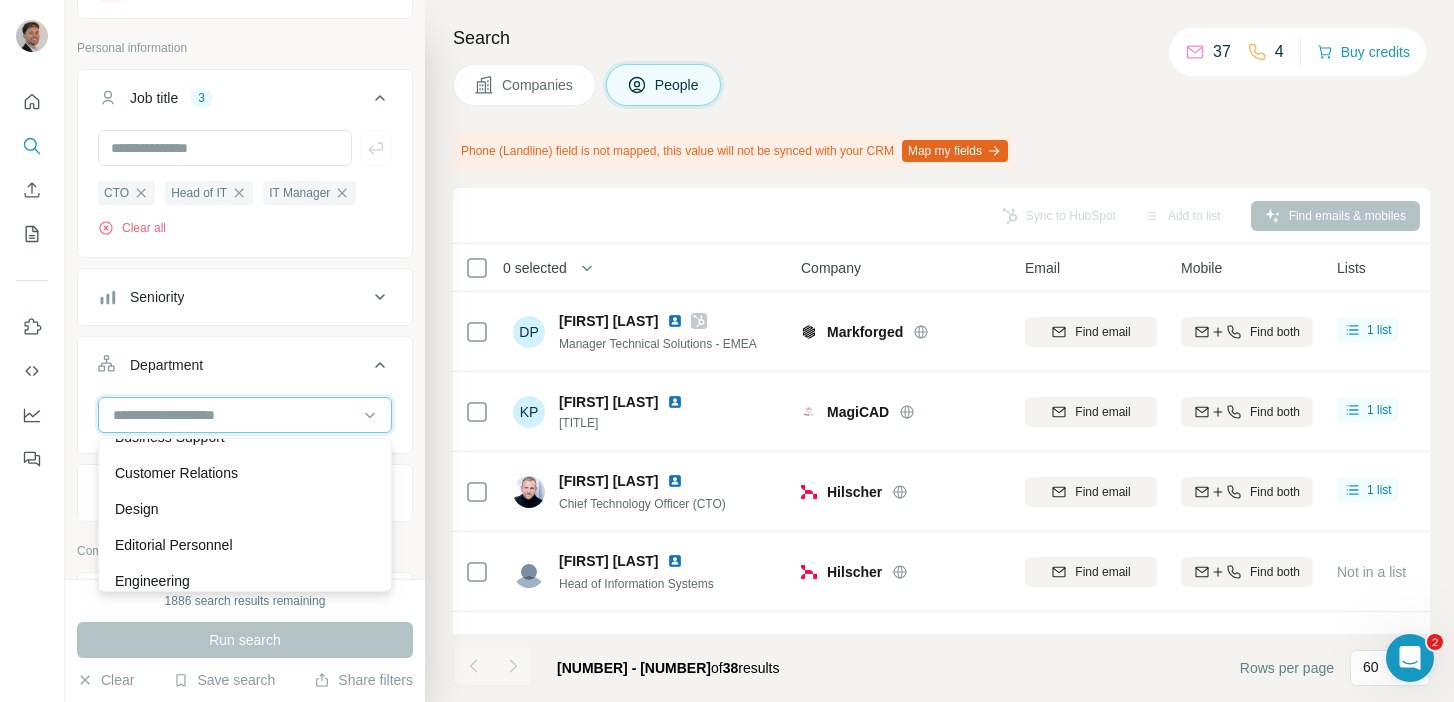 scroll, scrollTop: 0, scrollLeft: 0, axis: both 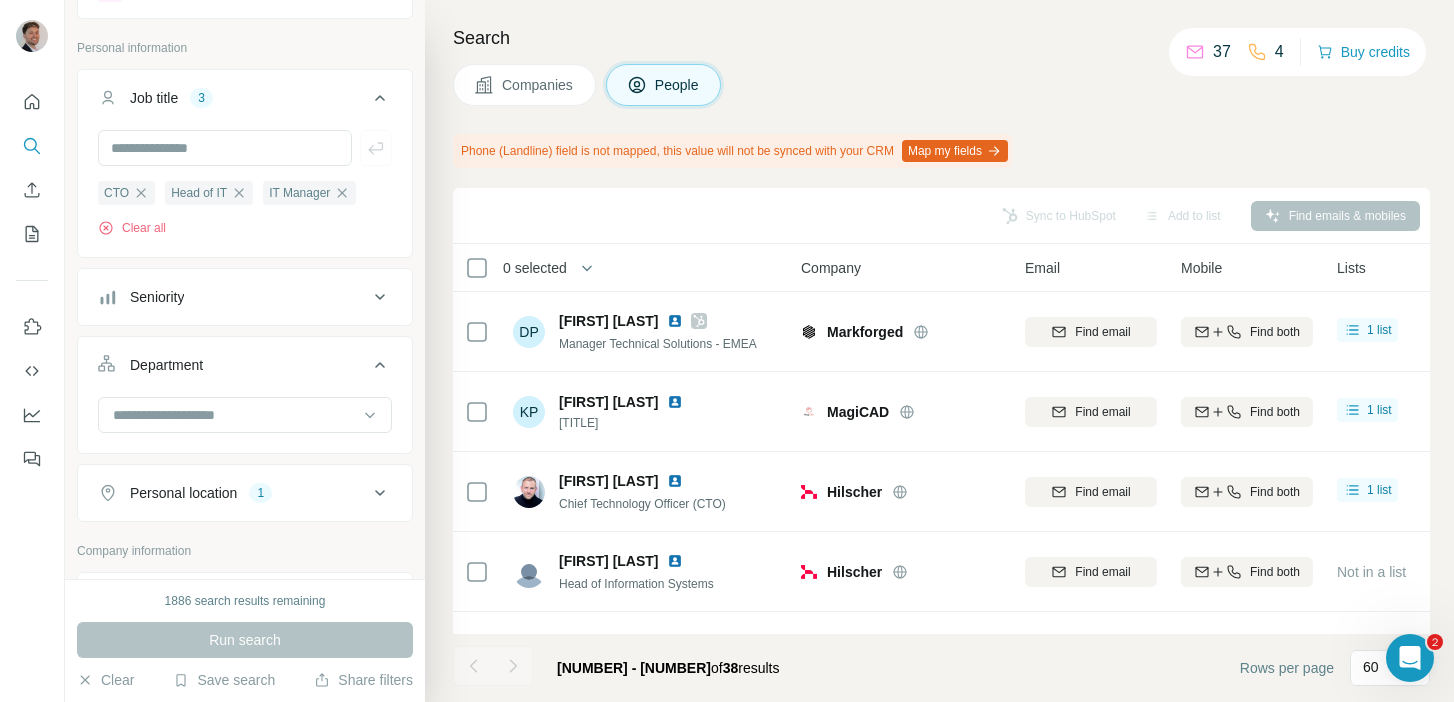 click on "New search Hide Company lookalikes Personal information Job title 3 CTO   Head of IT   IT Manager   Clear all Seniority Department Personal location 1 Company information Company Industry 1 HQ location Annual revenue ($) Employees (size) 3 Technologies Keywords 1" at bounding box center [245, 289] 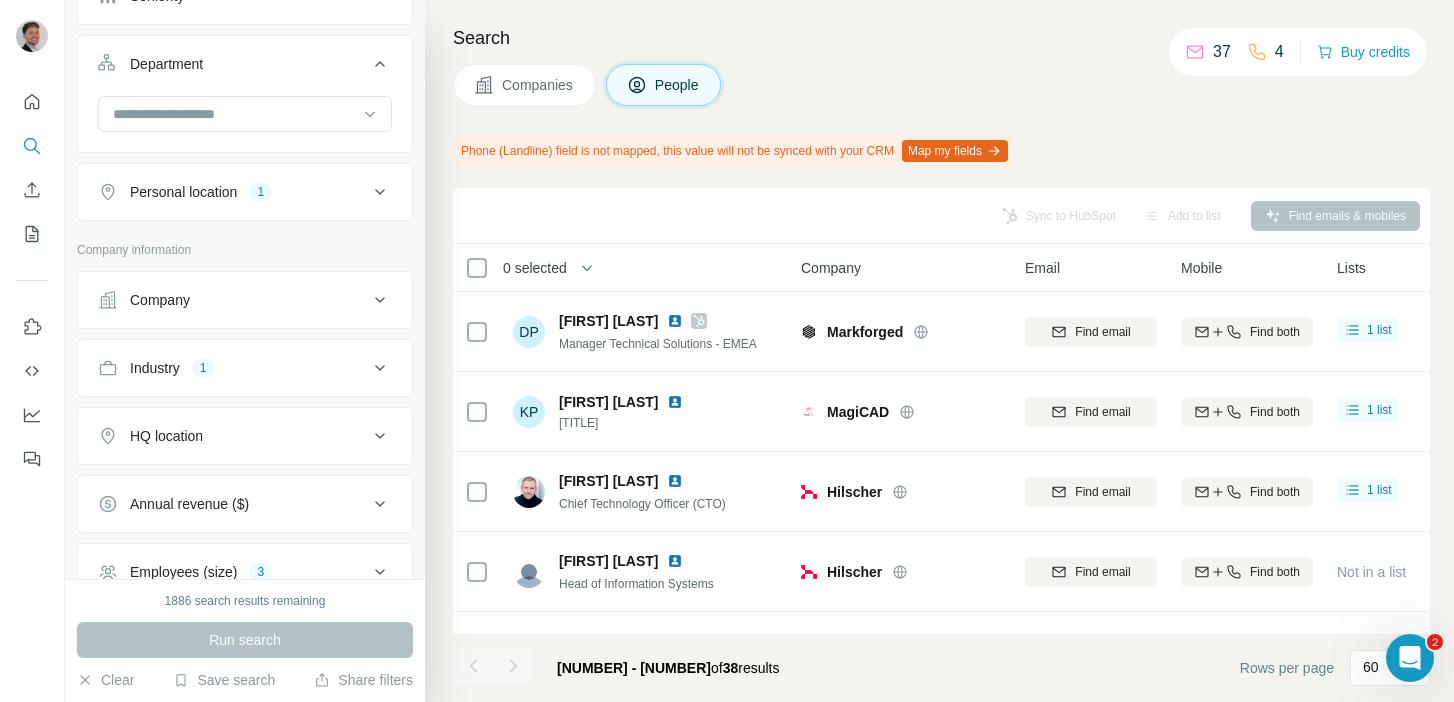 scroll, scrollTop: 398, scrollLeft: 0, axis: vertical 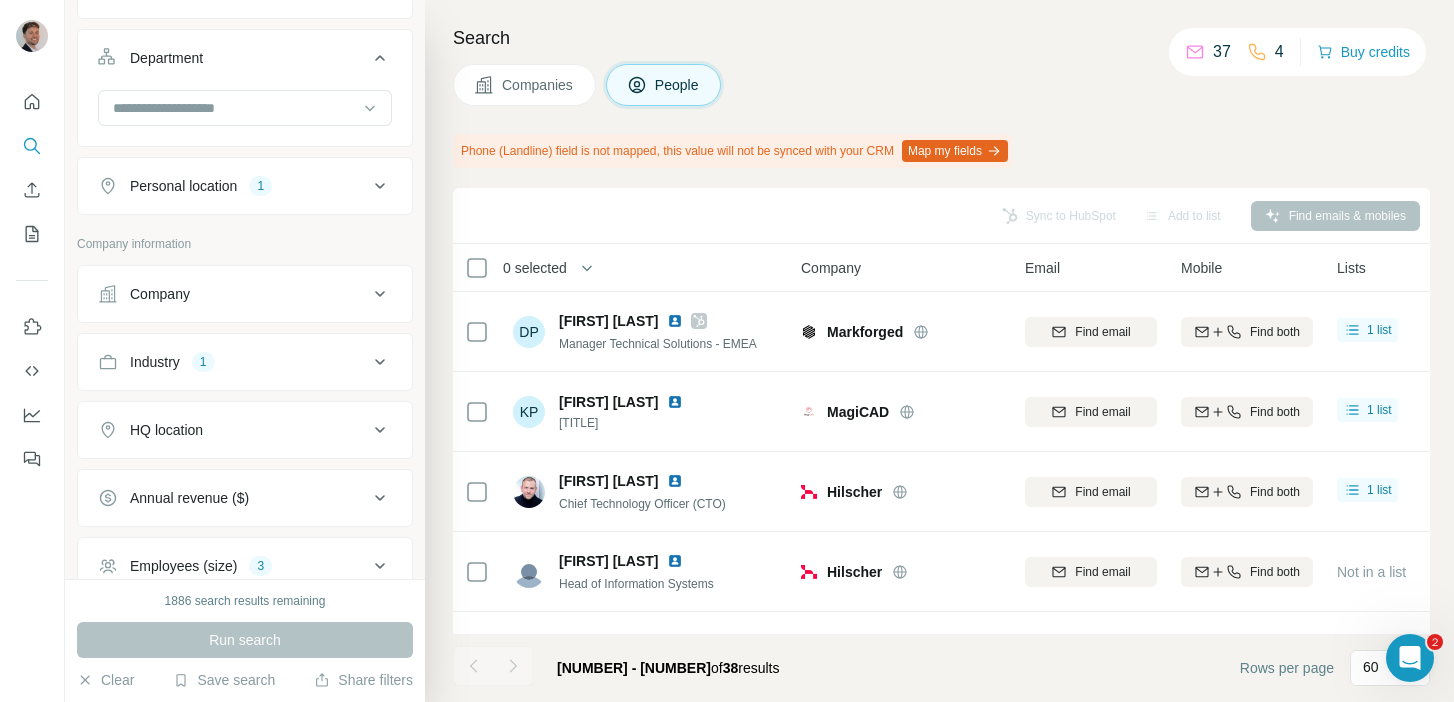 click on "Company" at bounding box center (233, 294) 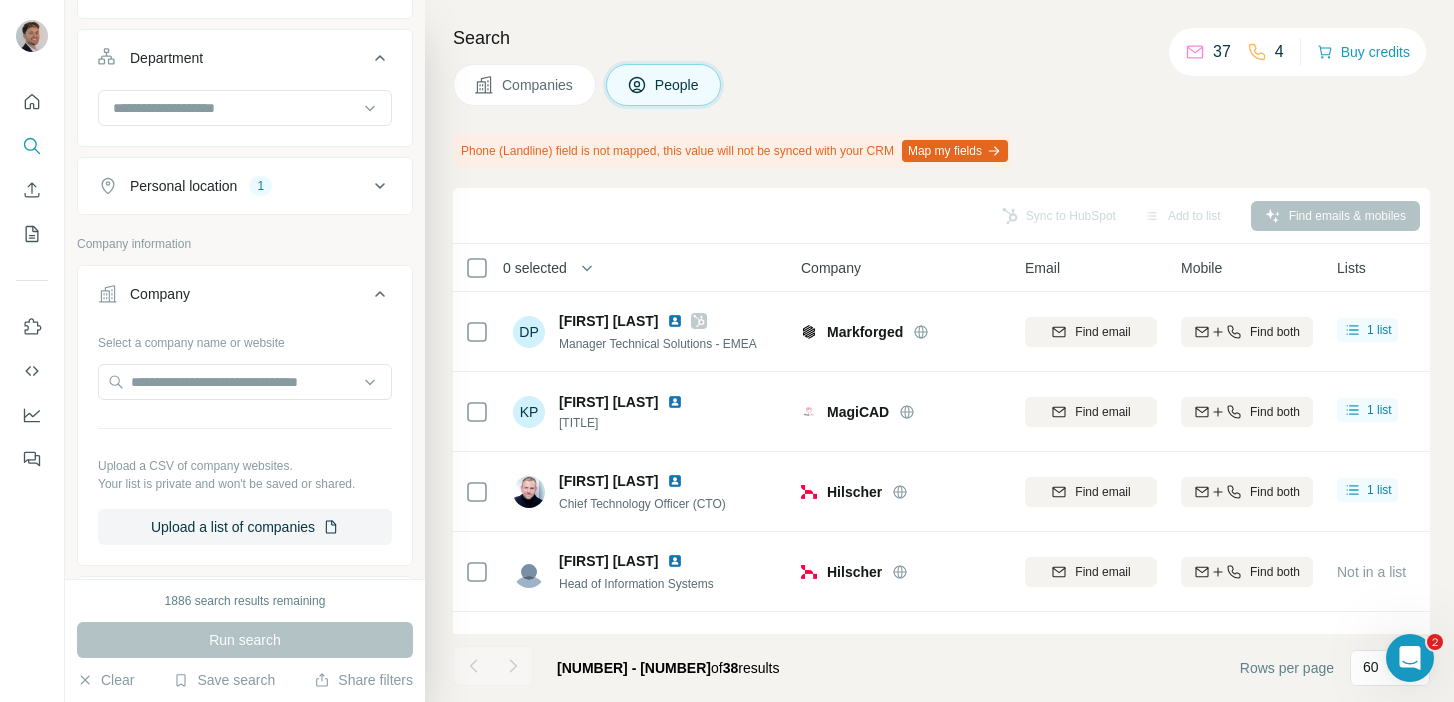 click 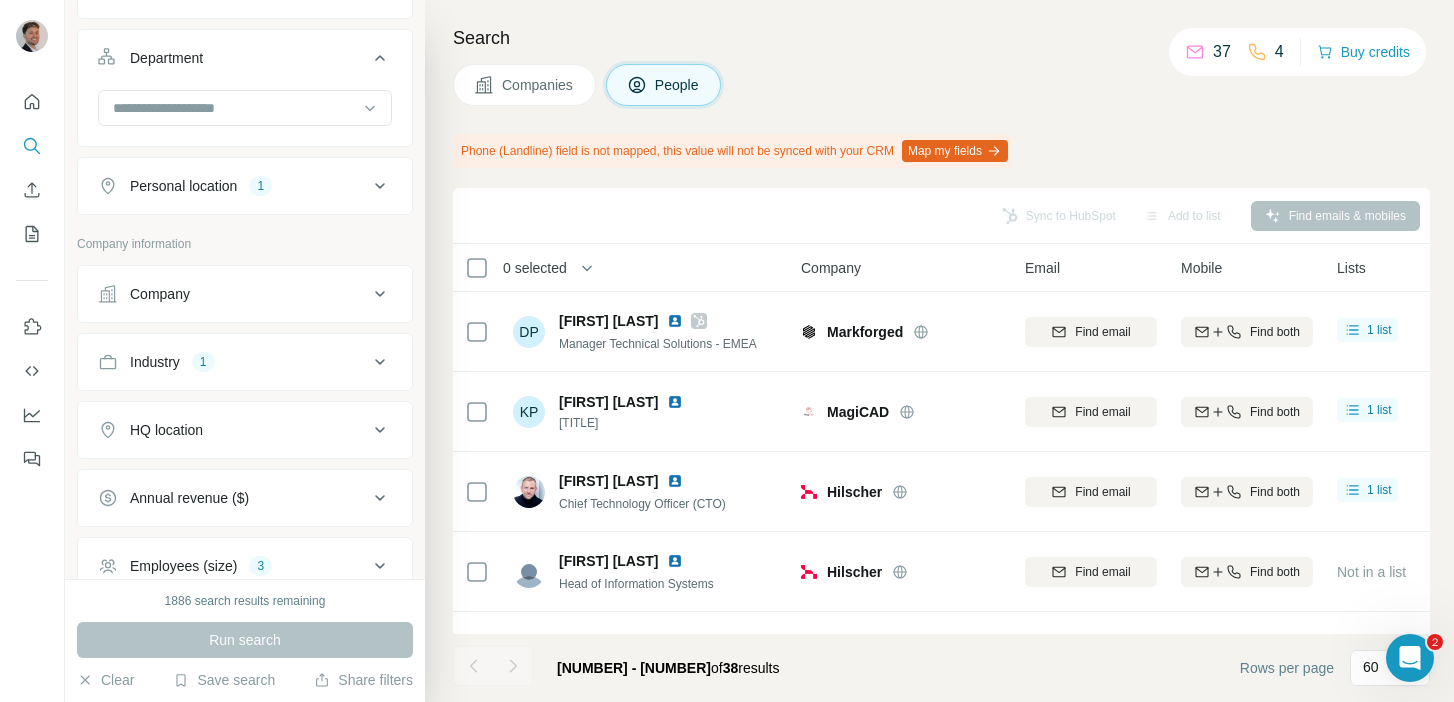click 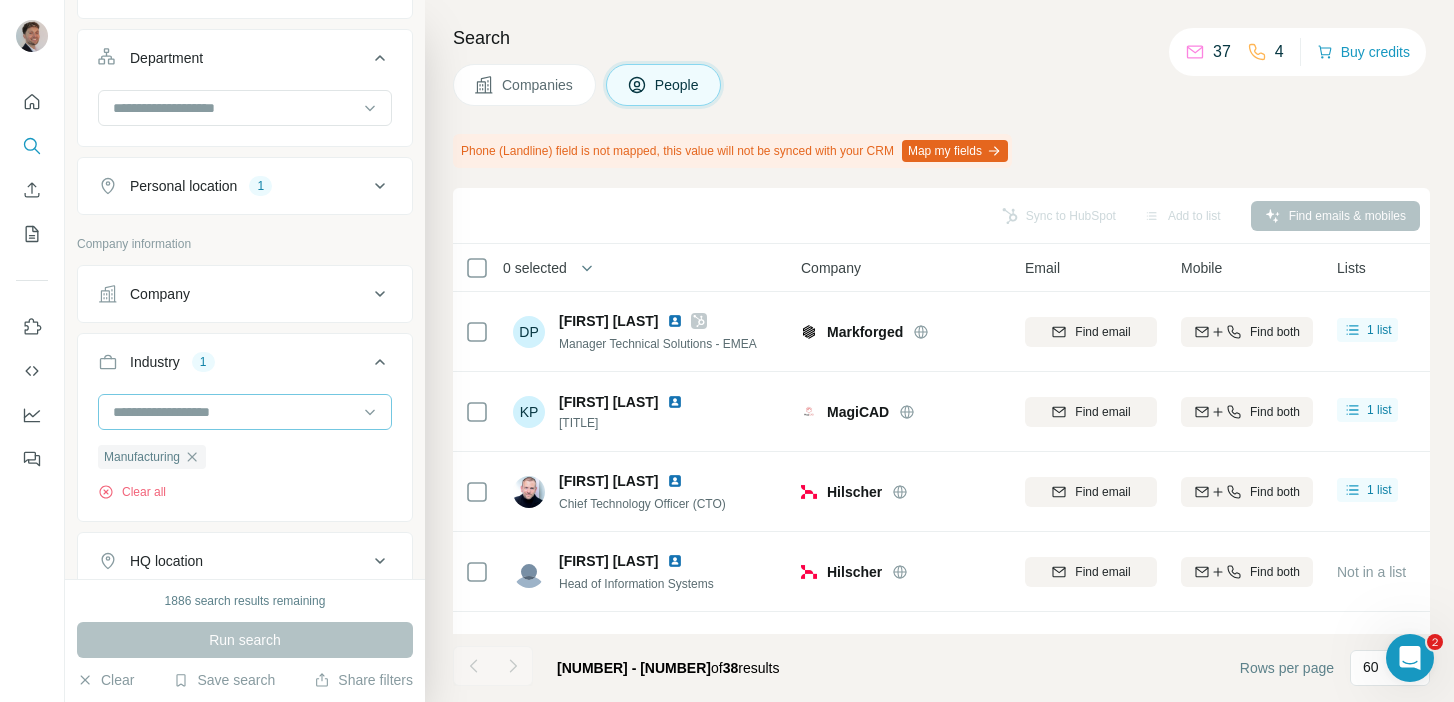 click at bounding box center [234, 412] 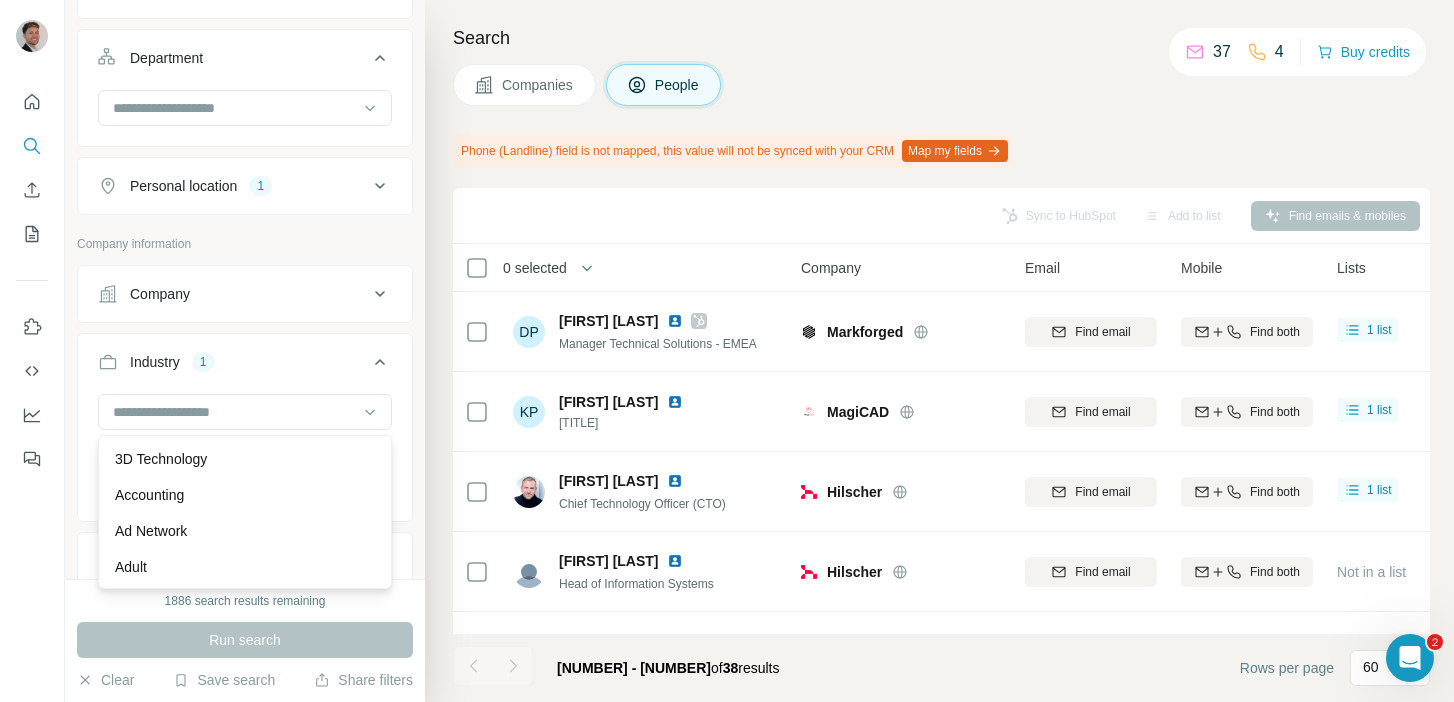 scroll, scrollTop: 0, scrollLeft: 0, axis: both 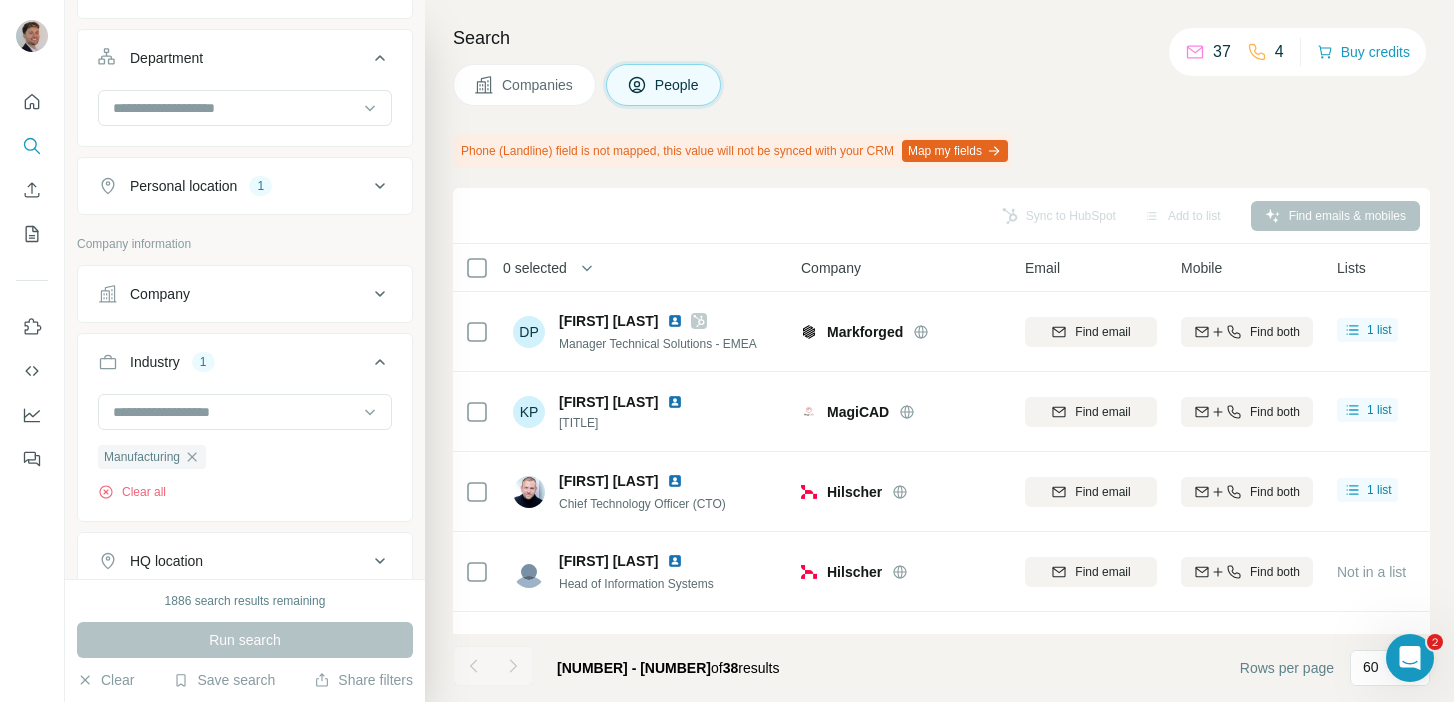 click on "Manufacturing   Clear all" at bounding box center (245, 455) 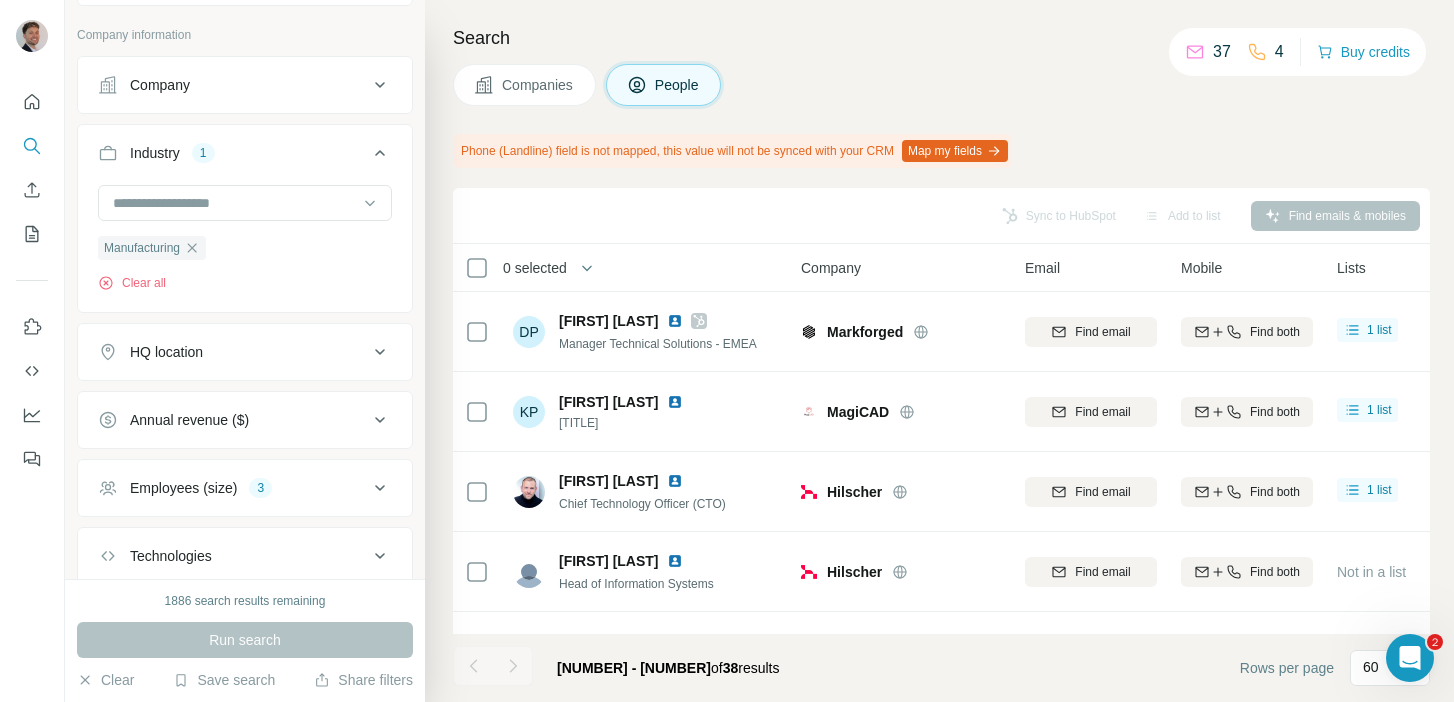 scroll, scrollTop: 649, scrollLeft: 0, axis: vertical 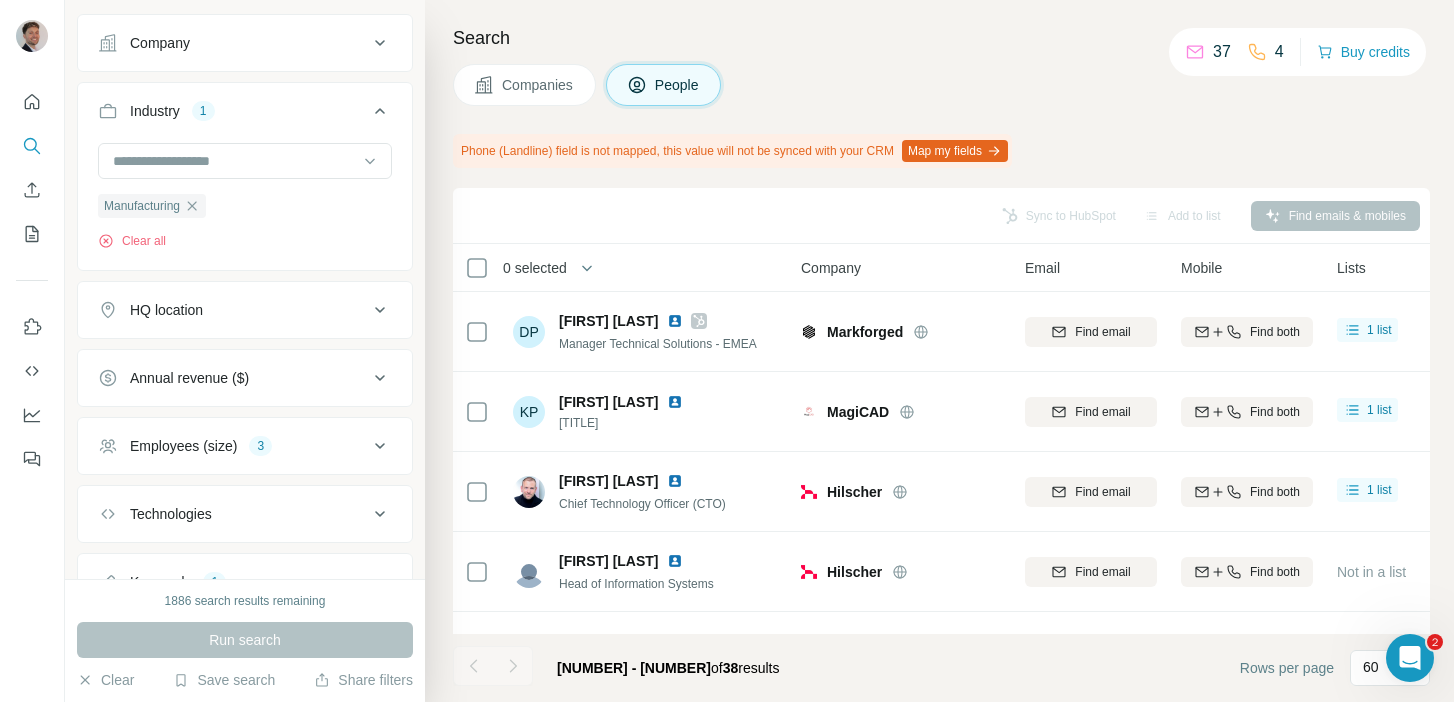 click on "Annual revenue ($)" at bounding box center (233, 378) 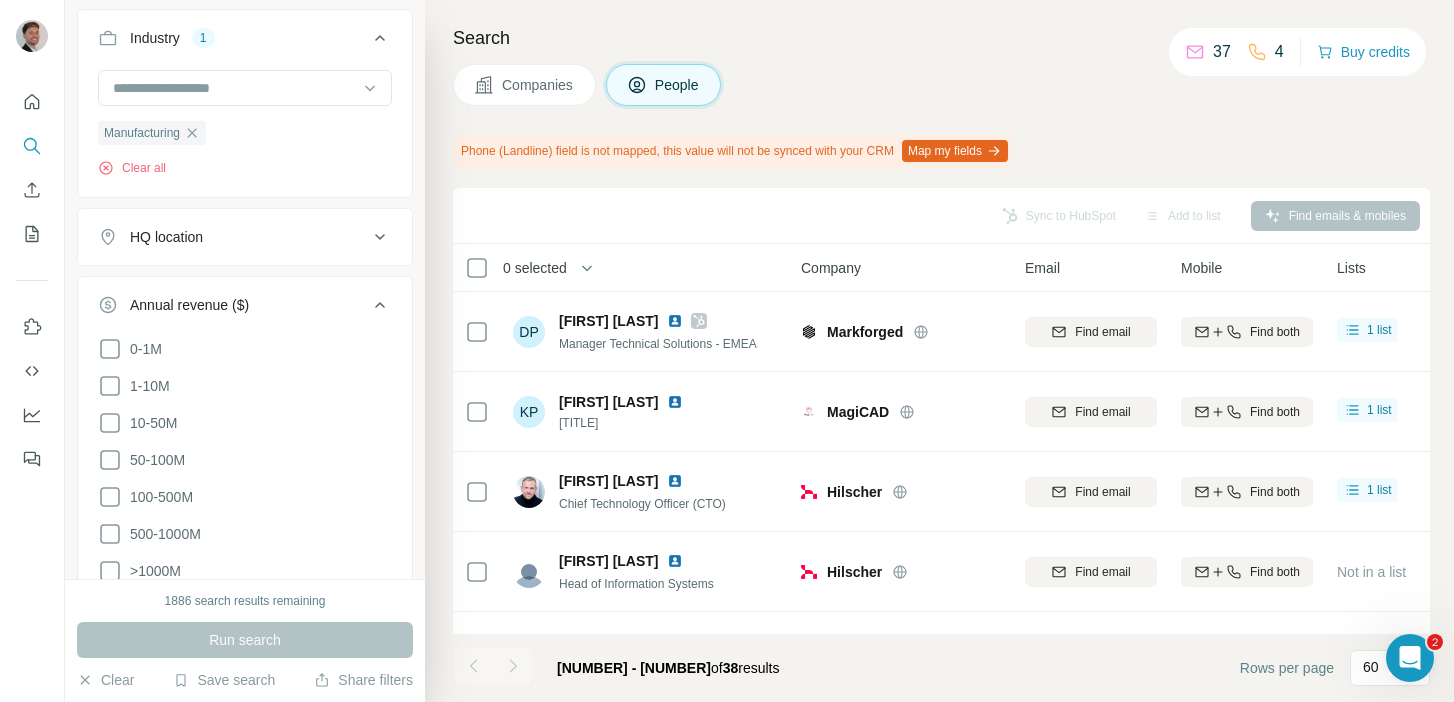 scroll, scrollTop: 725, scrollLeft: 0, axis: vertical 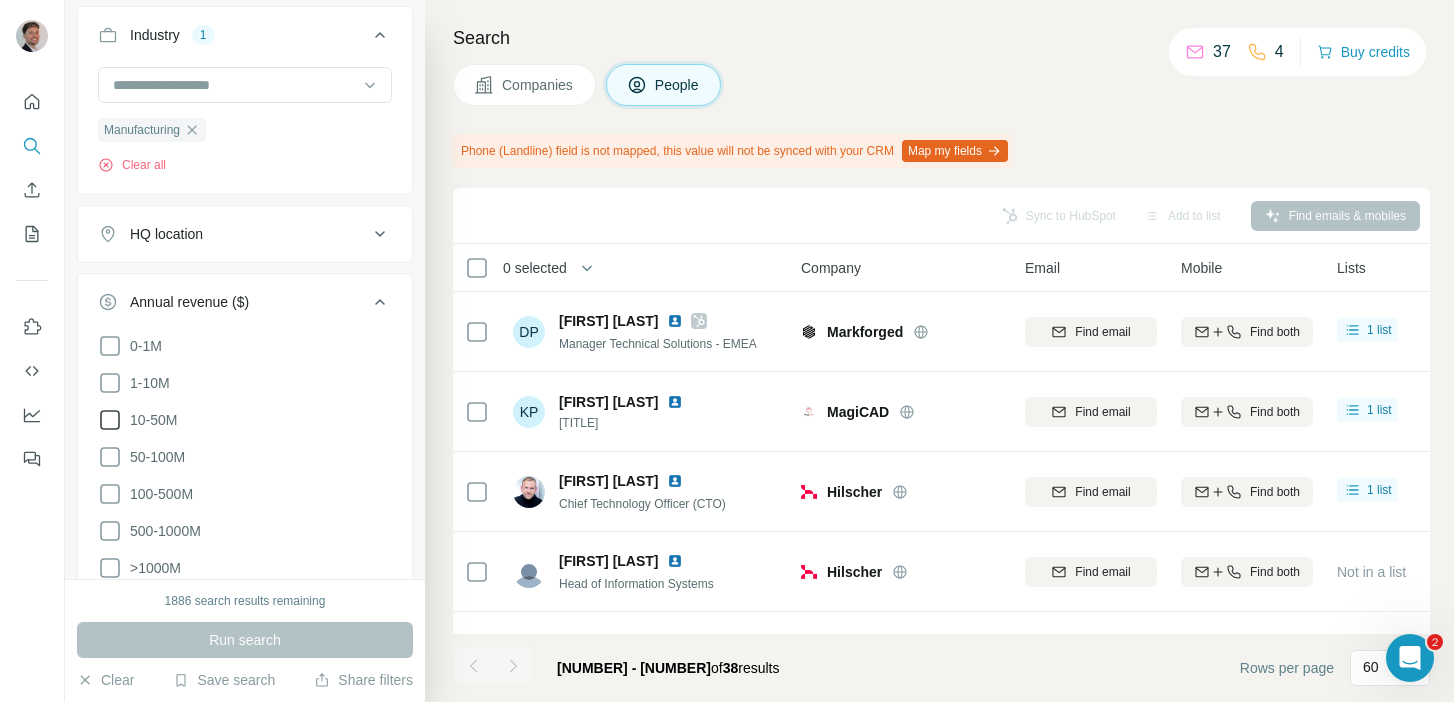 click 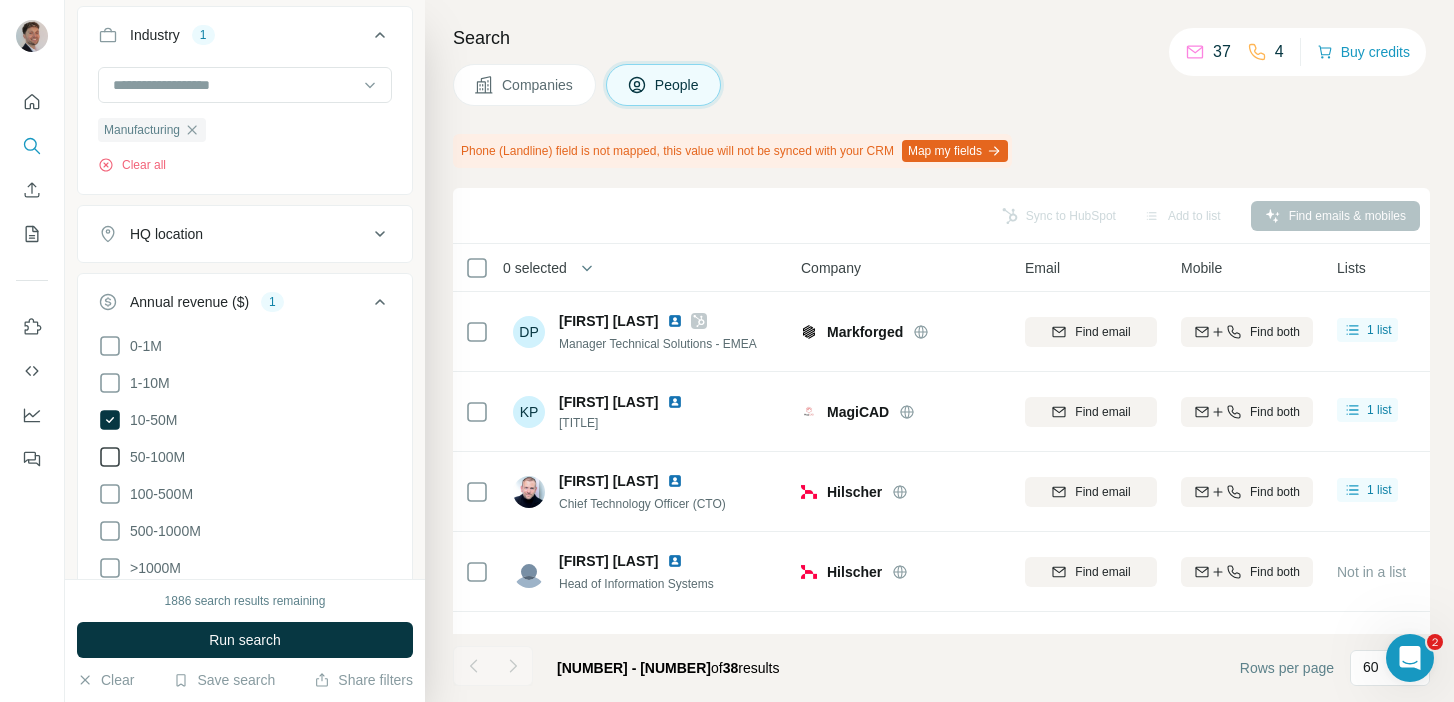 click 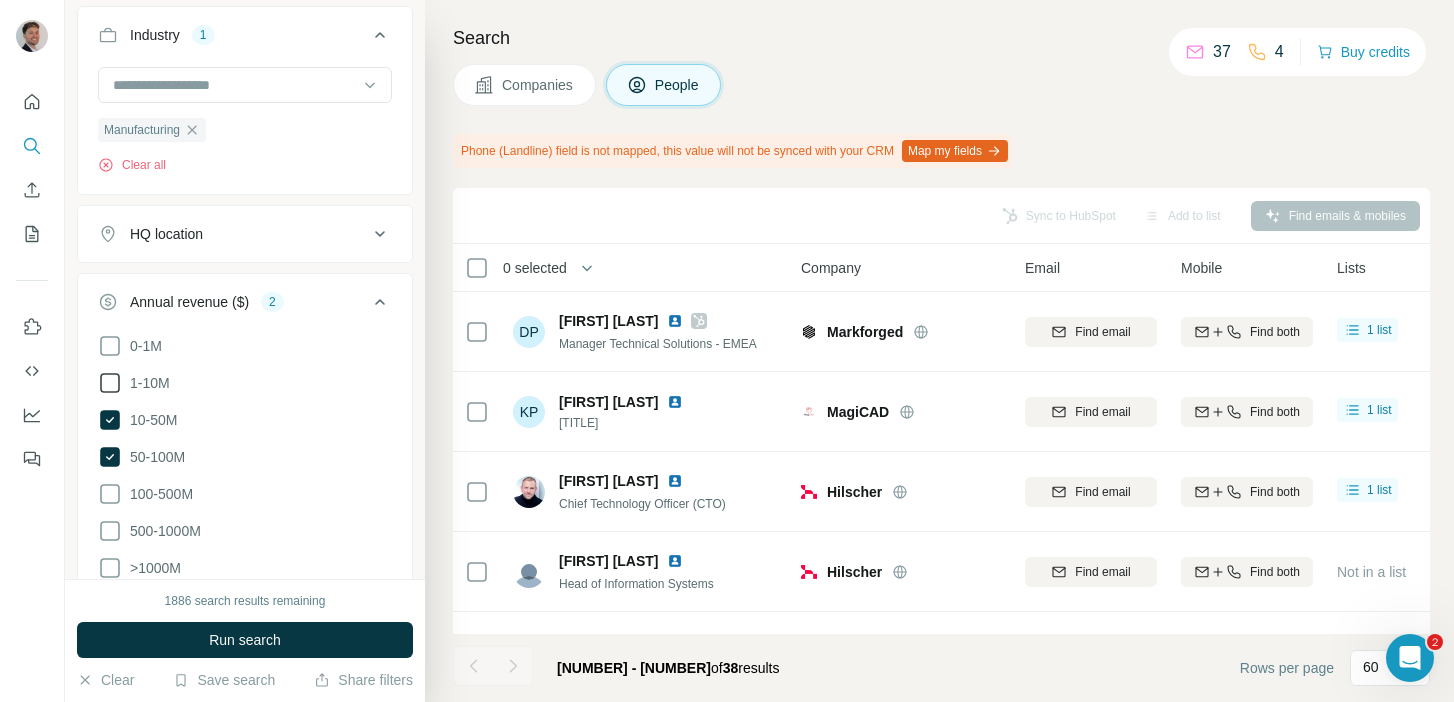 click 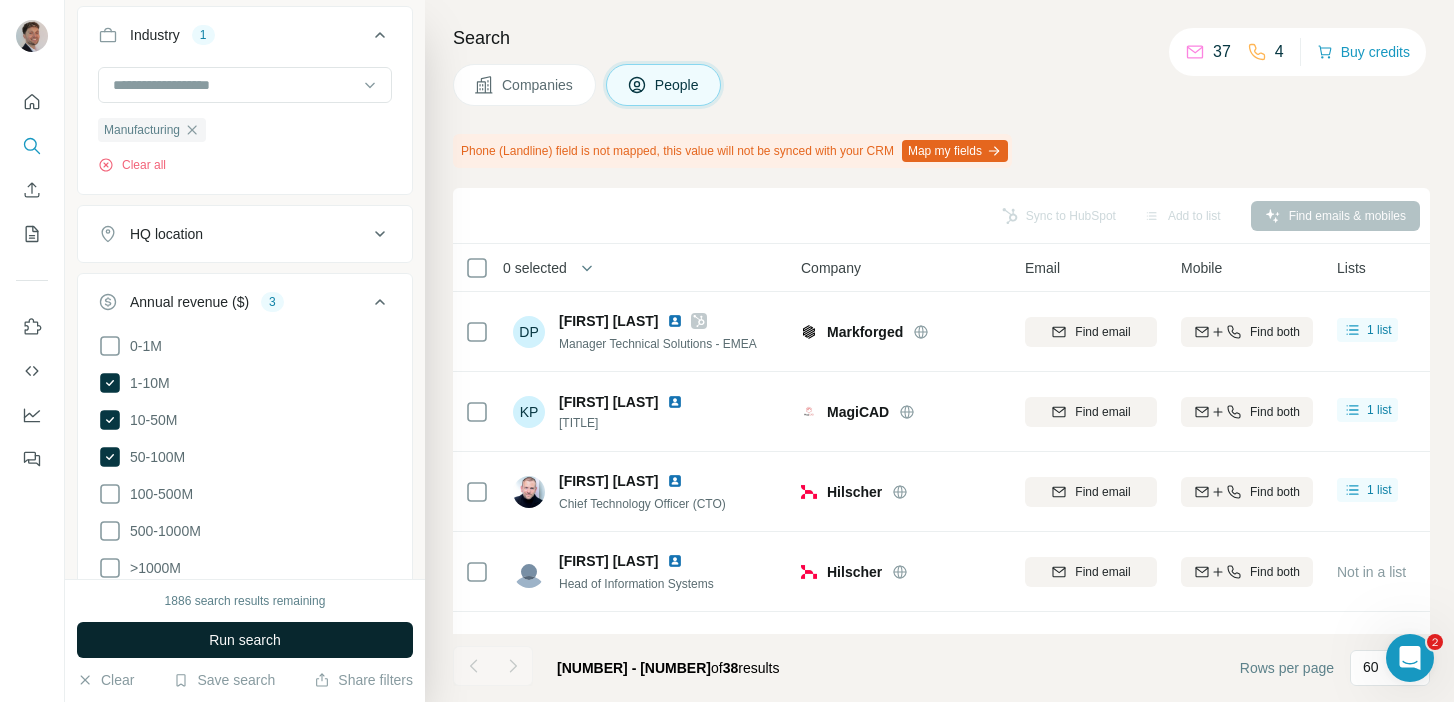 click on "Run search" at bounding box center [245, 640] 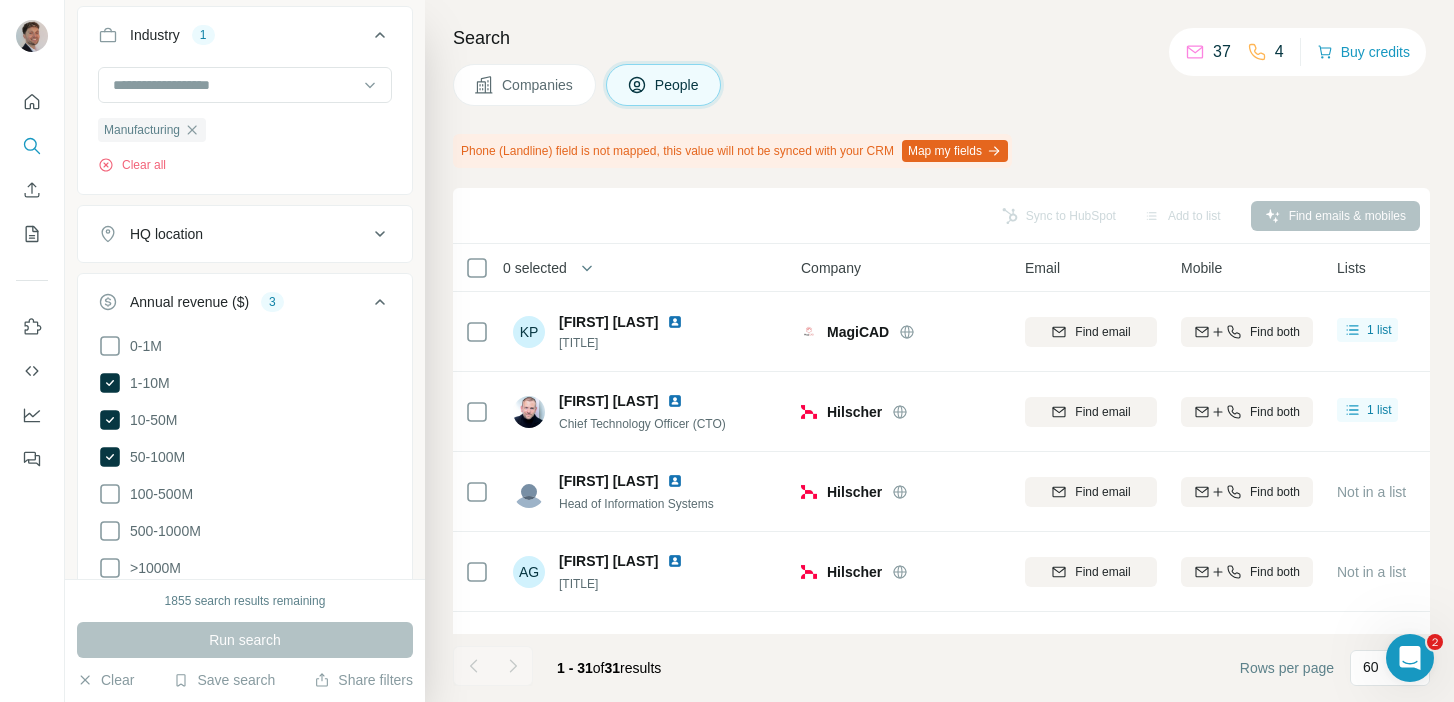 click on "Search Companies People Phone (Landline) field is not mapped, this value will not be synced with your CRM Map my fields Sync to HubSpot Add to list Find emails & mobiles 0 selected   People Company Email Mobile Lists Personal location Seniority Department Landline KP Katherina Poppenberg Technical Area Manager MagiCAD Find email Find both 1 list 🇩🇪 Germany Manager R&D Find email first Thomas Rauch Chief Technology Officer (CTO) Hilscher Find email Find both 1 list 🇩🇪 Germany C-Level R&D, Management Find email first Frank Behnke Head of Information Systems Hilscher Find email Find both Not in a list 🇩🇪 Germany Head R&D Find email first AG Andreas Graf Gatterburg Principal Technology Consultant Hilscher Find email Find both Not in a list 🇩🇪 Germany Other R&D Find email first Alexander Hermle Head of Software Development Adelbert Haas Find email Find both 1 list 🇩🇪 Germany Head R&D Find email first DR Daniel Raumel Head of IT Adelbert Haas Find email Find both 1 list 🇩🇪 Head" at bounding box center [939, 351] 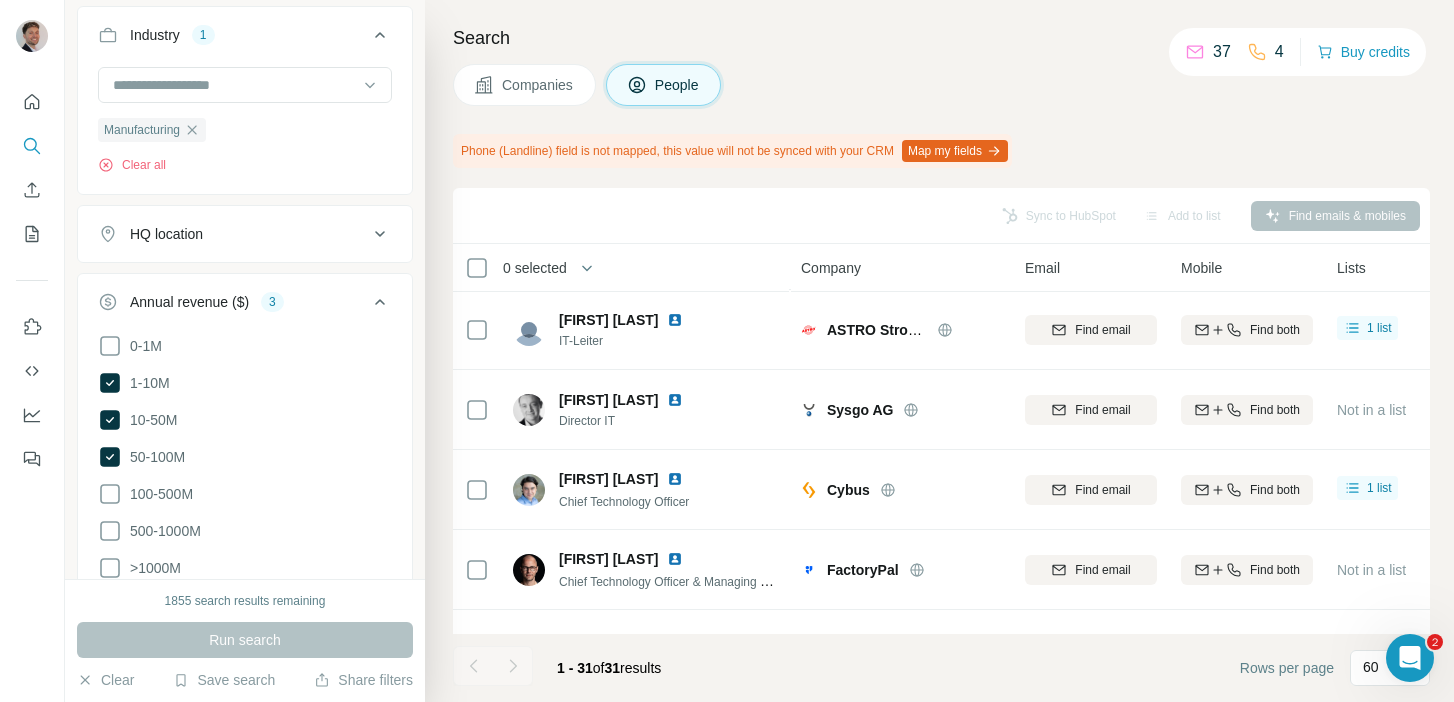 scroll, scrollTop: 726, scrollLeft: 0, axis: vertical 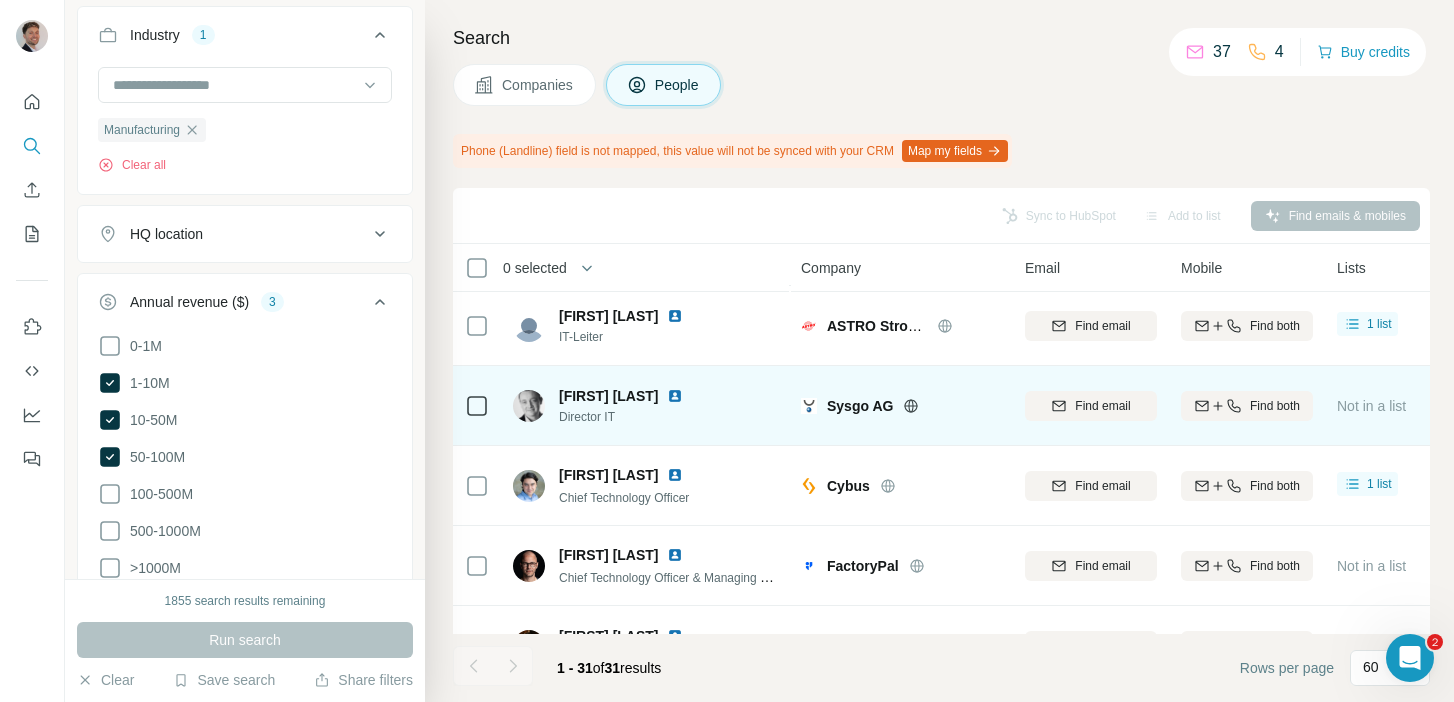 click 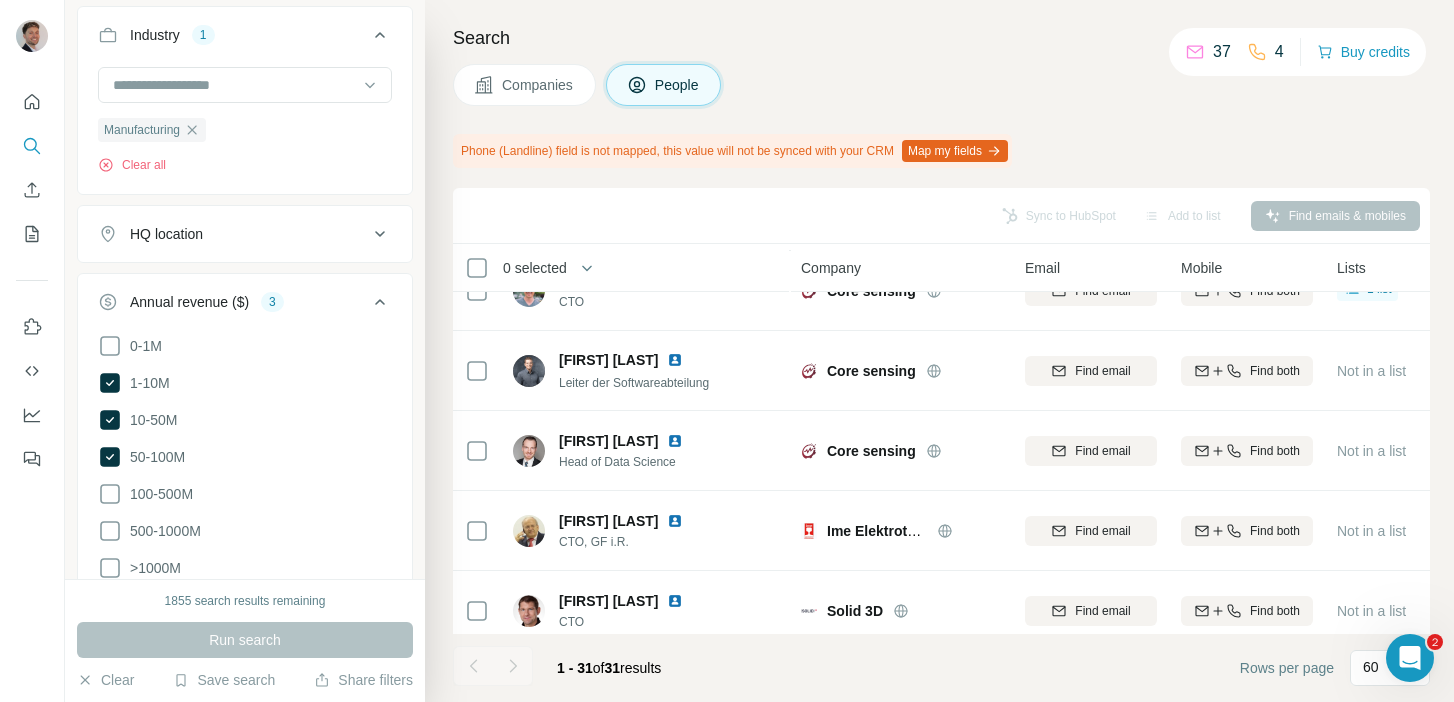scroll, scrollTop: 2138, scrollLeft: 0, axis: vertical 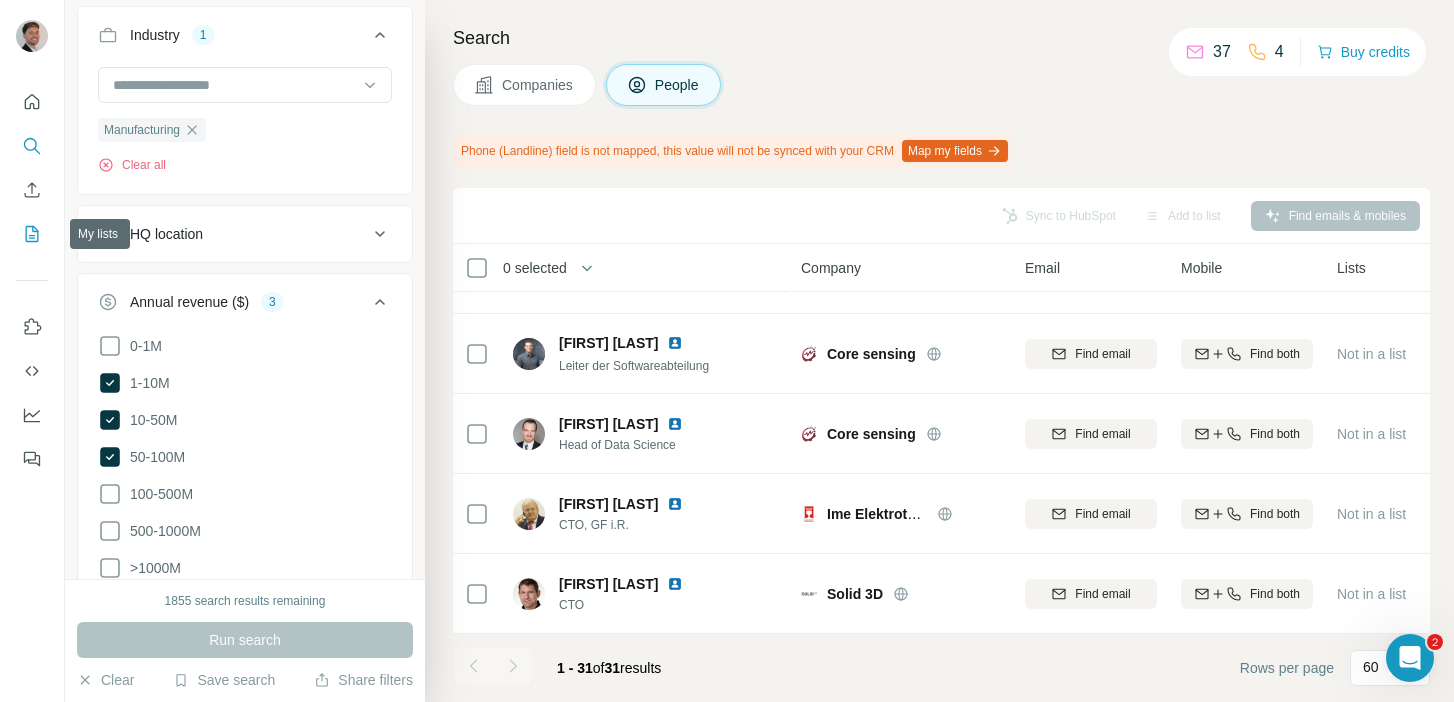 click 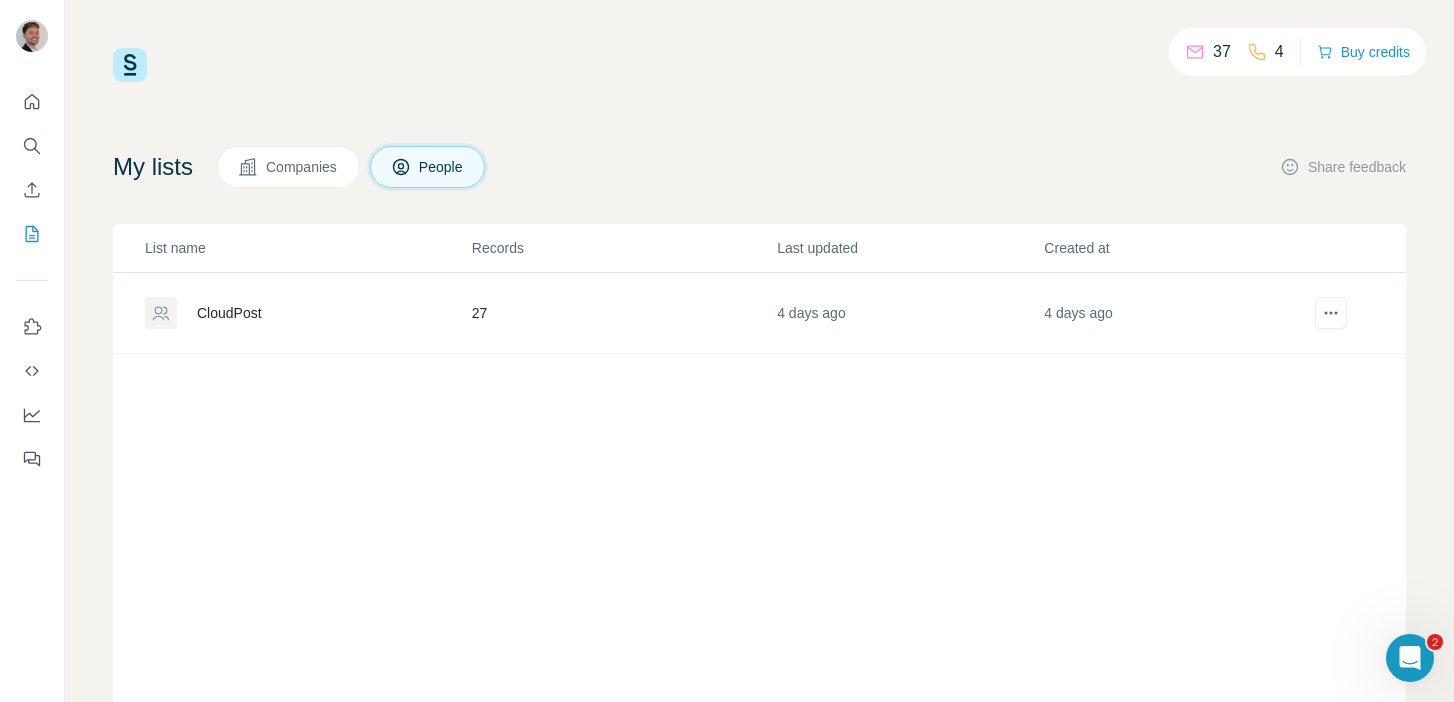 click on "27" at bounding box center (623, 313) 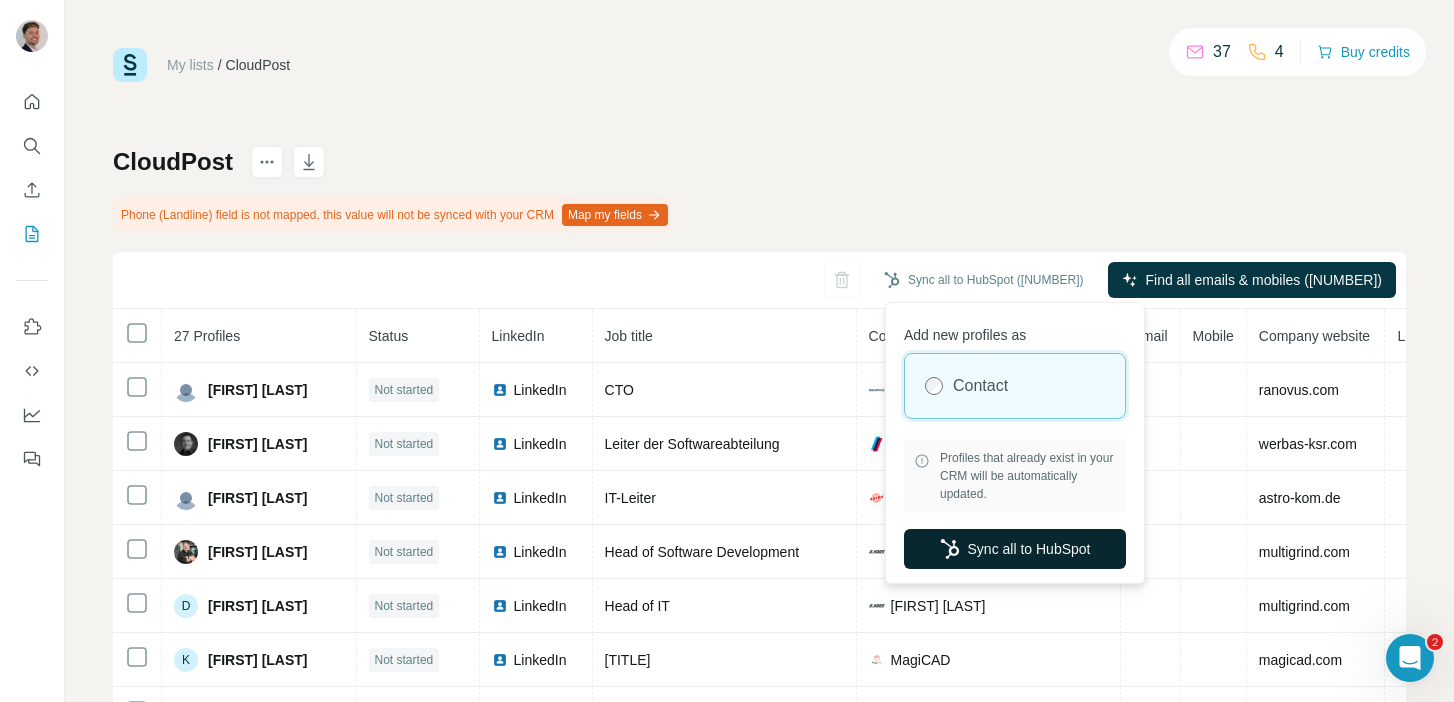 click on "Sync all to HubSpot" at bounding box center [1015, 549] 